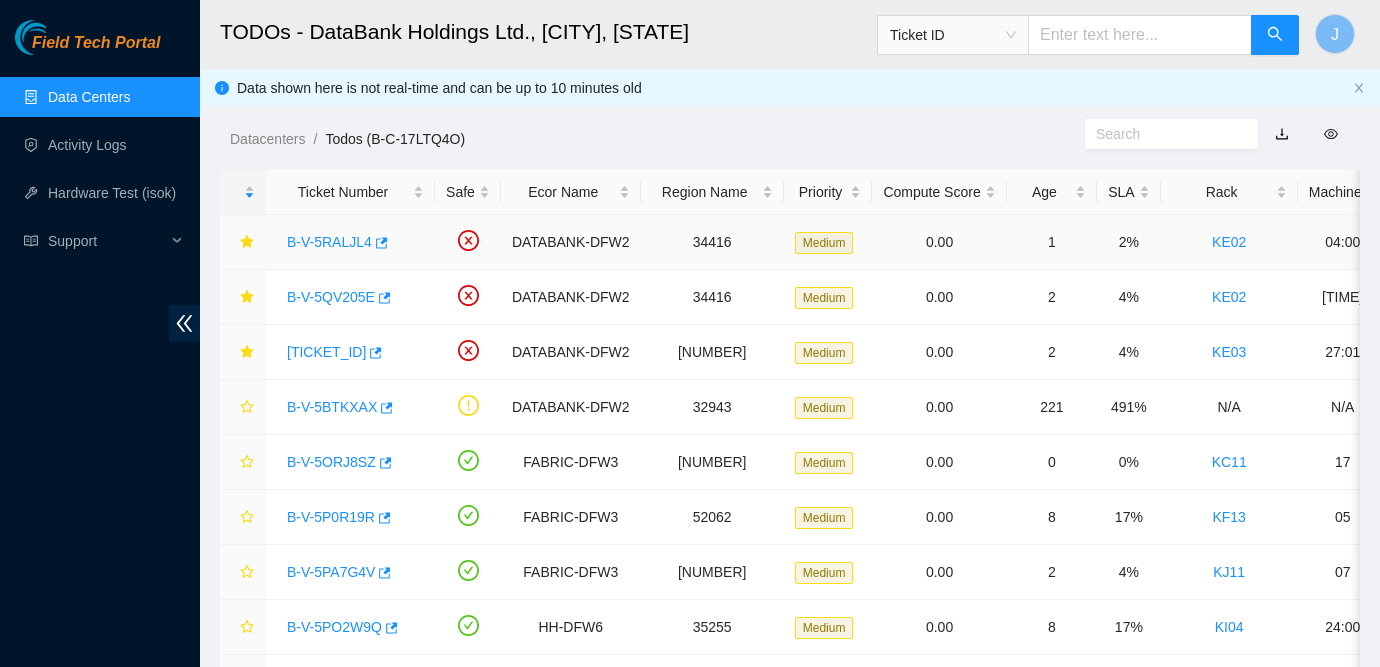 scroll, scrollTop: 0, scrollLeft: 0, axis: both 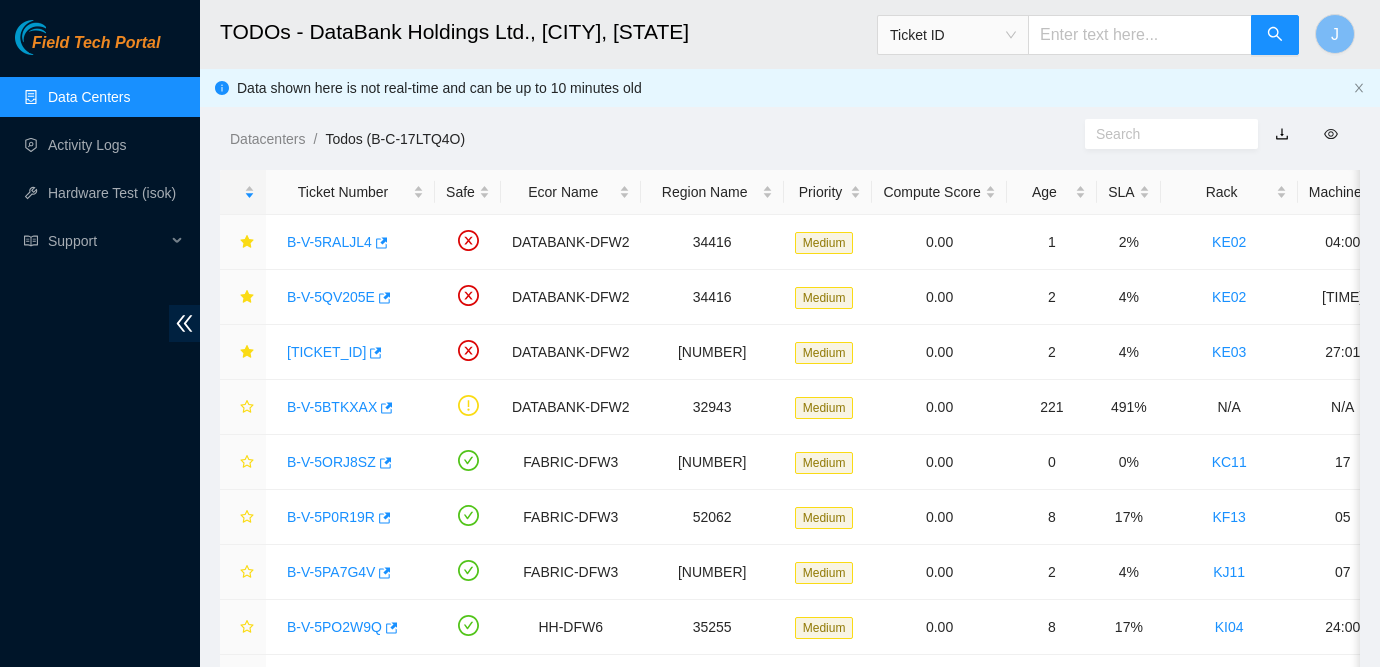 click on "Data Centers" at bounding box center (89, 97) 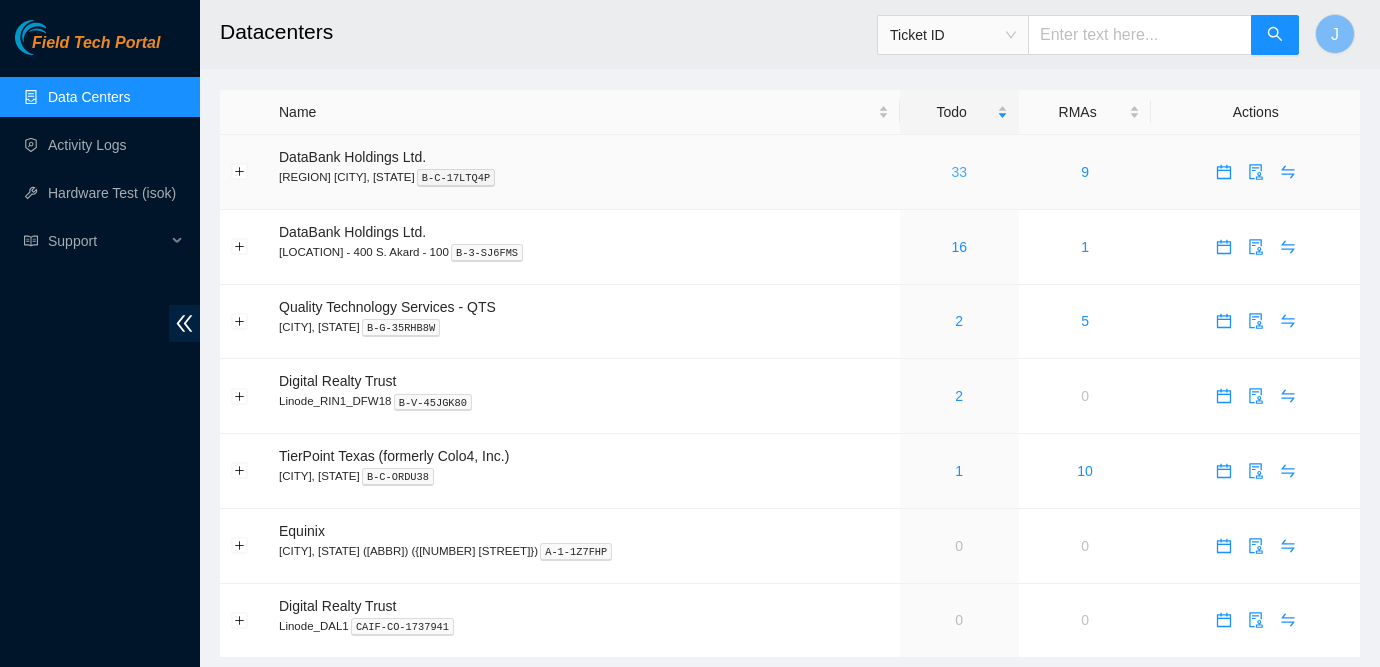 click on "33" at bounding box center [959, 172] 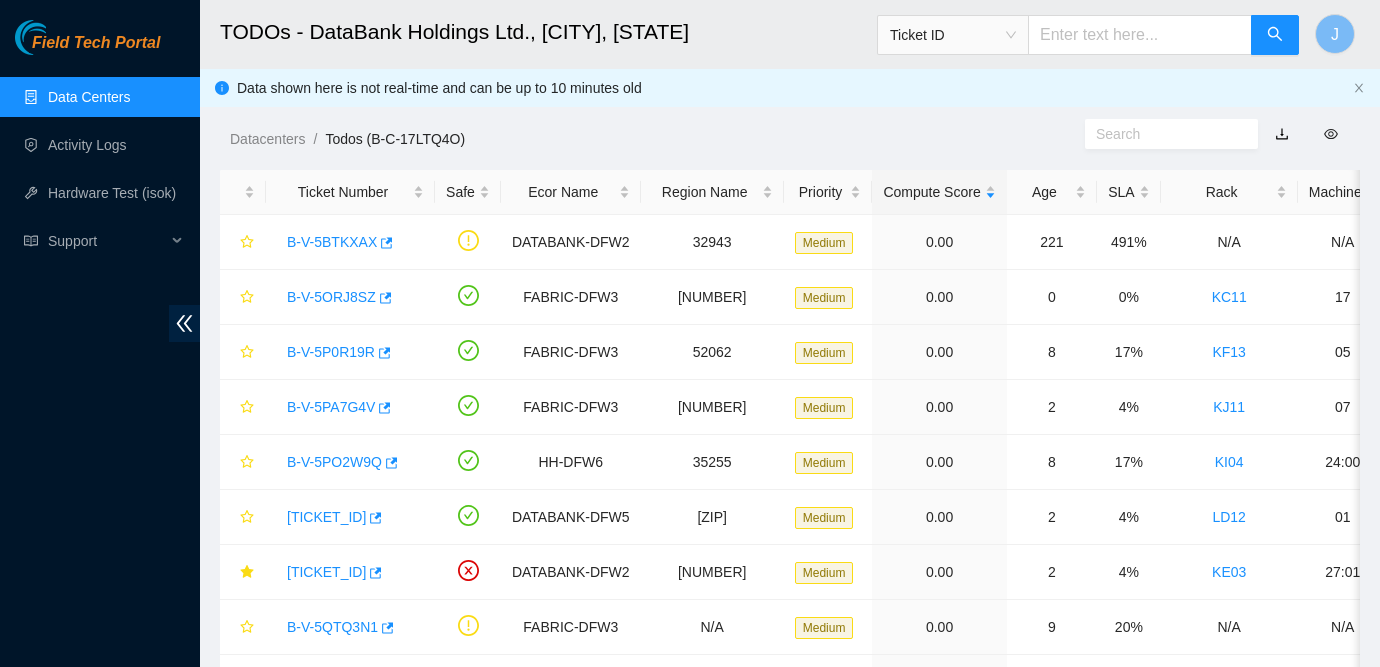 click on "Field Tech Portal Data Centers Activity Logs Hardware Test (isok) Support" at bounding box center [100, 343] 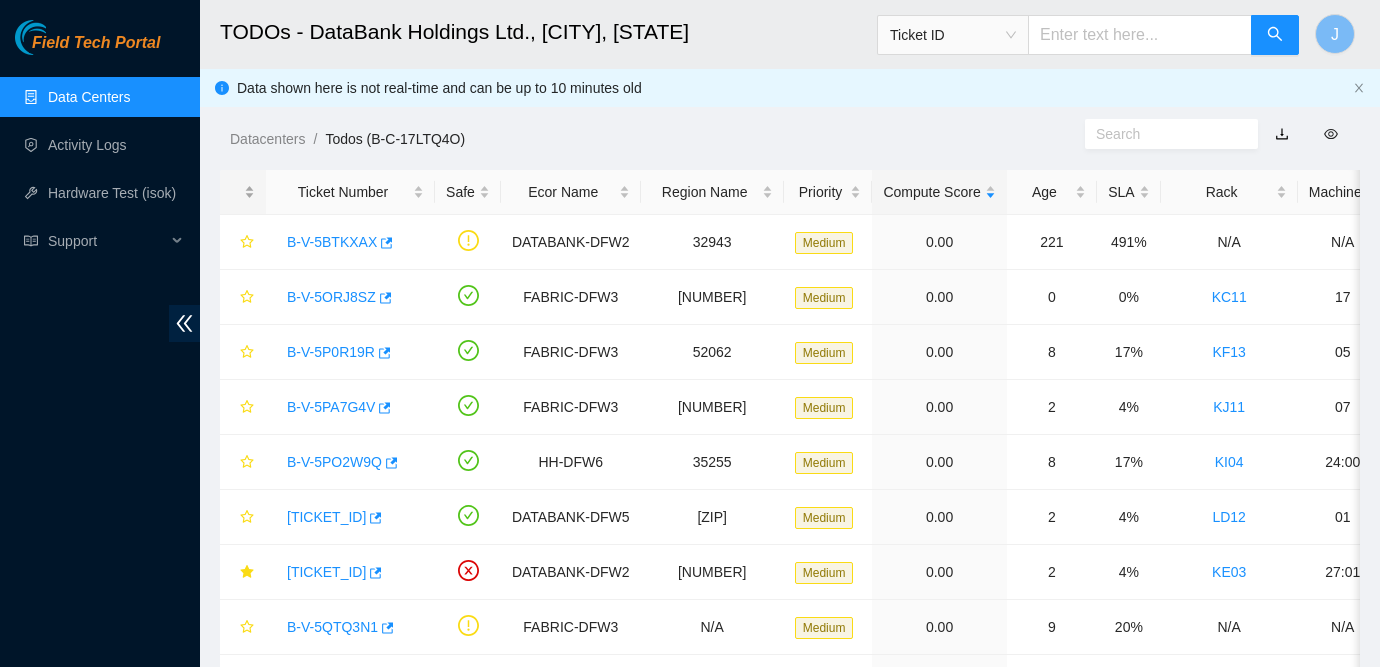 click at bounding box center (243, 192) 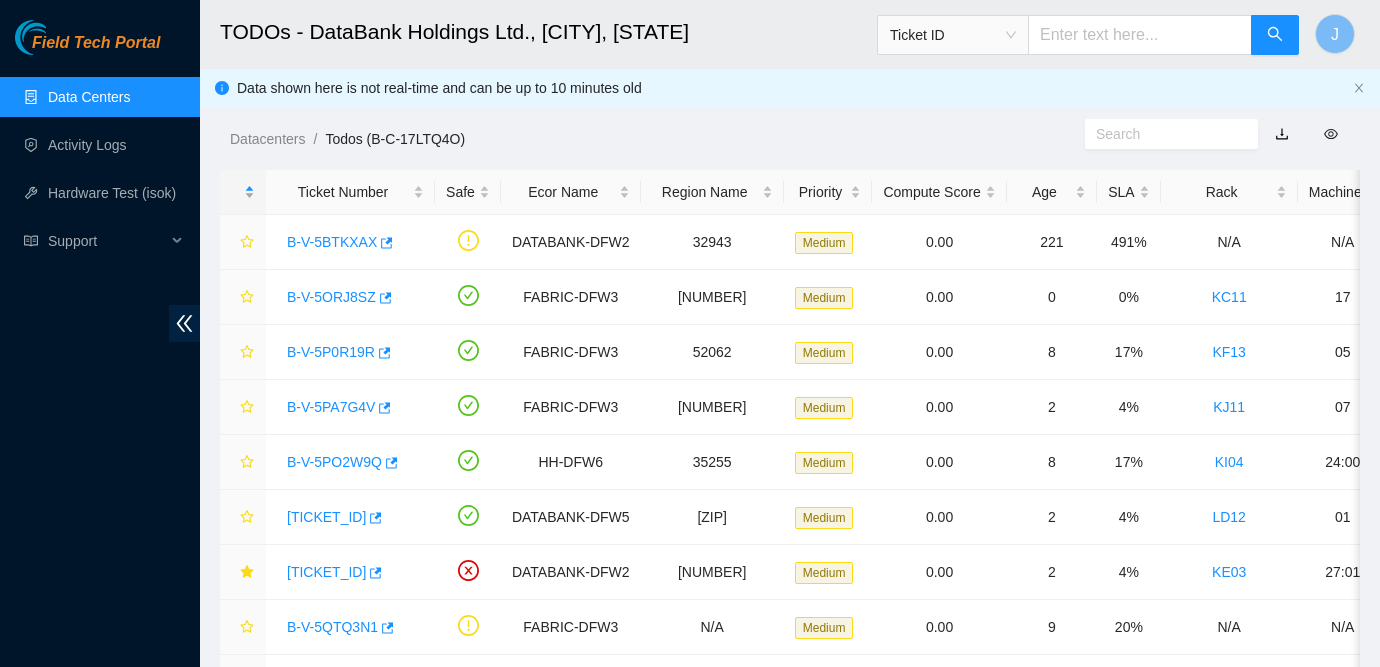 click at bounding box center [243, 192] 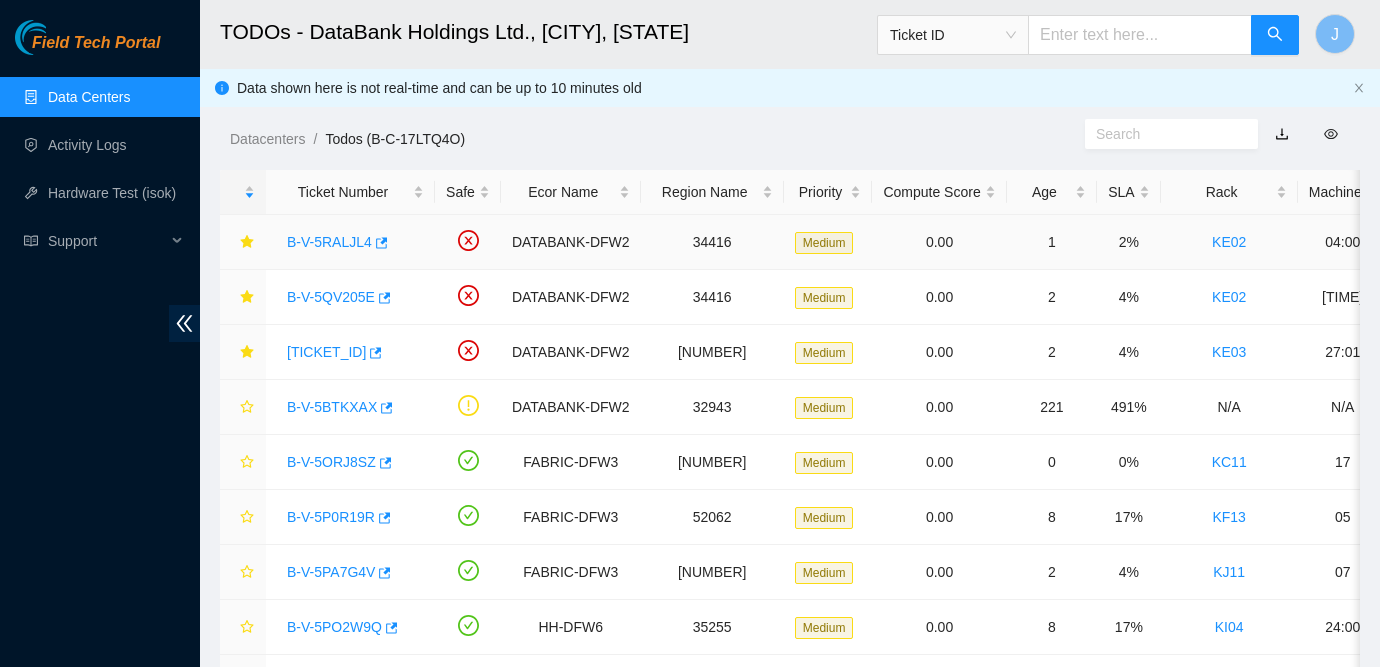 click on "B-V-5RALJL4" at bounding box center (329, 242) 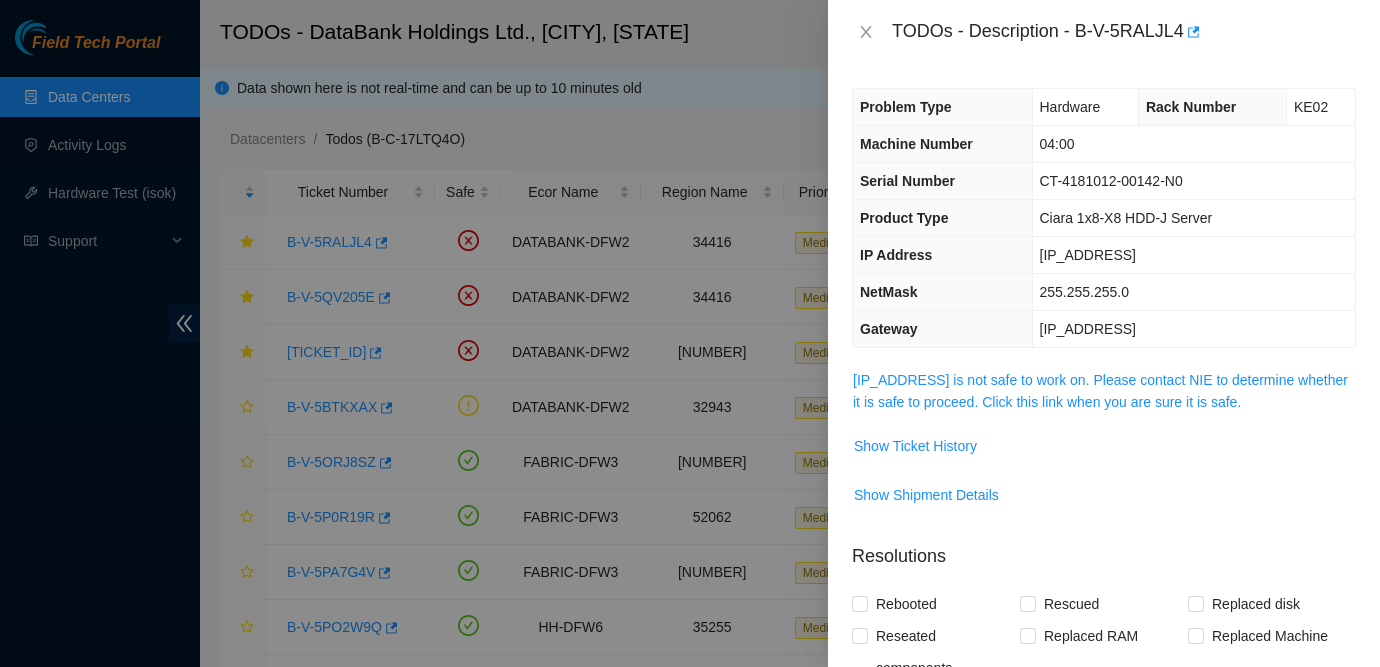 click on "[IP_ADDRESS] is not safe to work on. Please contact NIE to determine whether it is safe to proceed. Click this link when you are sure it is safe." at bounding box center (1104, 391) 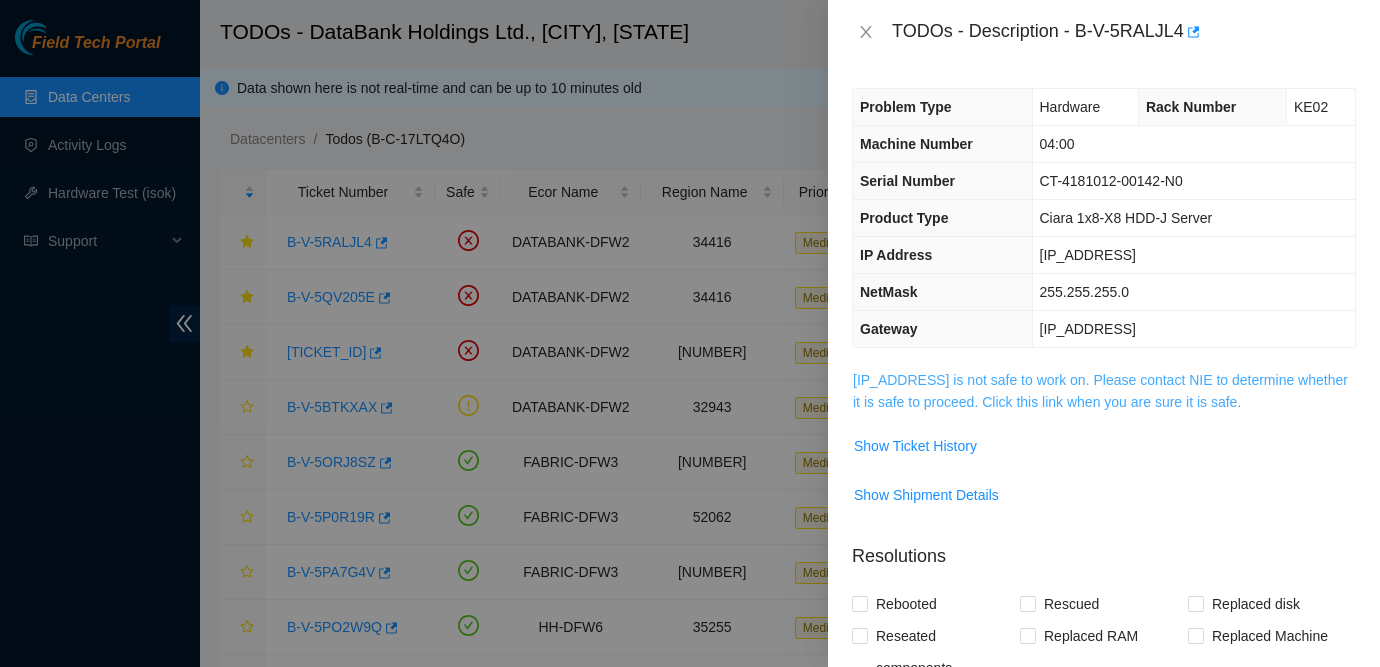 click on "[IP_ADDRESS] is not safe to work on. Please contact NIE to determine whether it is safe to proceed. Click this link when you are sure it is safe." at bounding box center (1100, 391) 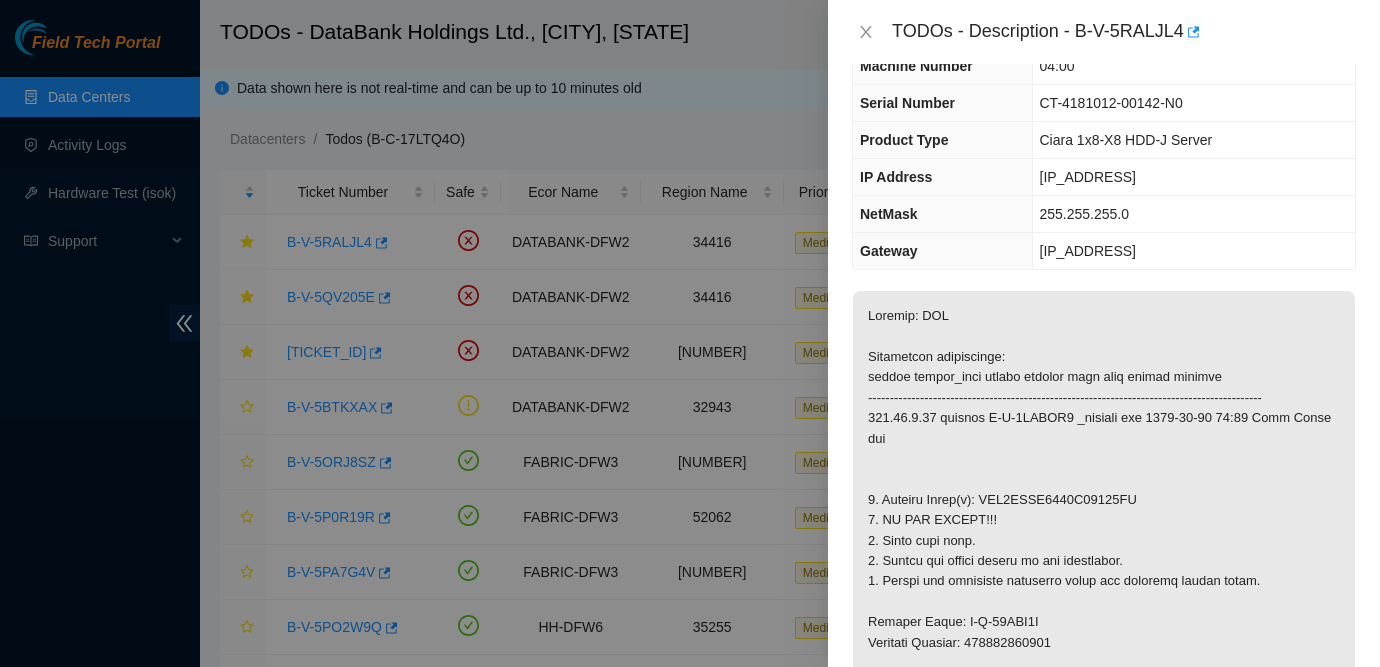 scroll, scrollTop: 0, scrollLeft: 0, axis: both 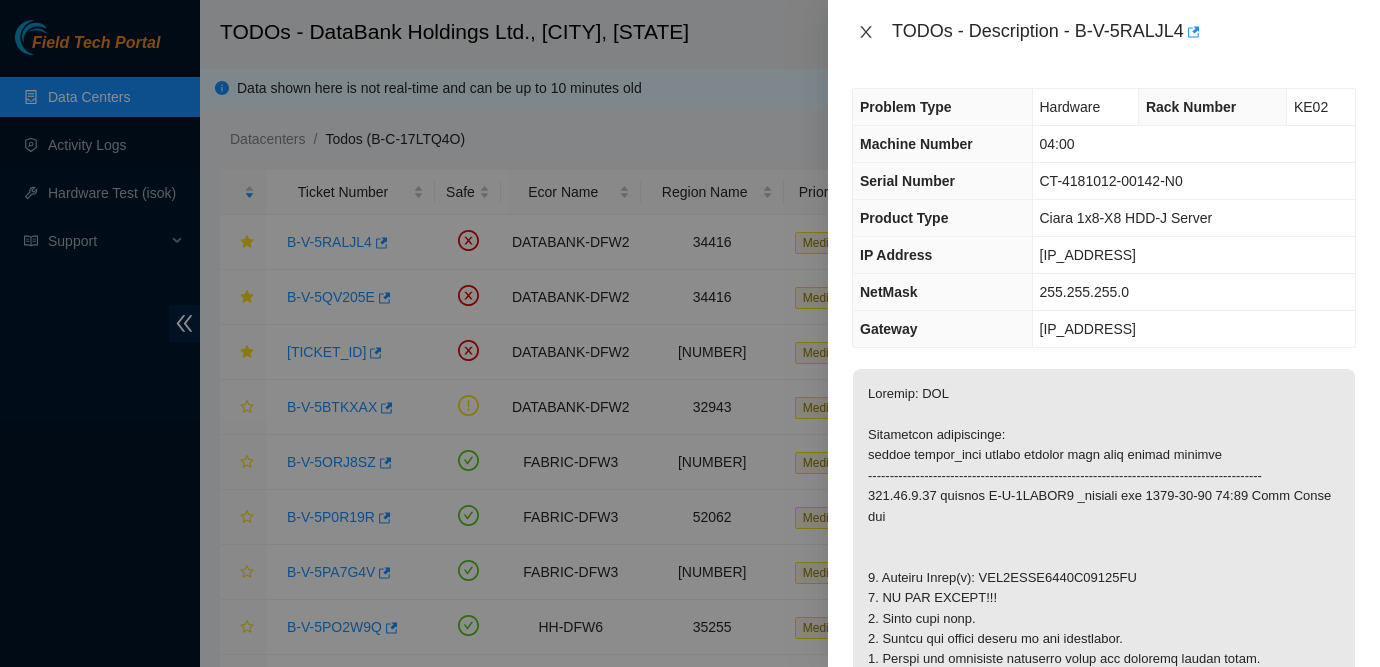 click 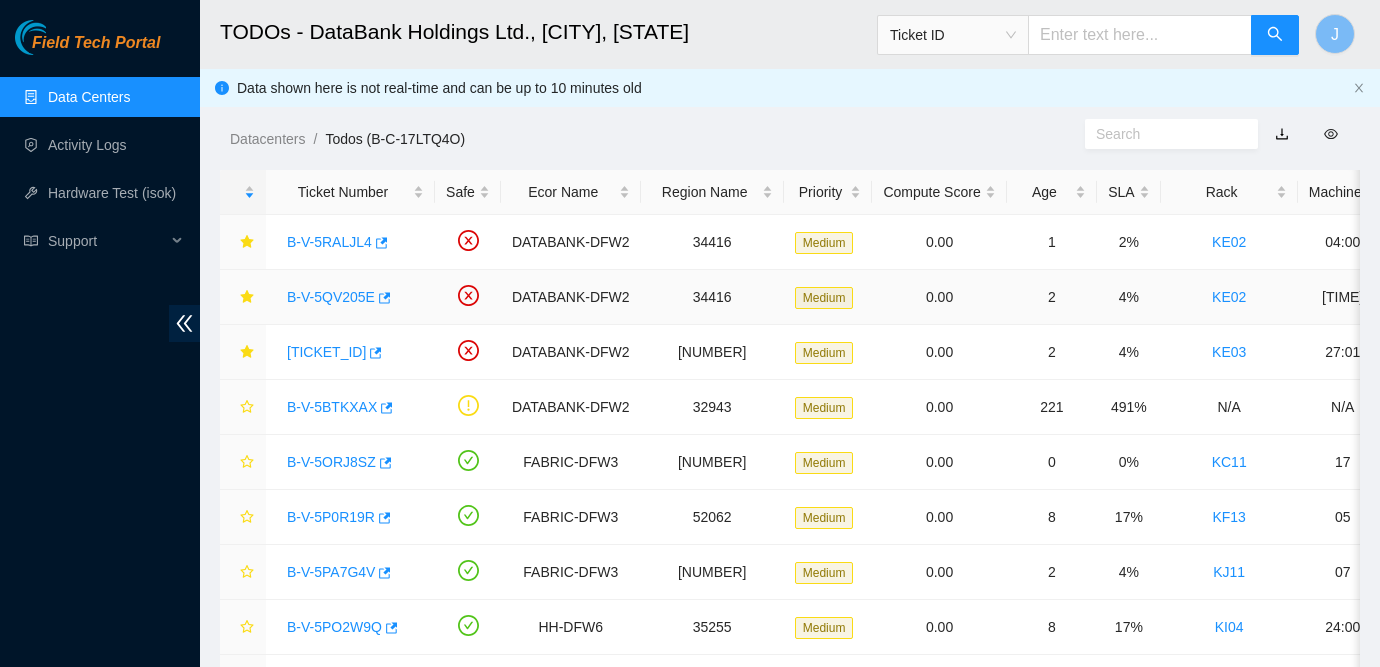 click on "B-V-5QV205E" at bounding box center [331, 297] 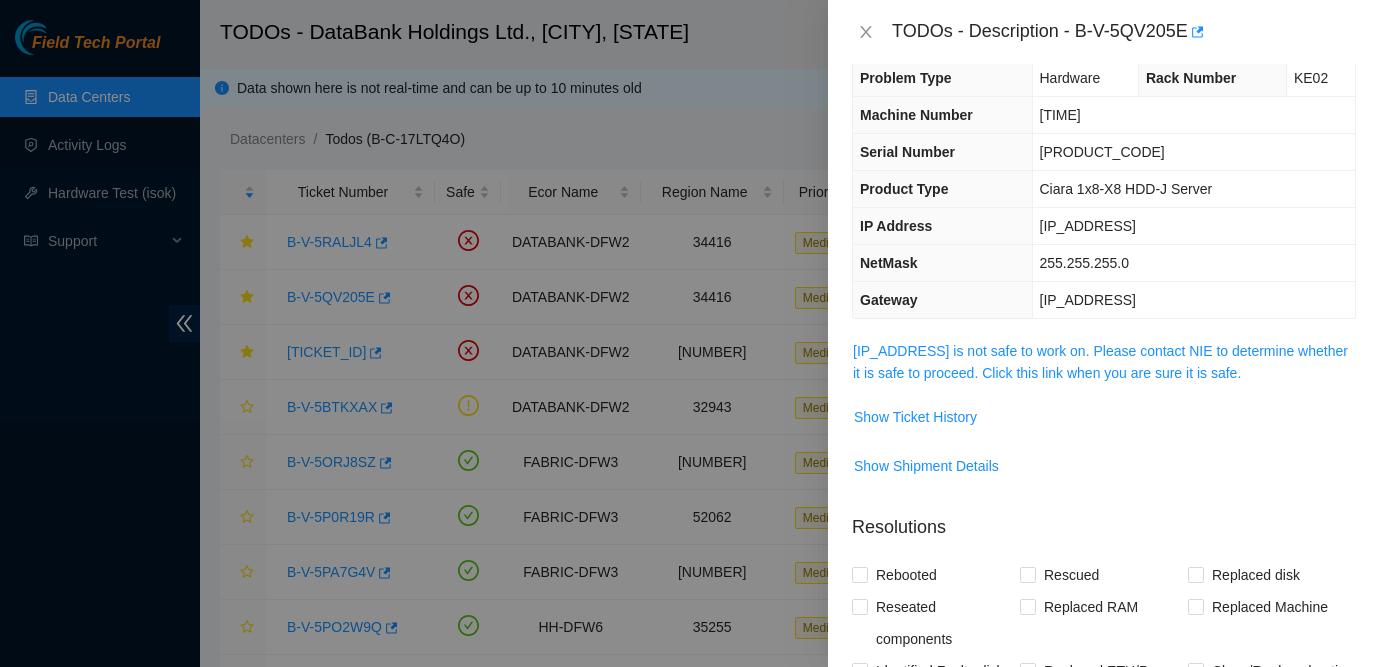 scroll, scrollTop: 0, scrollLeft: 0, axis: both 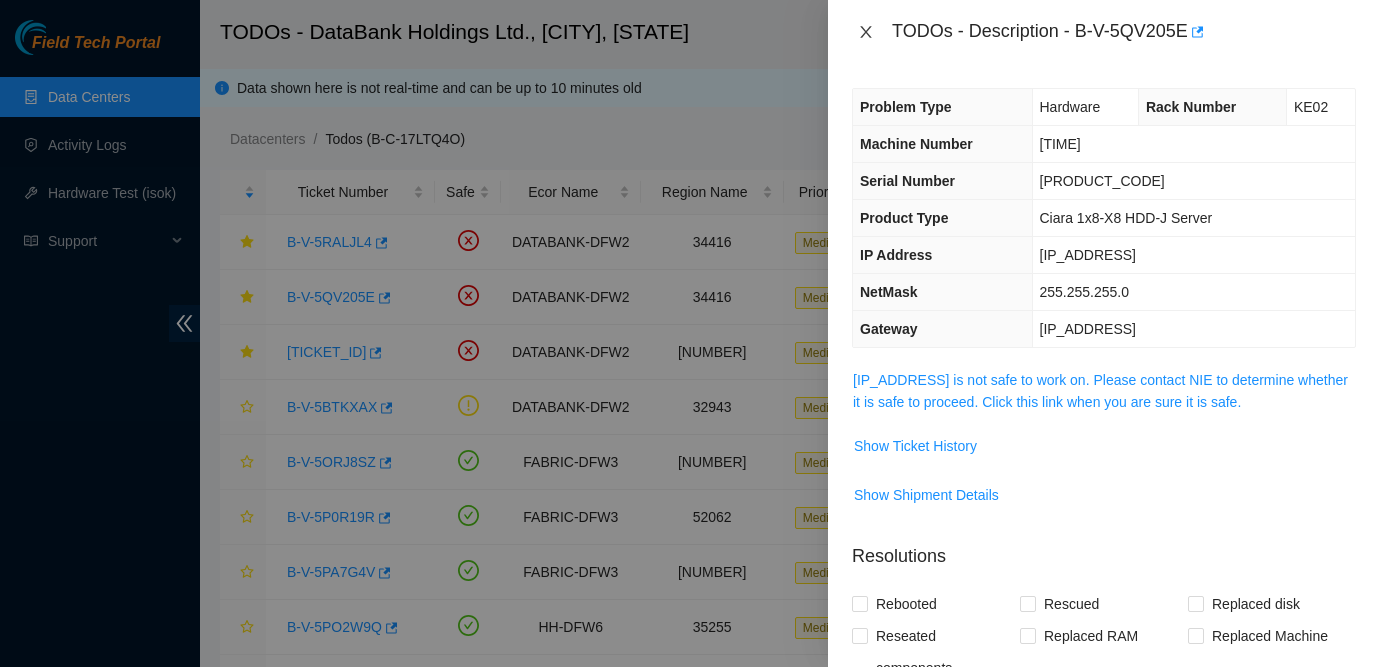 click 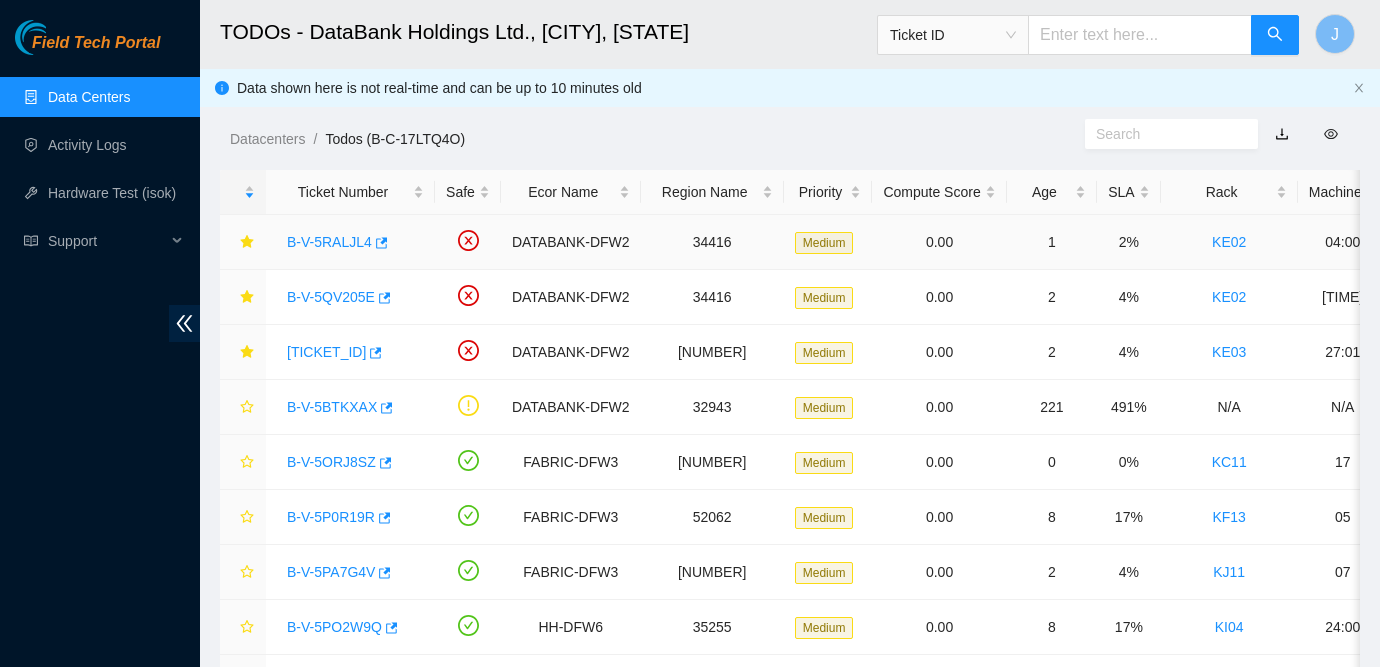 click on "B-V-5RALJL4" at bounding box center (329, 242) 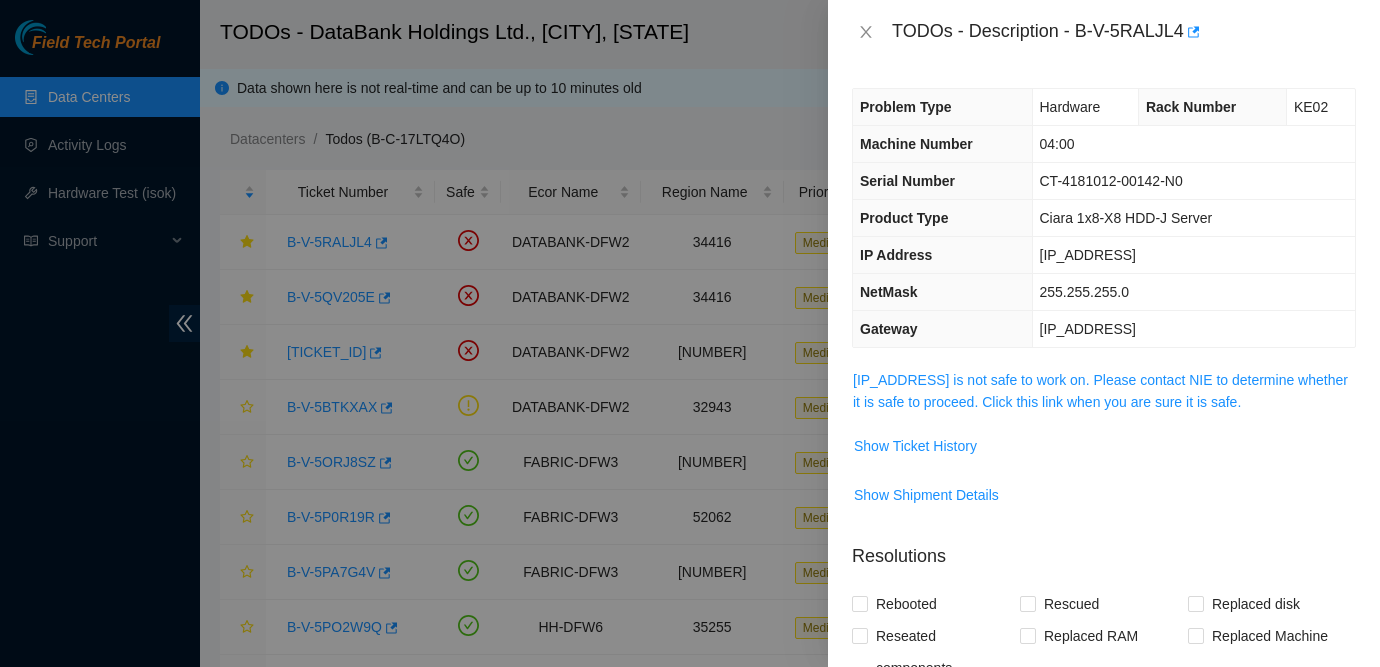 click on "[IP_ADDRESS] is not safe to work on. Please contact NIE to determine whether it is safe to proceed. Click this link when you are sure it is safe." at bounding box center [1104, 391] 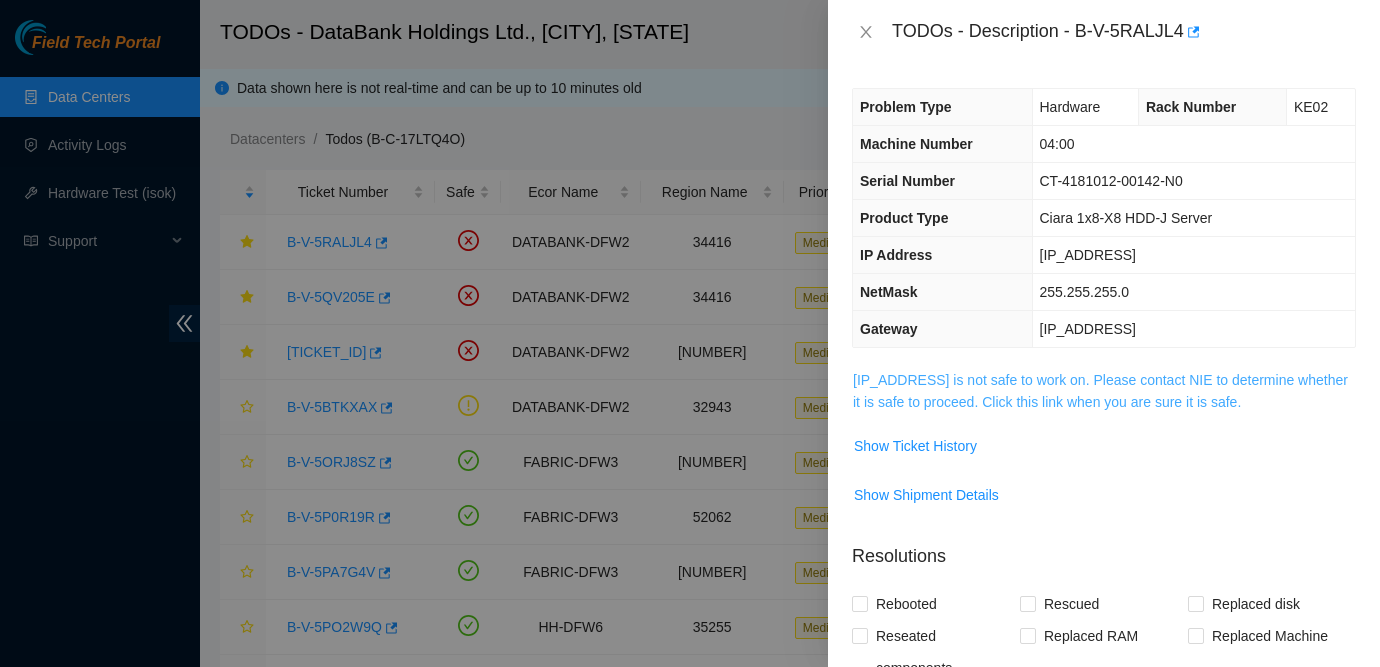 click on "[IP_ADDRESS] is not safe to work on. Please contact NIE to determine whether it is safe to proceed. Click this link when you are sure it is safe." at bounding box center [1100, 391] 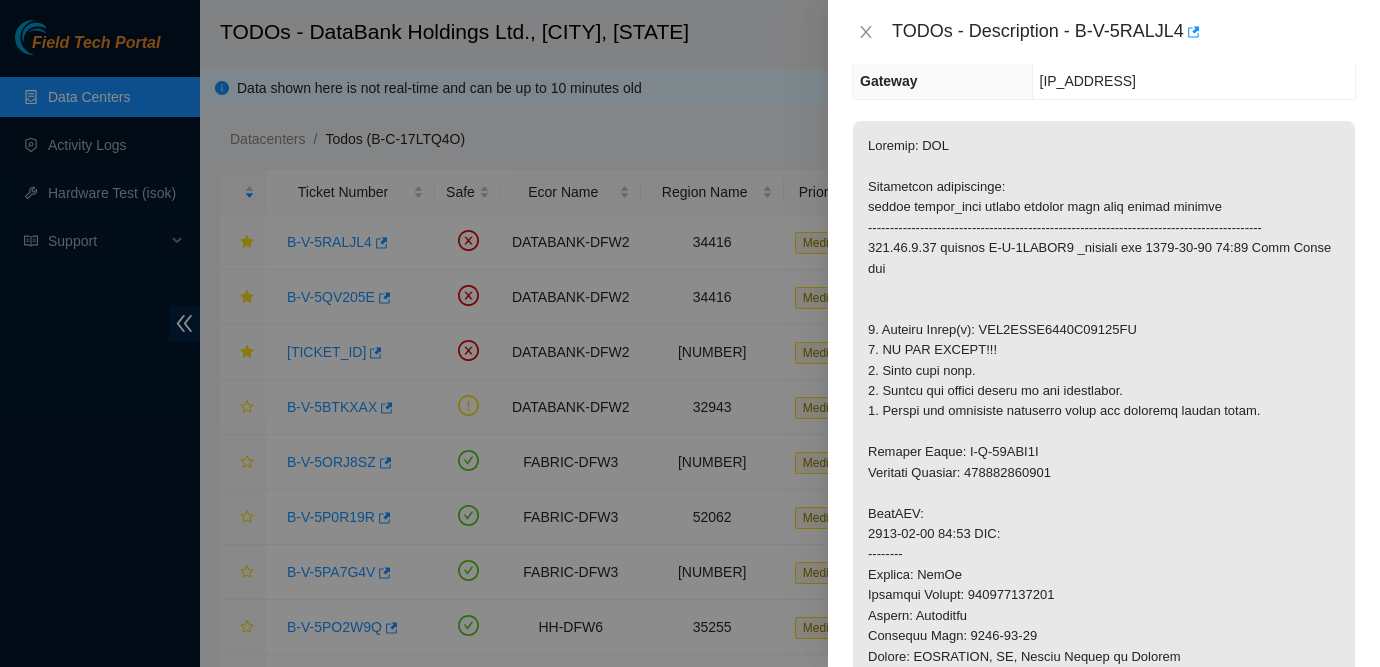 scroll, scrollTop: 273, scrollLeft: 0, axis: vertical 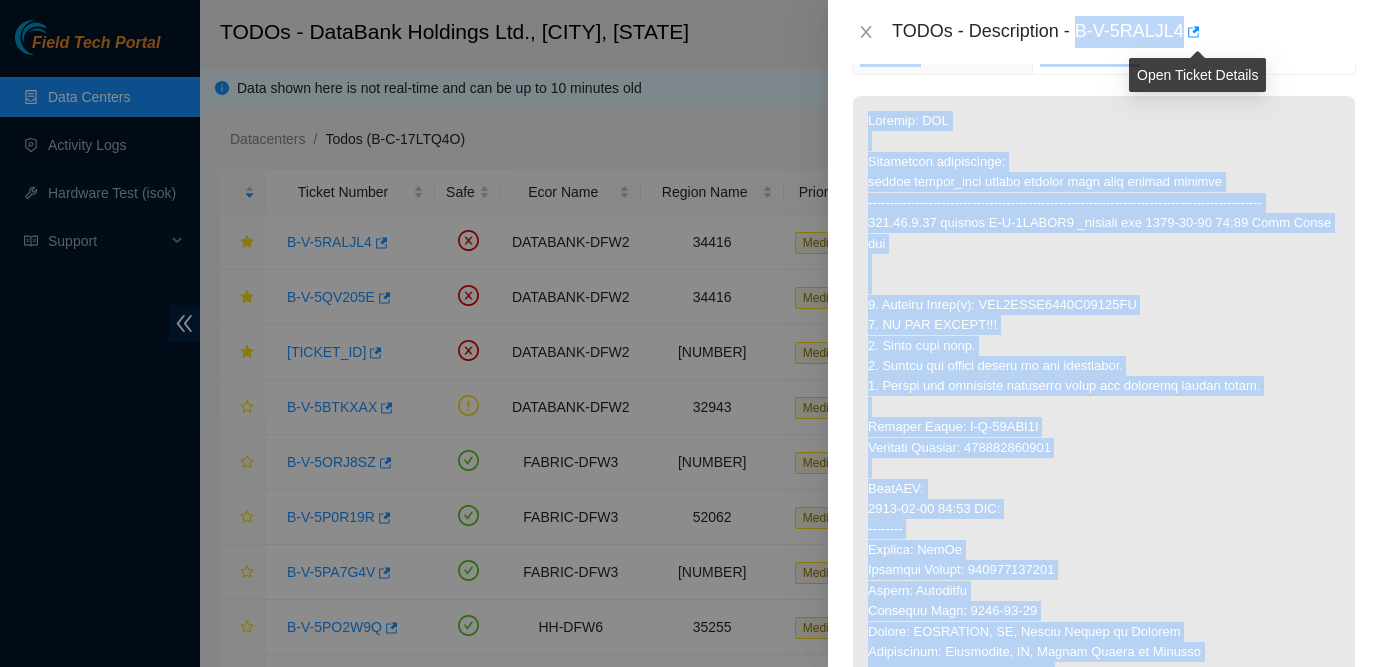 drag, startPoint x: 1080, startPoint y: 30, endPoint x: 1197, endPoint y: 45, distance: 117.95762 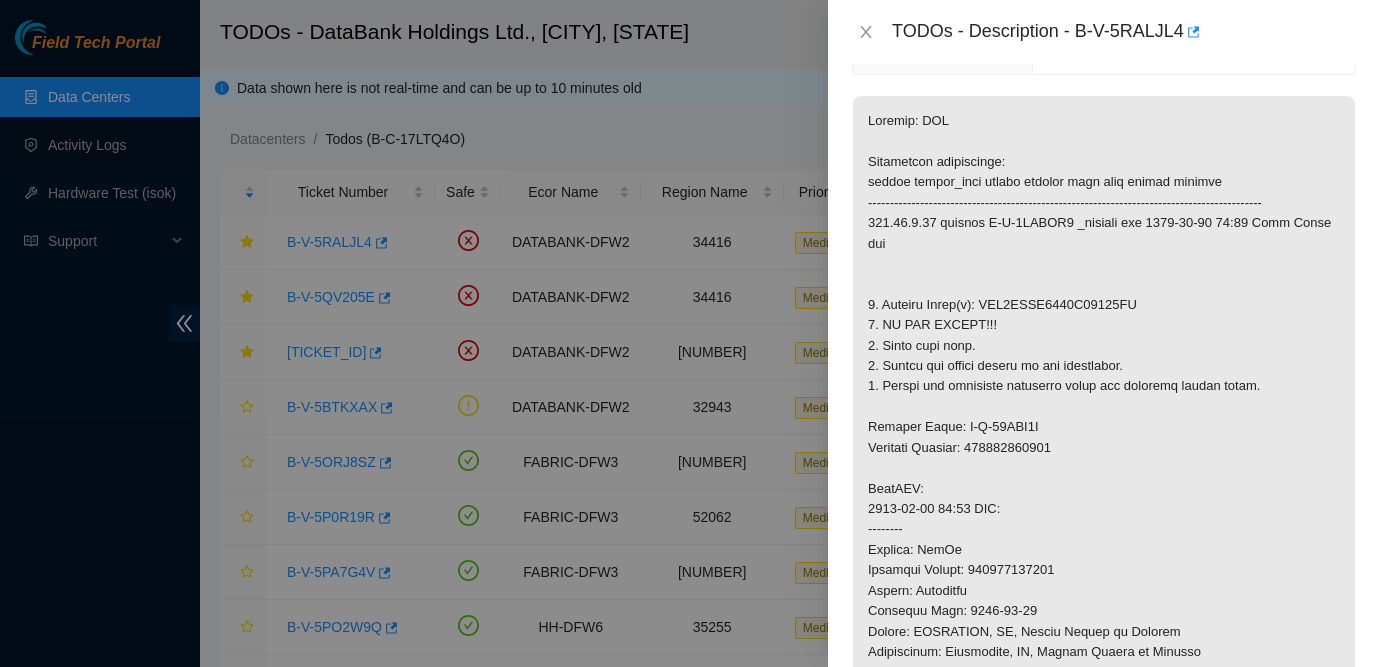 click on "TODOs - Description - B-V-5RALJL4" at bounding box center [1104, 32] 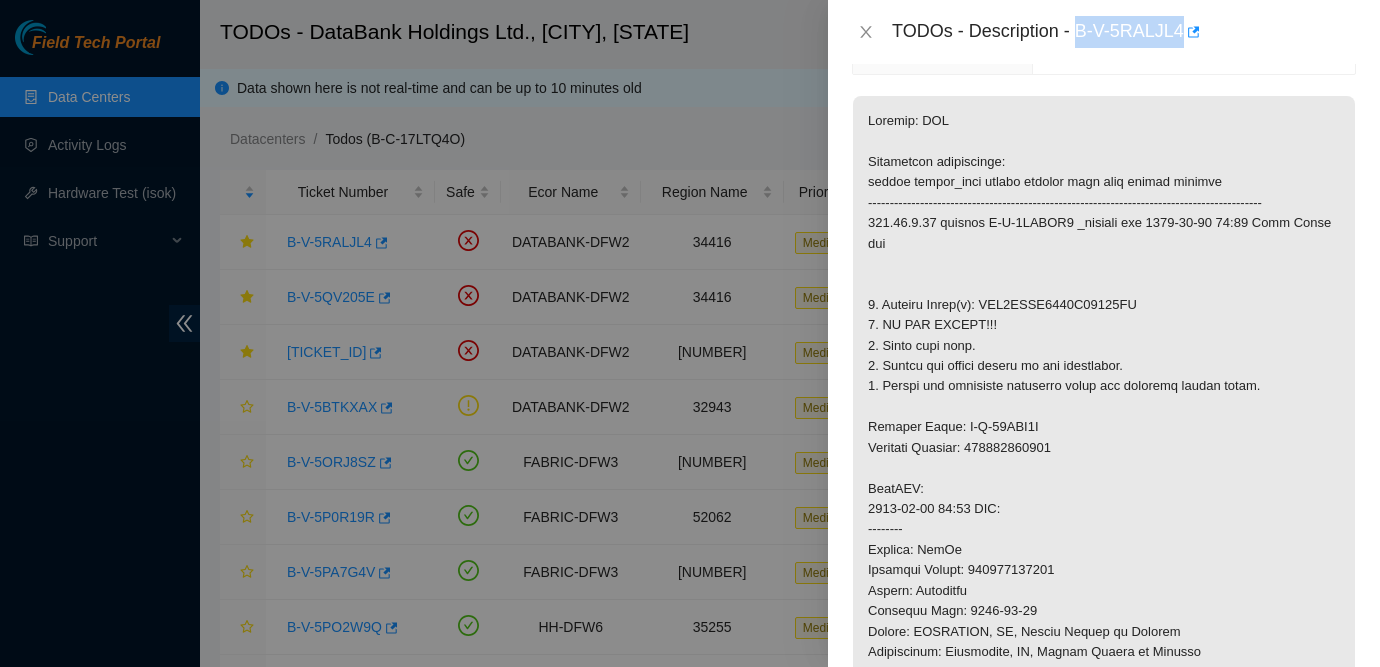 drag, startPoint x: 1081, startPoint y: 27, endPoint x: 1189, endPoint y: 37, distance: 108.461975 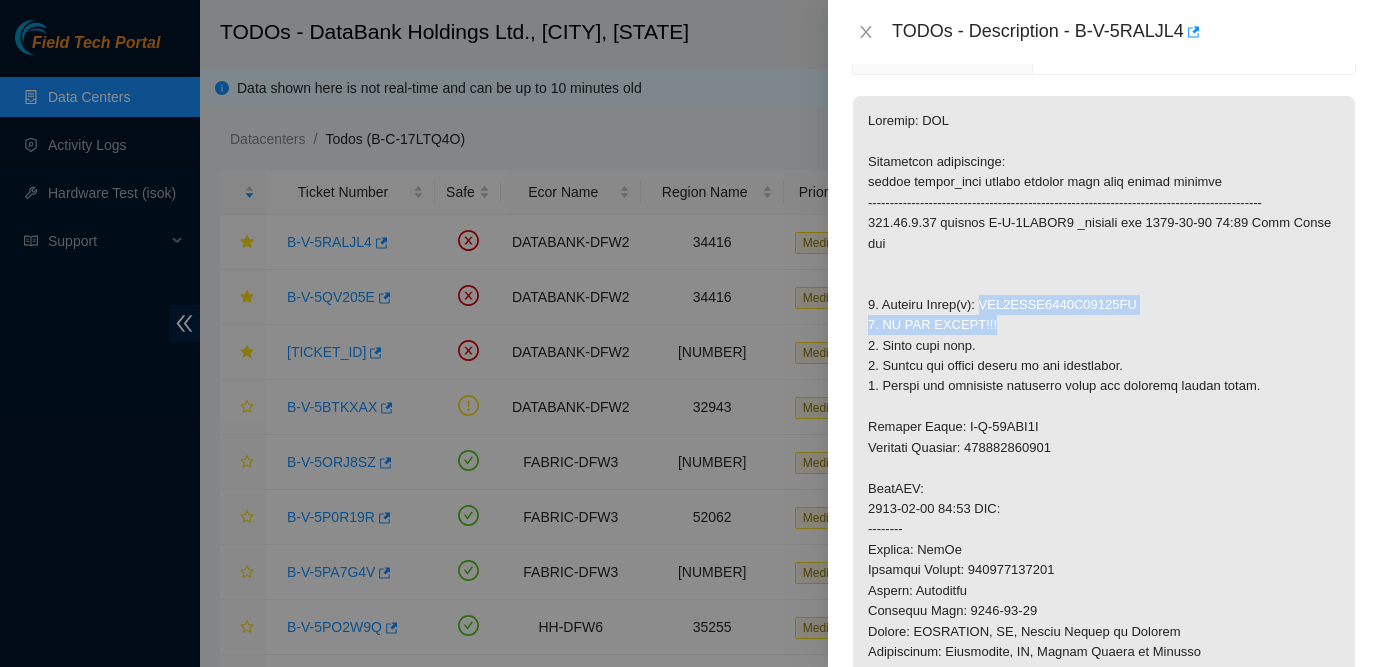 drag, startPoint x: 991, startPoint y: 322, endPoint x: 1169, endPoint y: 336, distance: 178.54971 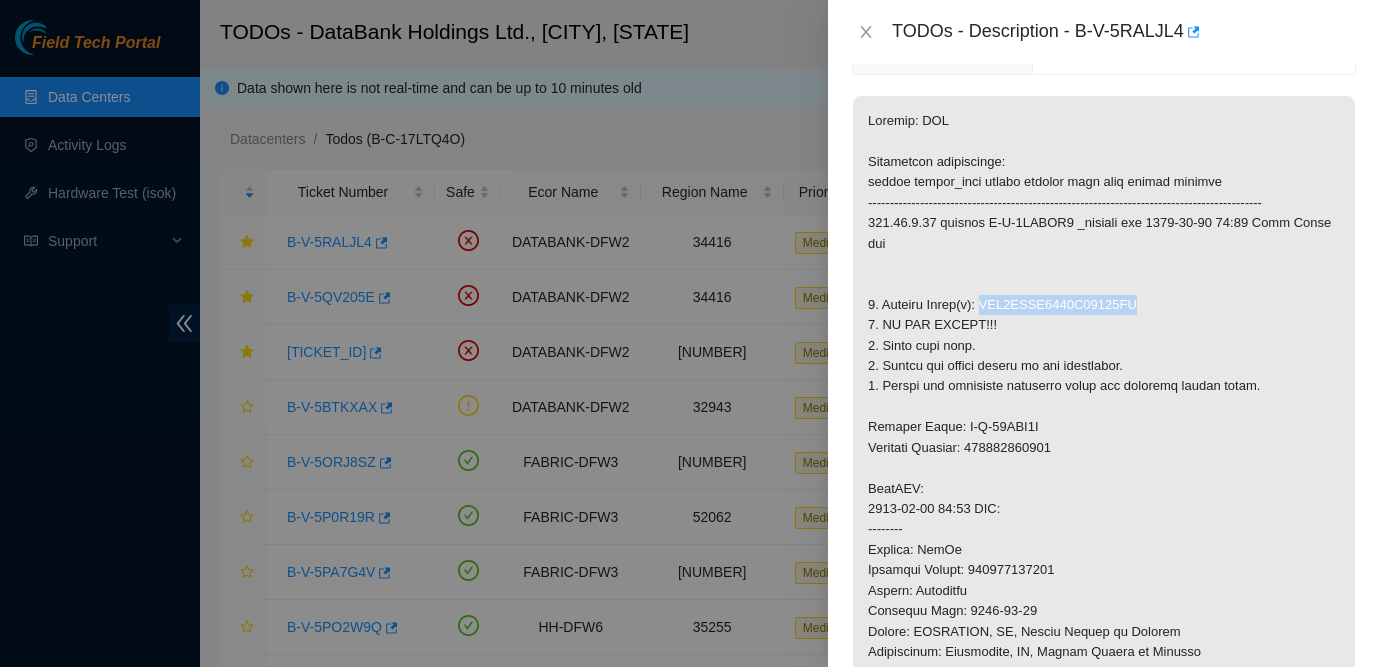 drag, startPoint x: 989, startPoint y: 322, endPoint x: 1161, endPoint y: 331, distance: 172.2353 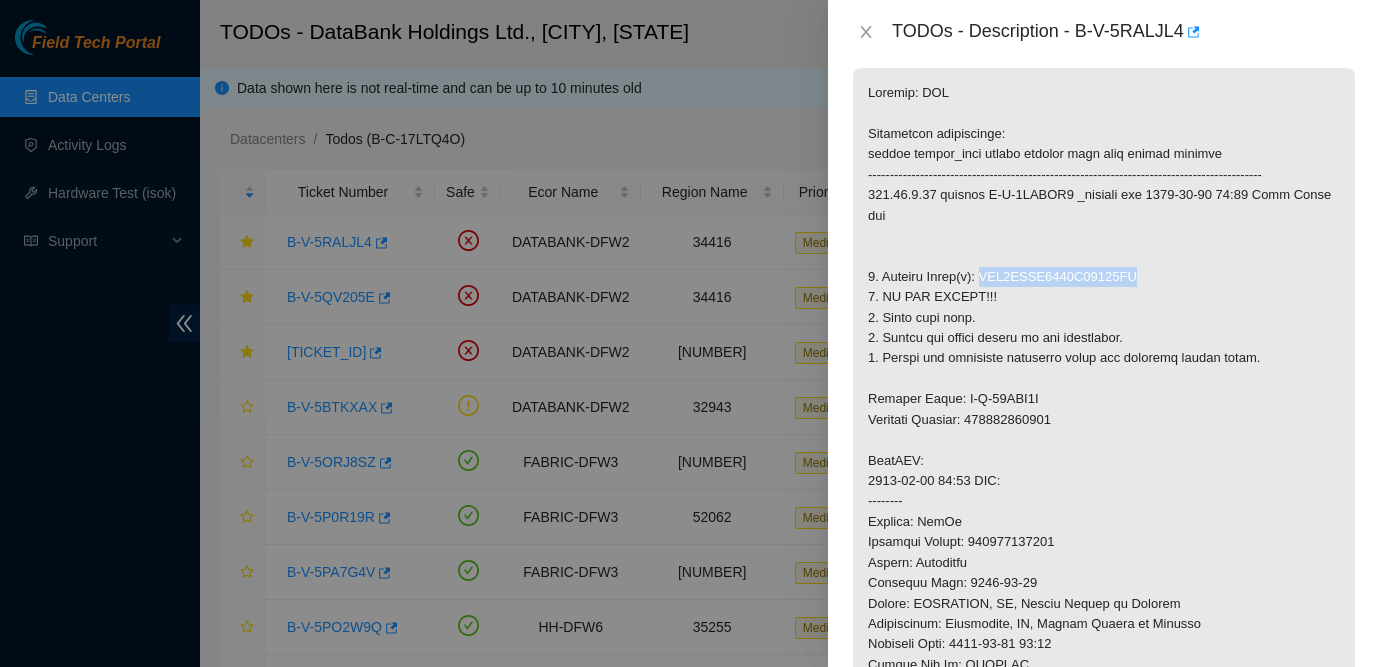 scroll, scrollTop: 302, scrollLeft: 0, axis: vertical 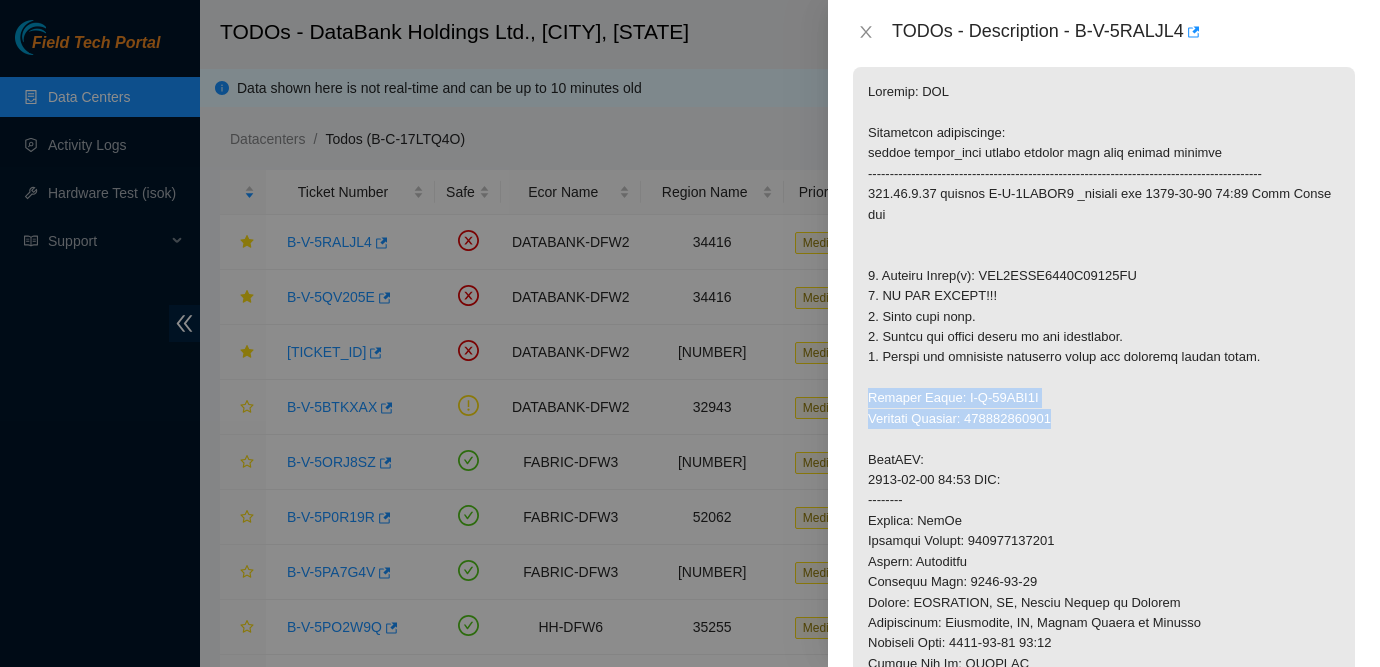 drag, startPoint x: 863, startPoint y: 420, endPoint x: 1090, endPoint y: 435, distance: 227.49506 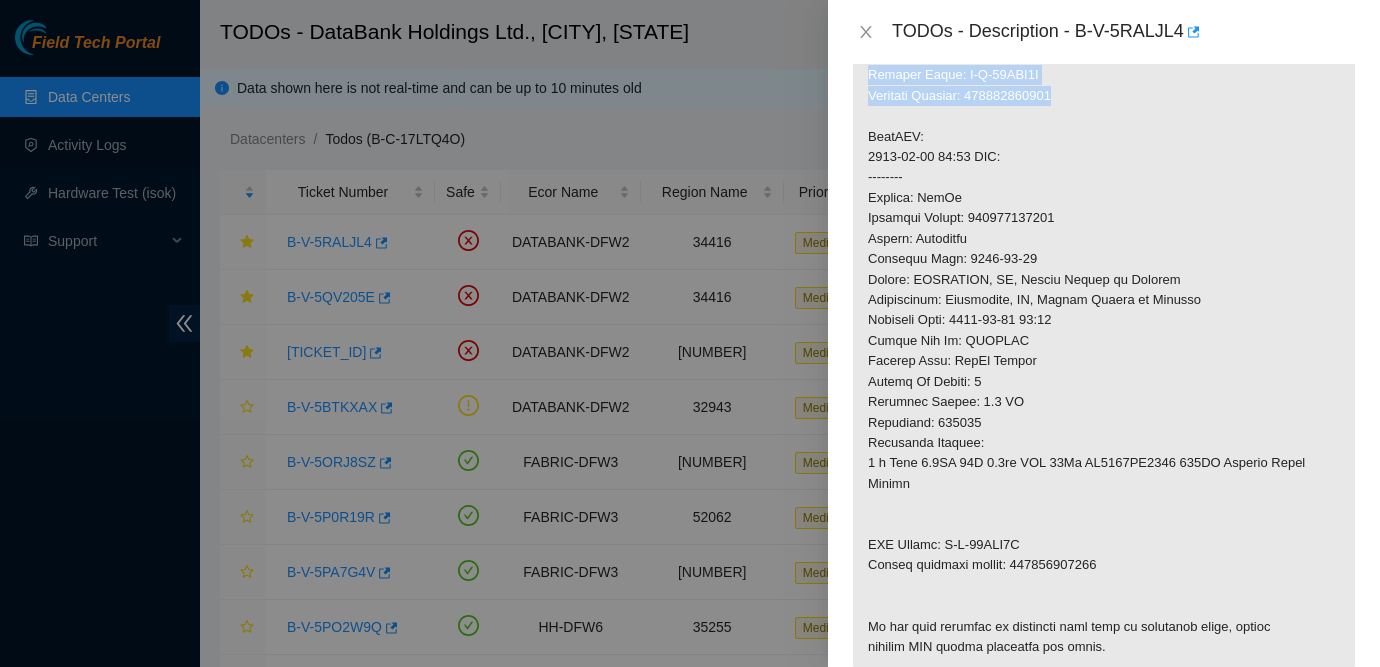 scroll, scrollTop: 637, scrollLeft: 0, axis: vertical 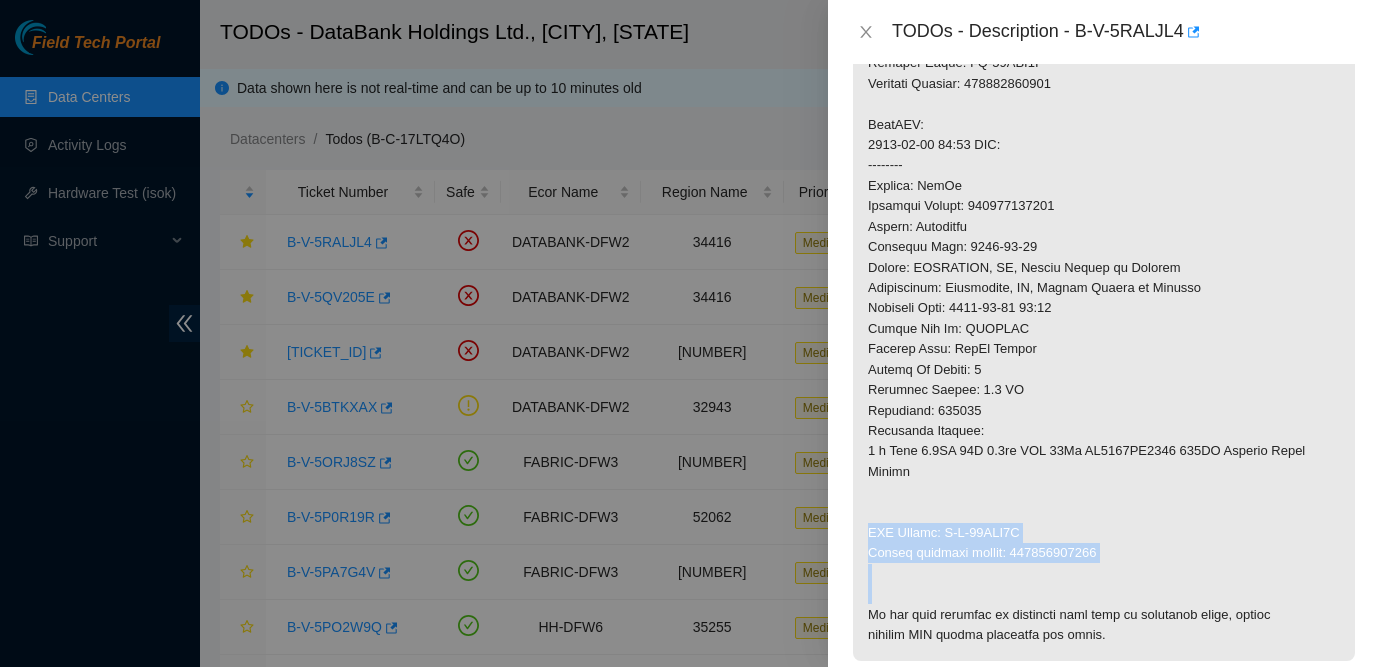 drag, startPoint x: 861, startPoint y: 549, endPoint x: 1134, endPoint y: 589, distance: 275.91486 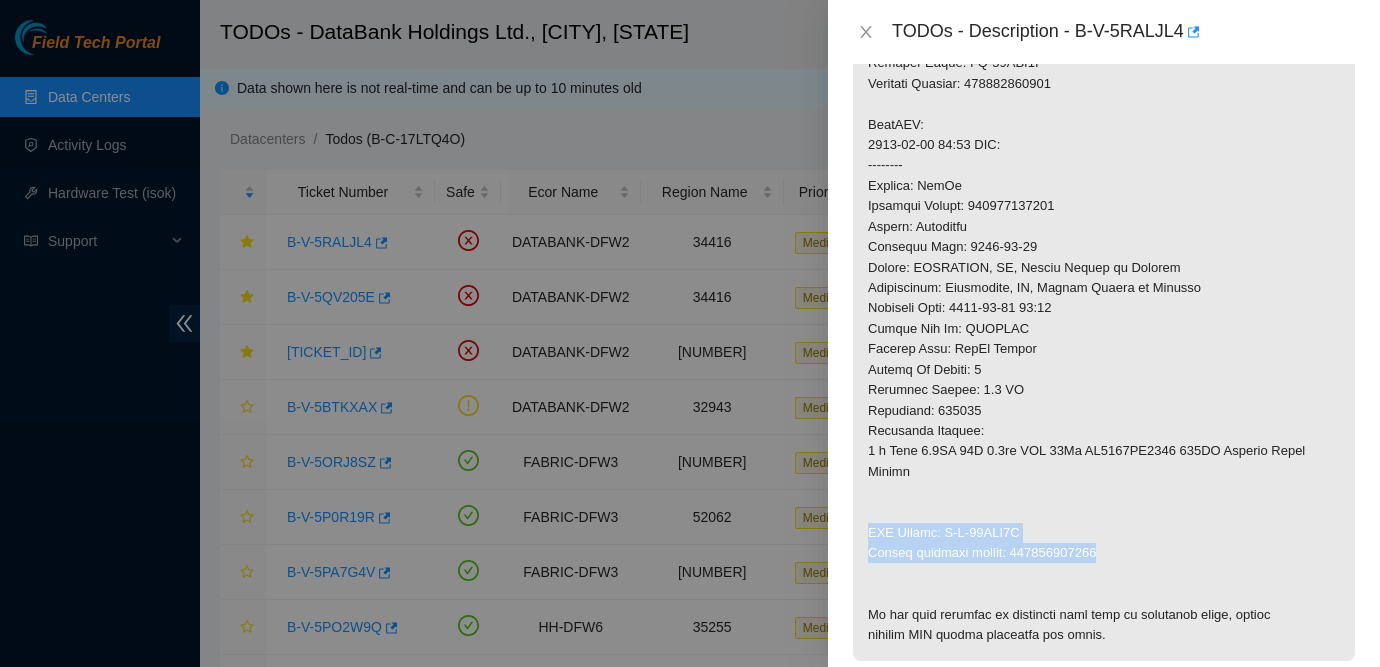 drag, startPoint x: 866, startPoint y: 548, endPoint x: 1115, endPoint y: 576, distance: 250.56935 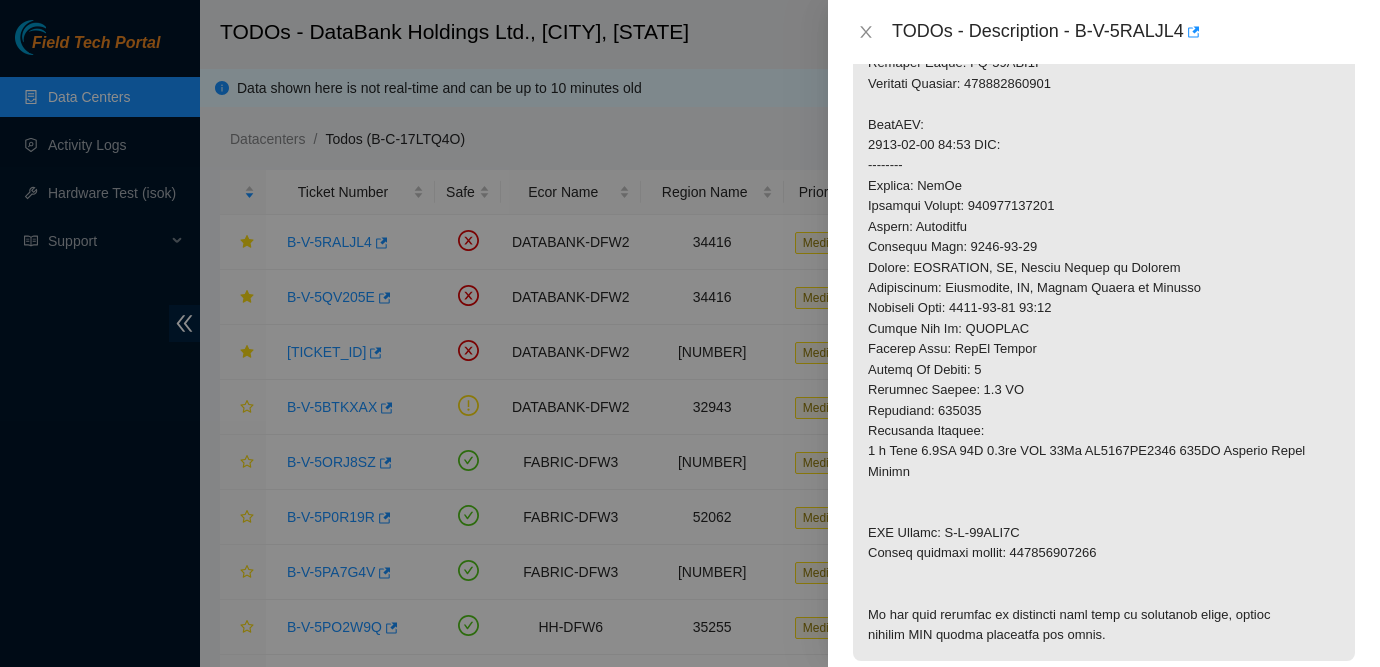 click at bounding box center [1104, 196] 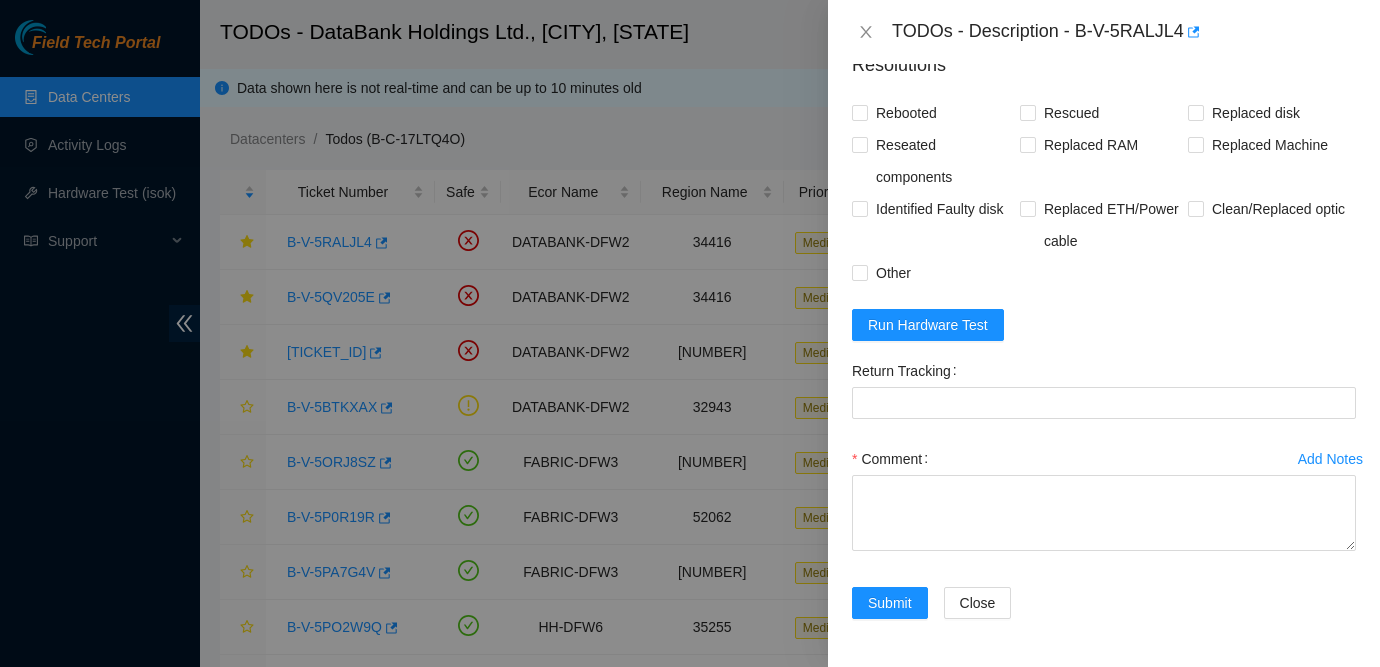 scroll, scrollTop: 1491, scrollLeft: 0, axis: vertical 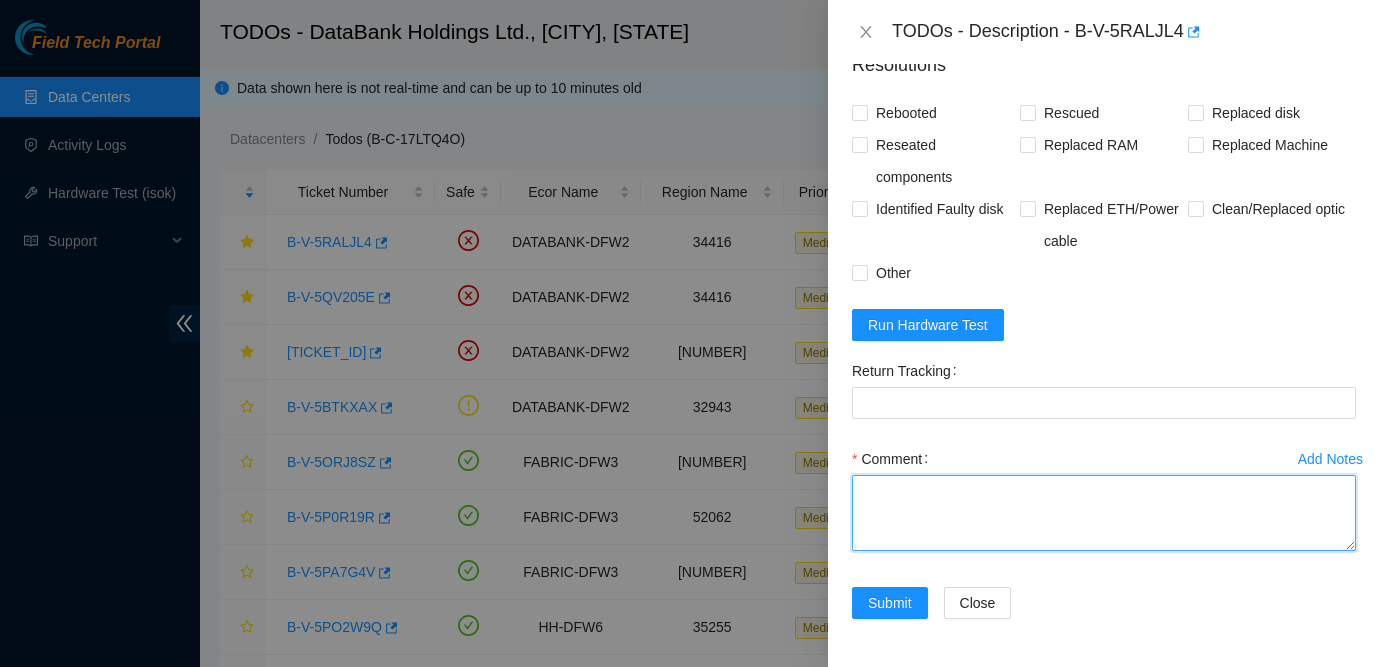 click on "Comment" at bounding box center [1104, 513] 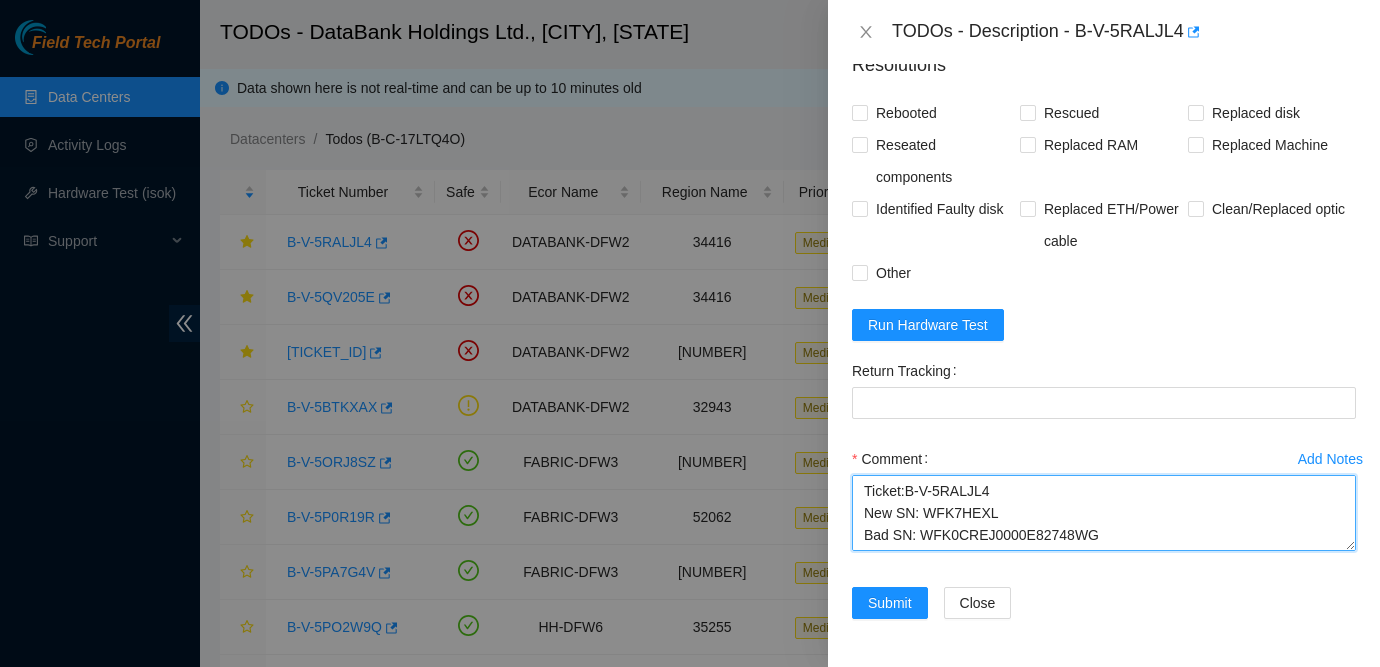 scroll, scrollTop: 81, scrollLeft: 0, axis: vertical 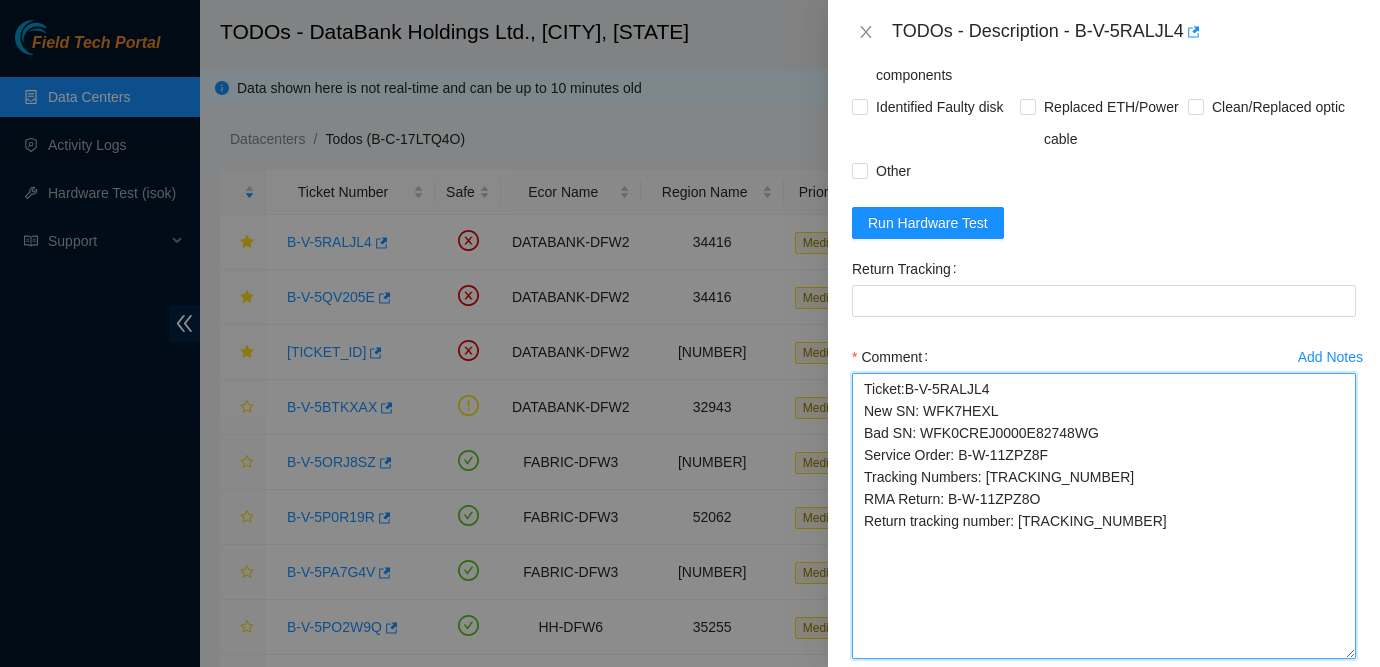 drag, startPoint x: 1354, startPoint y: 546, endPoint x: 1353, endPoint y: 755, distance: 209.0024 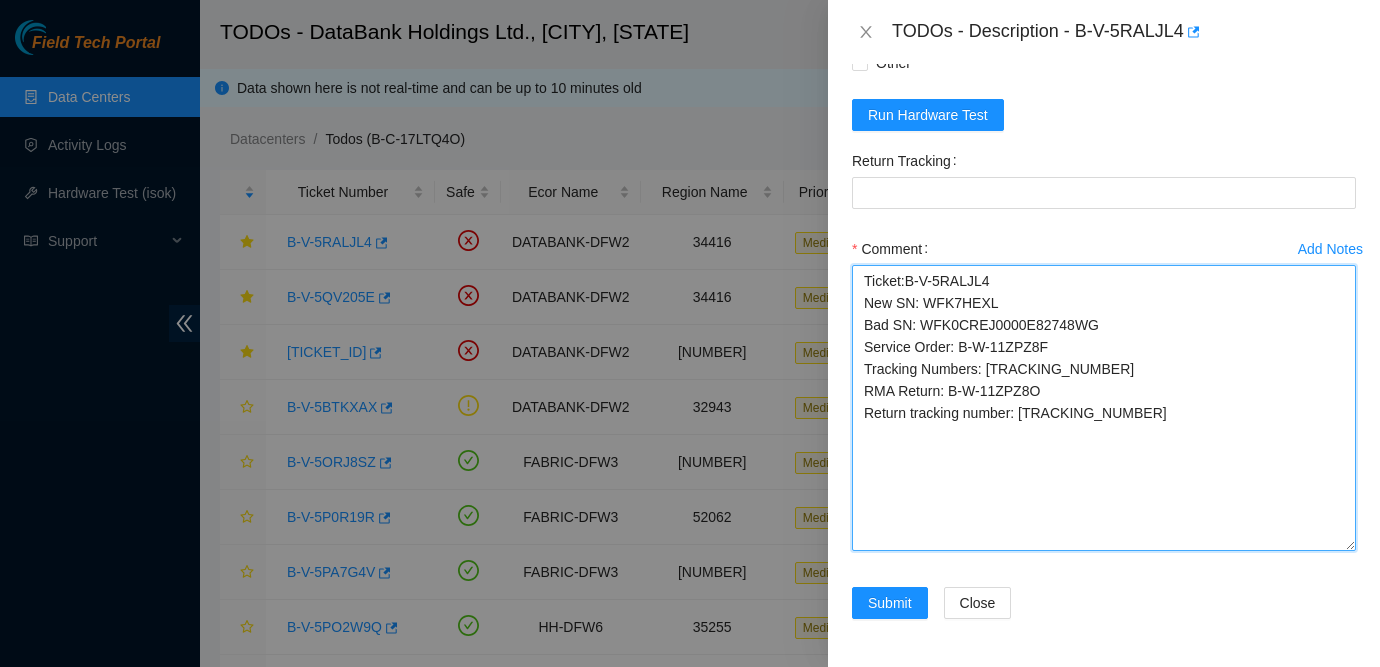 click on "Ticket:B-V-5RALJL4
New SN: WFK7HEXL
Bad SN: WFK0CREJ0000E82748WG
Service Order: B-W-11ZPZ8F
Tracking Numbers: [TRACKING_NUMBER]
RMA Return: B-W-11ZPZ8O
Return tracking number: [TRACKING_NUMBER]" at bounding box center (1104, 408) 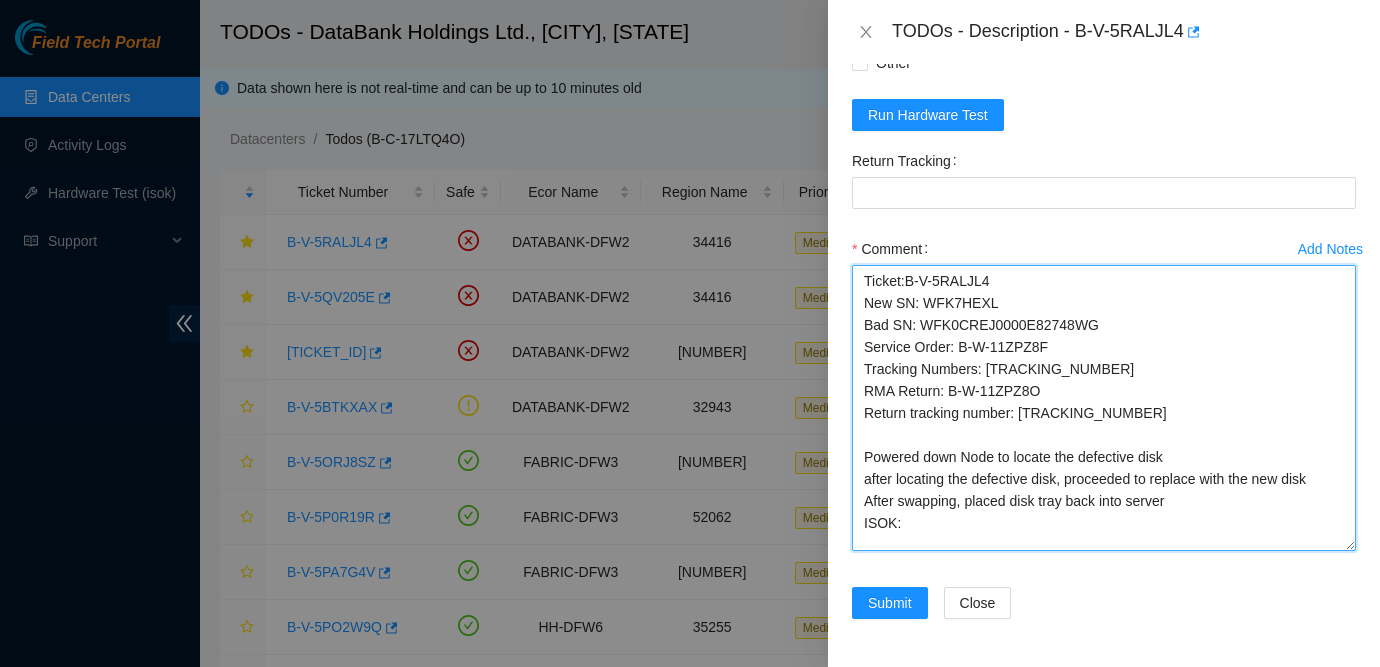 click on "Ticket:B-V-5RALJL4
New SN: WFK7HEXL
Bad SN: WFK0CREJ0000E82748WG
Service Order: B-W-11ZPZ8F
Tracking Numbers: [TRACKING_NUMBER]
RMA Return: B-W-11ZPZ8O
Return tracking number: [TRACKING_NUMBER]
Powered down Node to locate the defective disk
after locating the defective disk, proceeded to replace with the new disk
After swapping, placed disk tray back into server
ISOK:" at bounding box center [1104, 408] 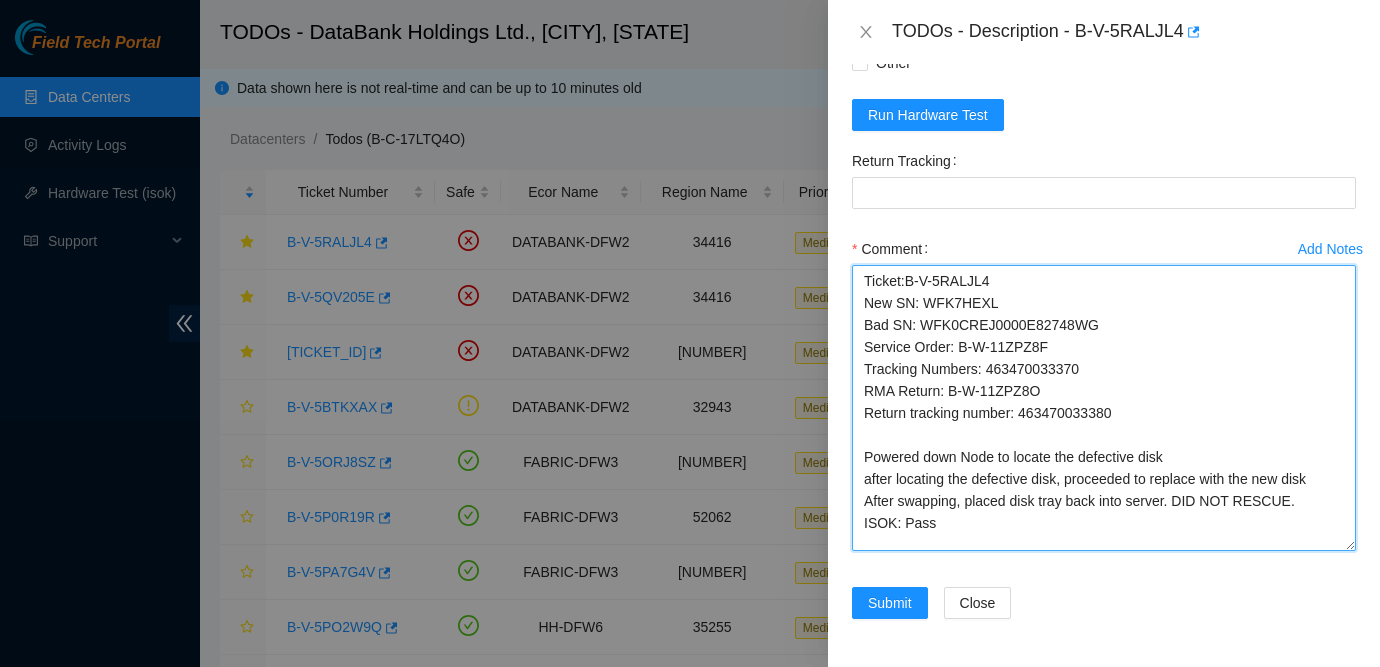 click on "Ticket:B-V-5RALJL4
New SN: WFK7HEXL
Bad SN: WFK0CREJ0000E82748WG
Service Order: B-W-11ZPZ8F
Tracking Numbers: 463470033370
RMA Return: B-W-11ZPZ8O
Return tracking number: 463470033380
Powered down Node to locate the defective disk
after locating the defective disk, proceeded to replace with the new disk
After swapping, placed disk tray back into server. DID NOT RESCUE.
ISOK: Pass" at bounding box center (1104, 408) 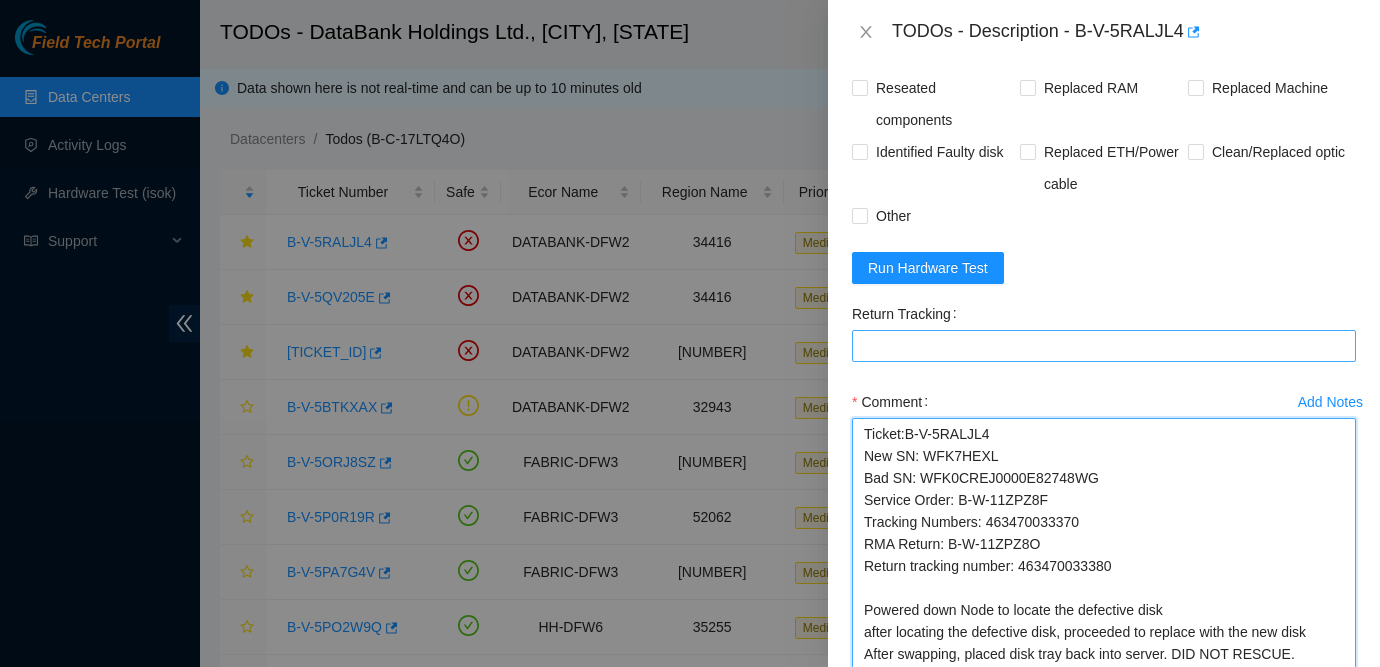 scroll, scrollTop: 1414, scrollLeft: 0, axis: vertical 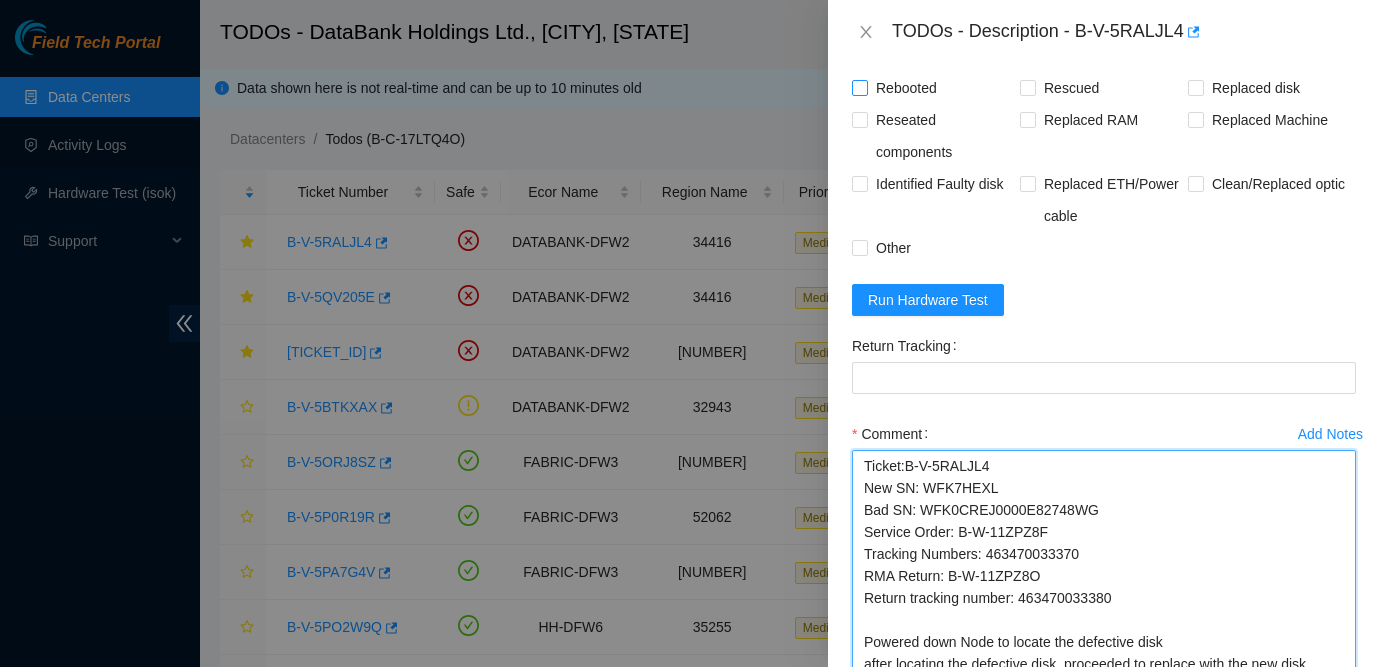 type on "Ticket:B-V-5RALJL4
New SN: WFK7HEXL
Bad SN: WFK0CREJ0000E82748WG
Service Order: B-W-11ZPZ8F
Tracking Numbers: 463470033370
RMA Return: B-W-11ZPZ8O
Return tracking number: 463470033380
Powered down Node to locate the defective disk
after locating the defective disk, proceeded to replace with the new disk
After swapping, placed disk tray back into server. DID NOT RESCUE.
ISOK: Pass" 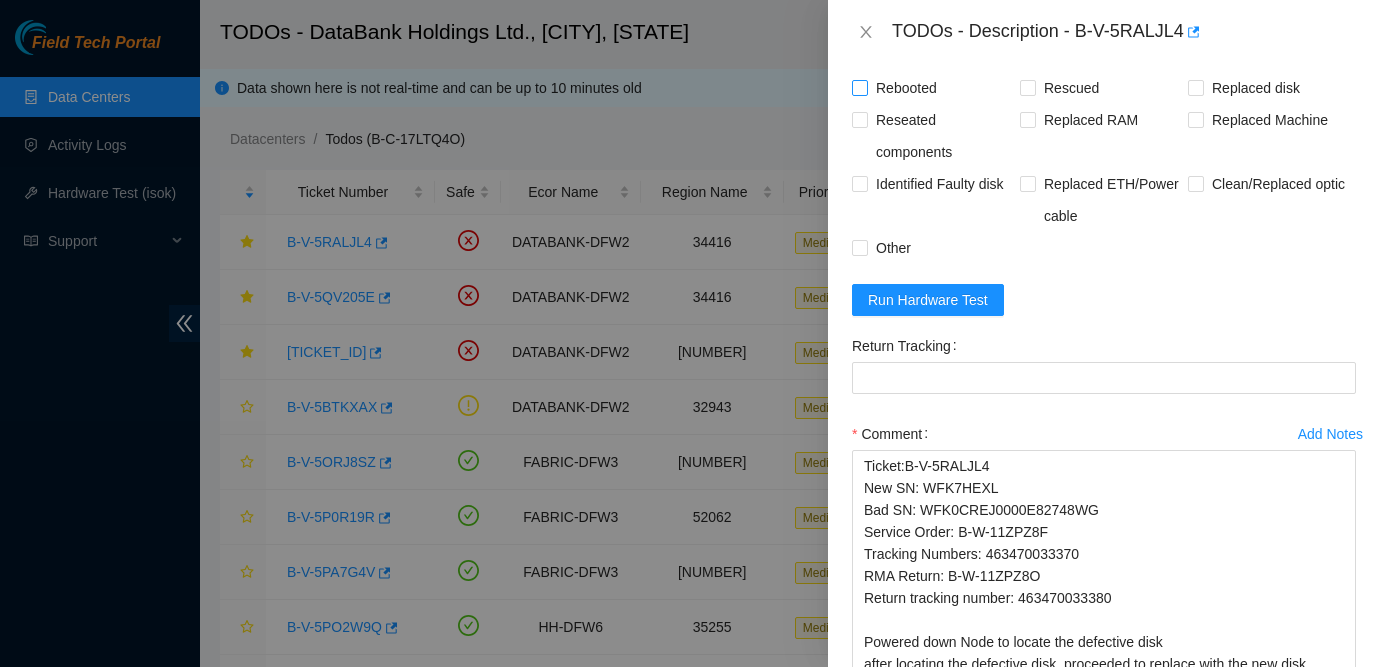 click on "Rebooted" at bounding box center [906, 88] 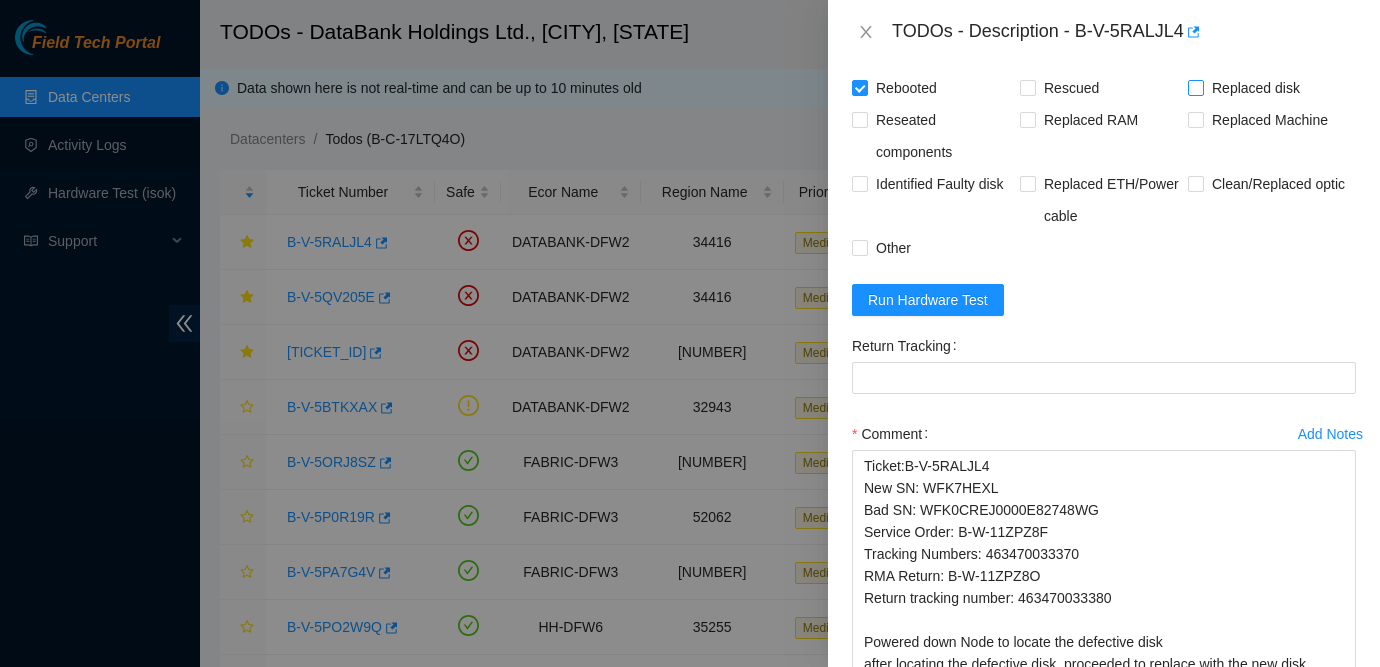 click on "Replaced disk" at bounding box center [1256, 88] 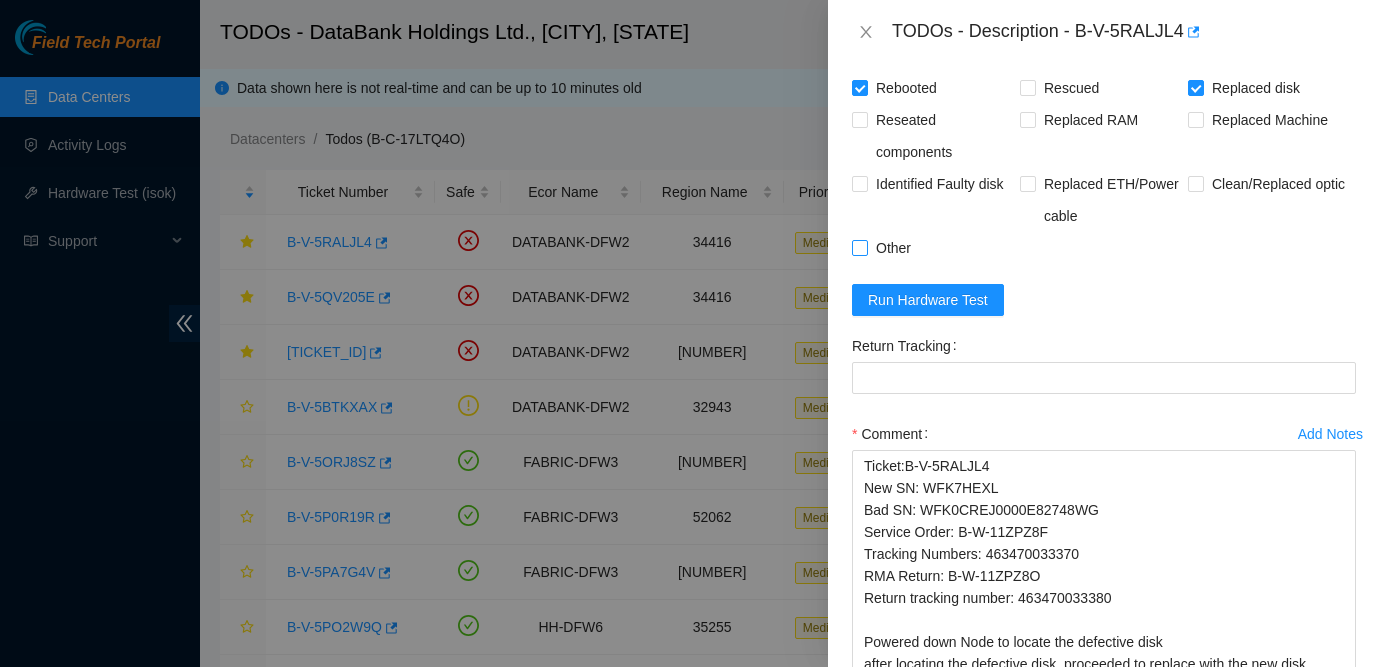 click on "Other" at bounding box center [893, 248] 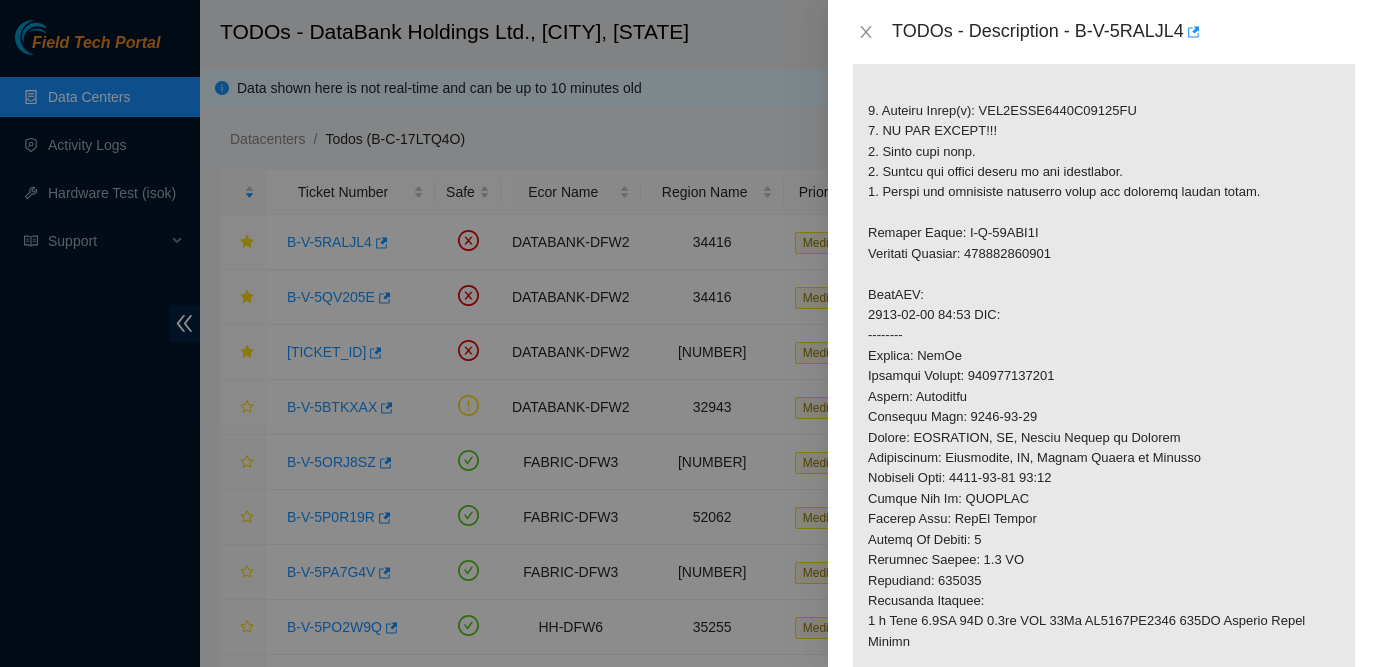 scroll, scrollTop: 1701, scrollLeft: 0, axis: vertical 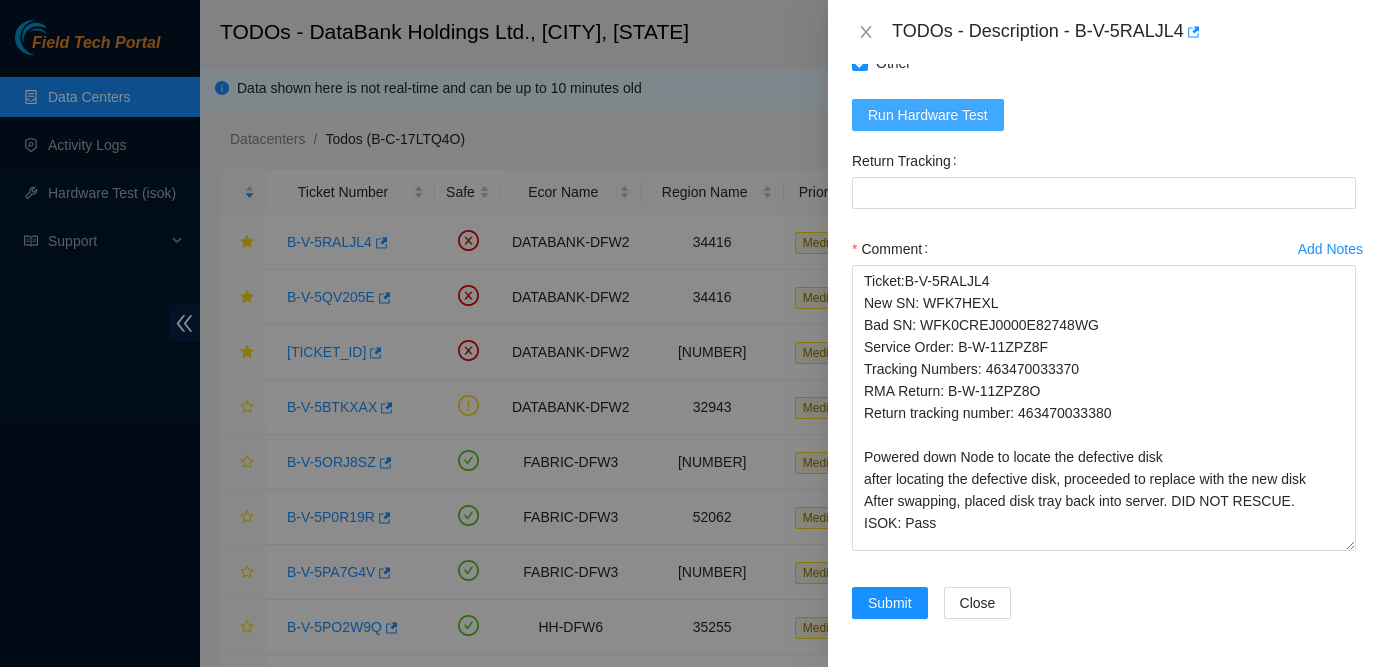 click on "Run Hardware Test" at bounding box center (928, 115) 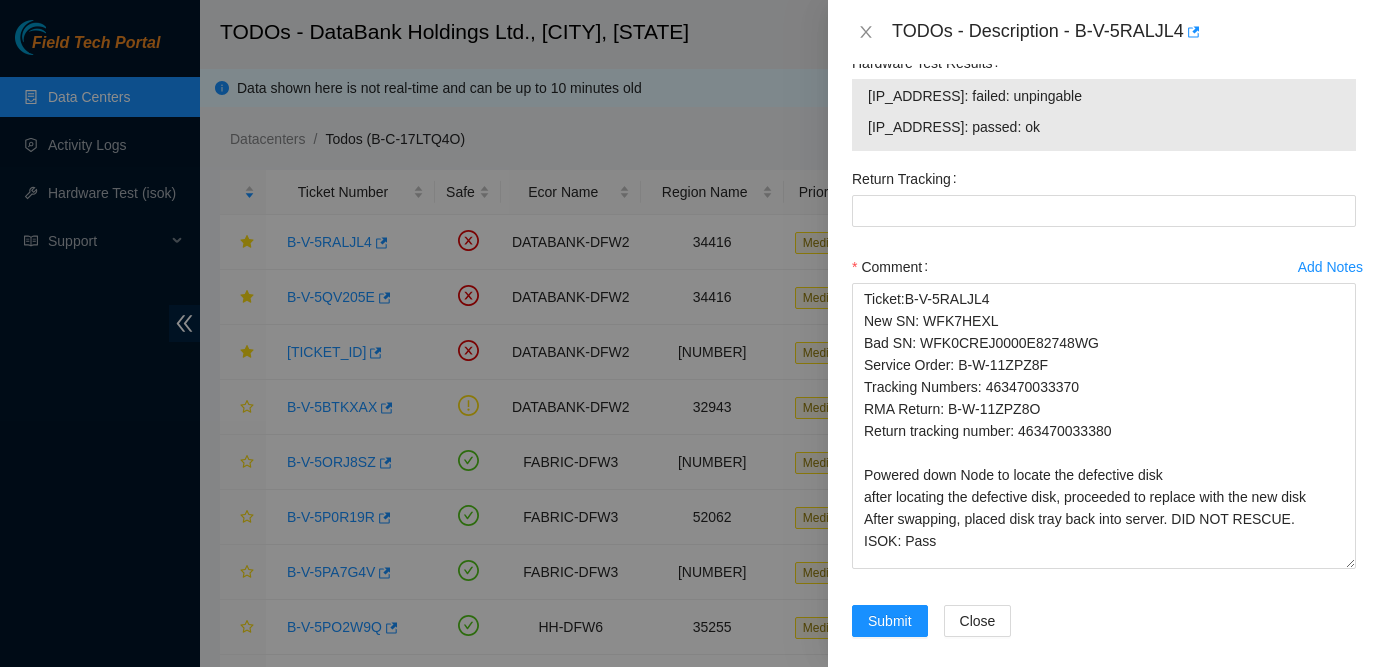 scroll, scrollTop: 1685, scrollLeft: 0, axis: vertical 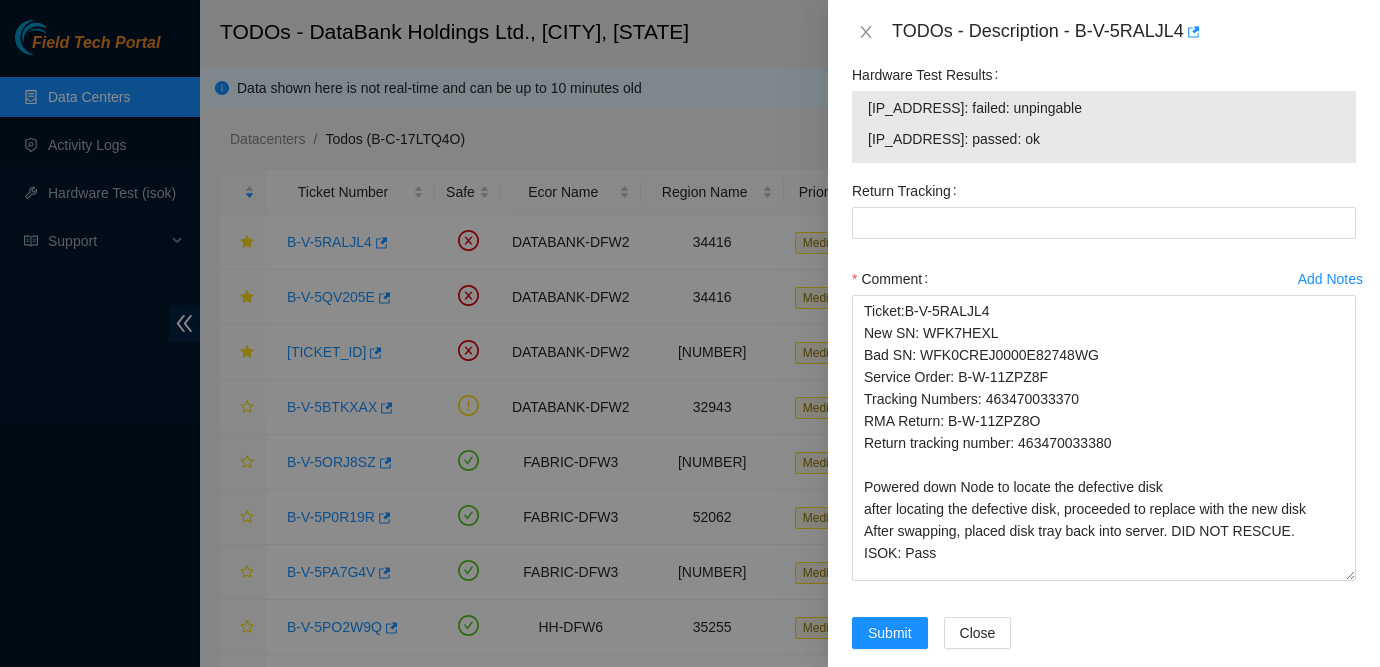click on "Run Hardware Test" at bounding box center (928, 29) 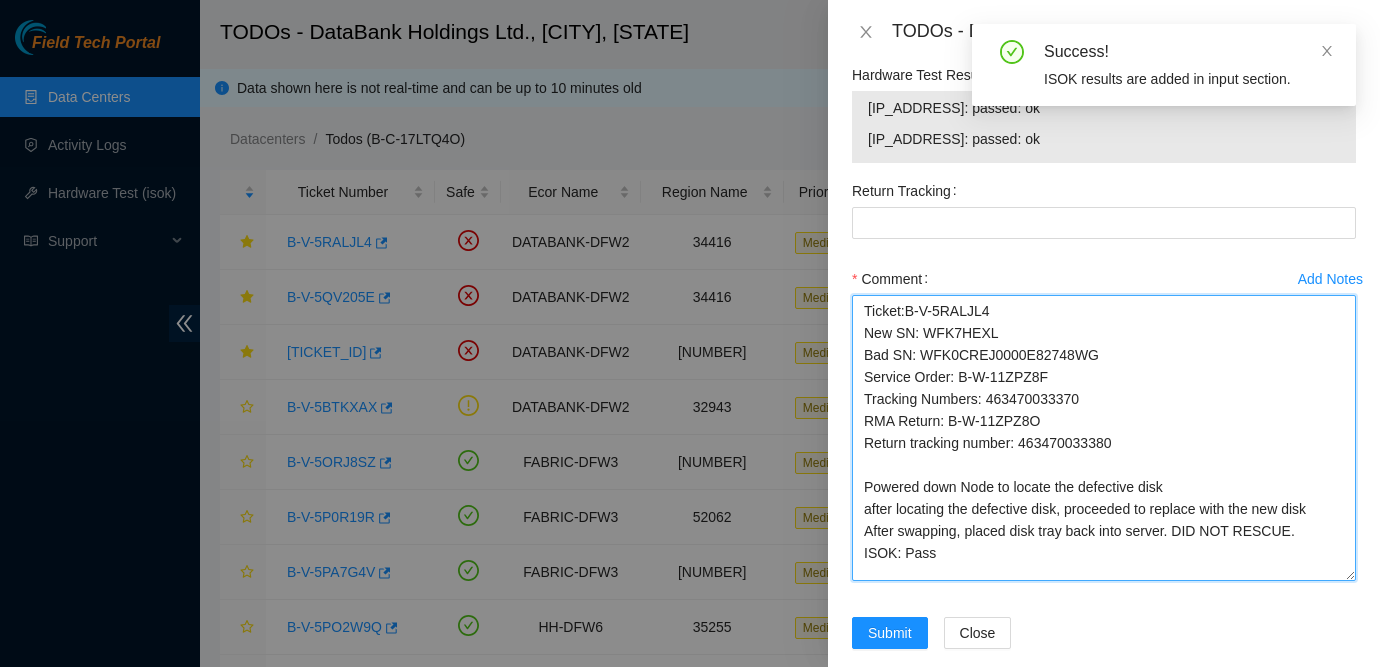 drag, startPoint x: 1025, startPoint y: 546, endPoint x: 1151, endPoint y: 547, distance: 126.00397 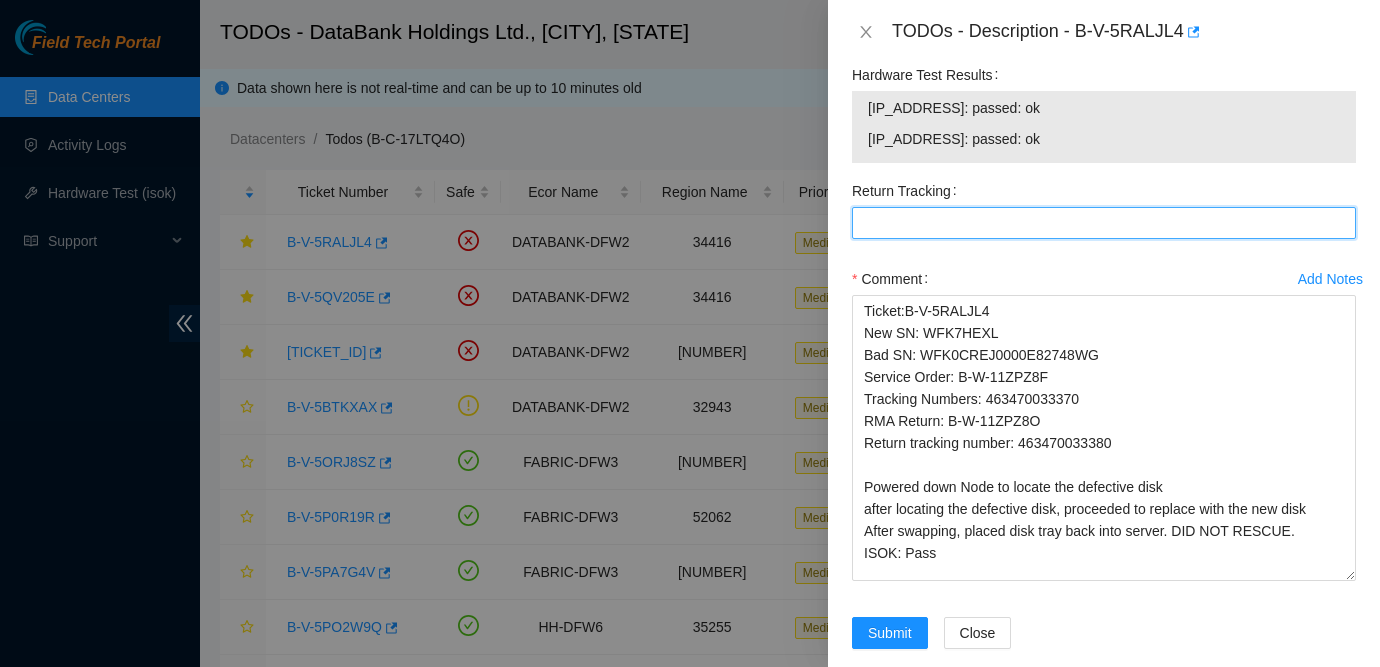 click on "Return Tracking" at bounding box center (1104, 223) 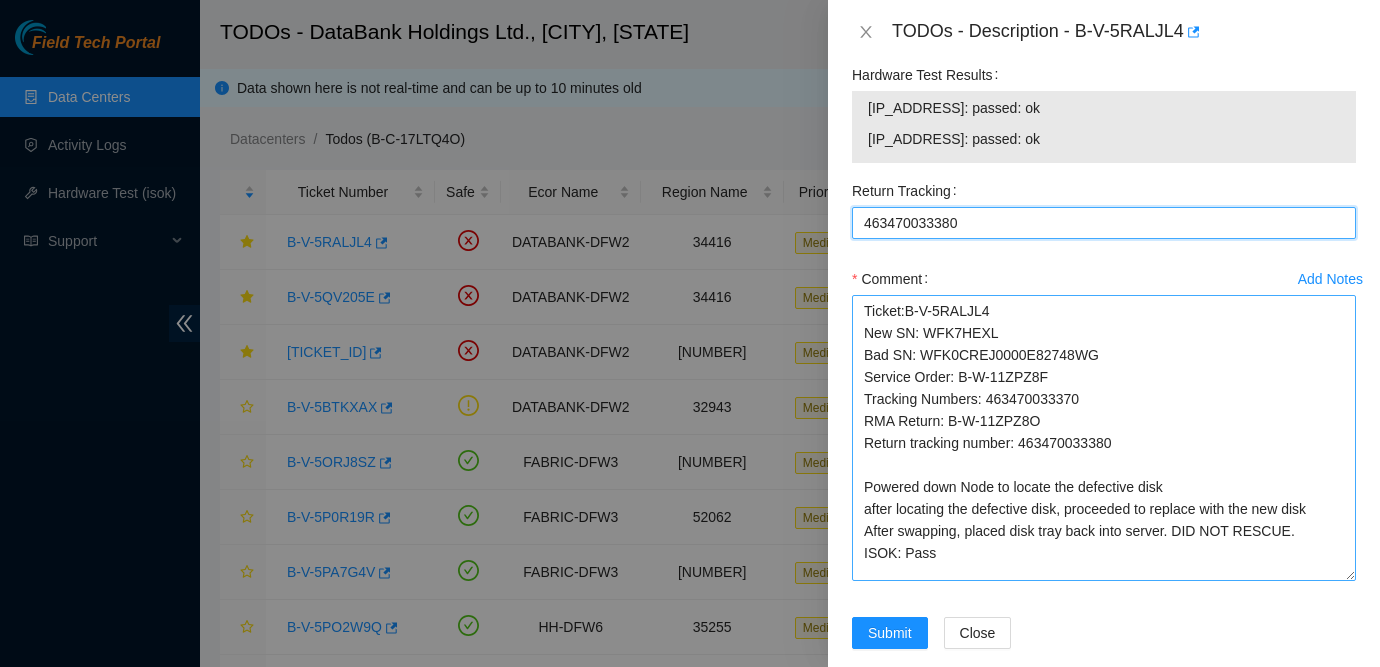 scroll, scrollTop: 1817, scrollLeft: 0, axis: vertical 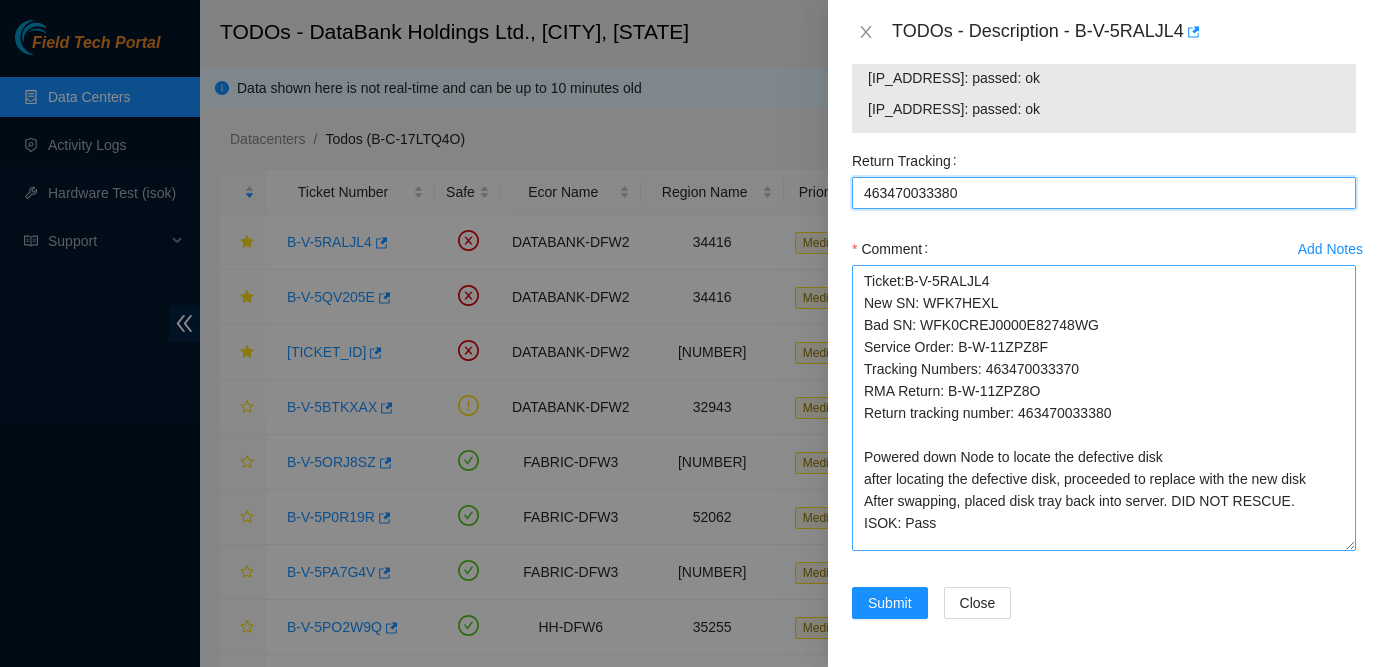 type on "463470033380" 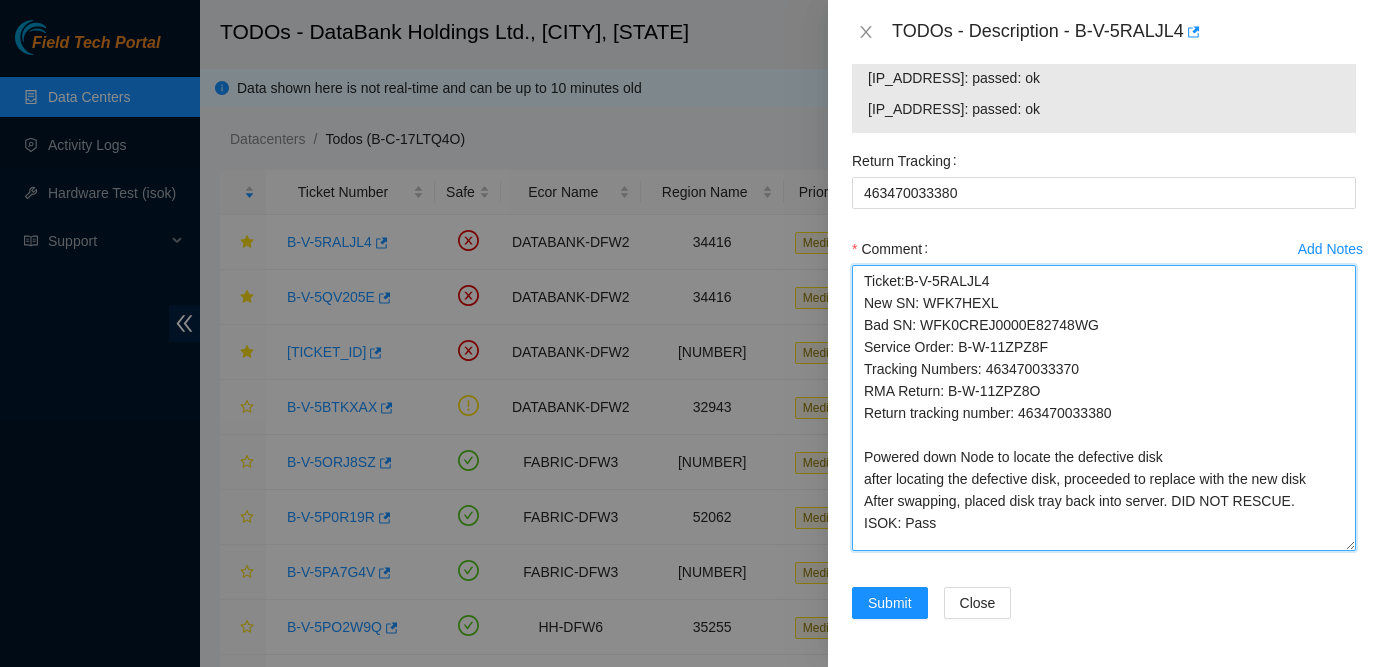 click on "Ticket:B-V-5RALJL4
New SN: WFK7HEXL
Bad SN: WFK0CREJ0000E82748WG
Service Order: B-W-11ZPZ8F
Tracking Numbers: 463470033370
RMA Return: B-W-11ZPZ8O
Return tracking number: 463470033380
Powered down Node to locate the defective disk
after locating the defective disk, proceeded to replace with the new disk
After swapping, placed disk tray back into server. DID NOT RESCUE.
ISOK: Pass" at bounding box center [1104, 408] 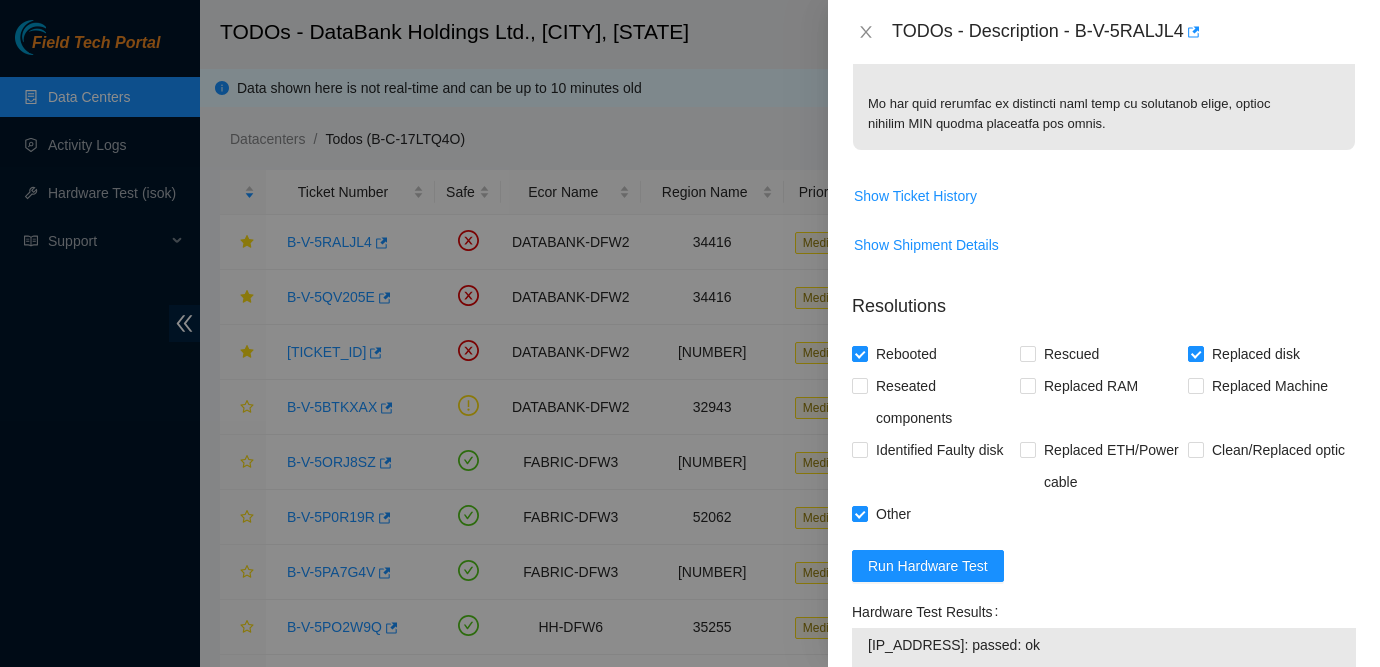 scroll, scrollTop: 1817, scrollLeft: 0, axis: vertical 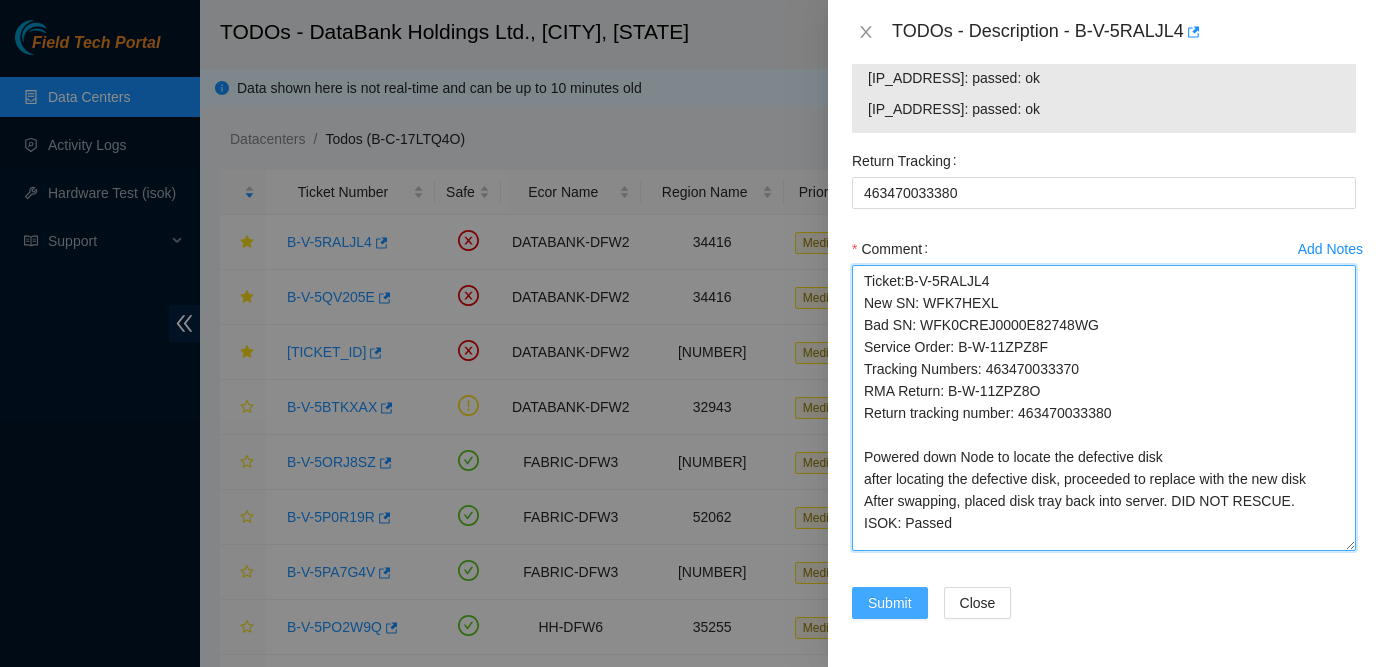 type on "Ticket:B-V-5RALJL4
New SN: WFK7HEXL
Bad SN: WFK0CREJ0000E82748WG
Service Order: B-W-11ZPZ8F
Tracking Numbers: 463470033370
RMA Return: B-W-11ZPZ8O
Return tracking number: 463470033380
Powered down Node to locate the defective disk
after locating the defective disk, proceeded to replace with the new disk
After swapping, placed disk tray back into server. DID NOT RESCUE.
ISOK: Passed" 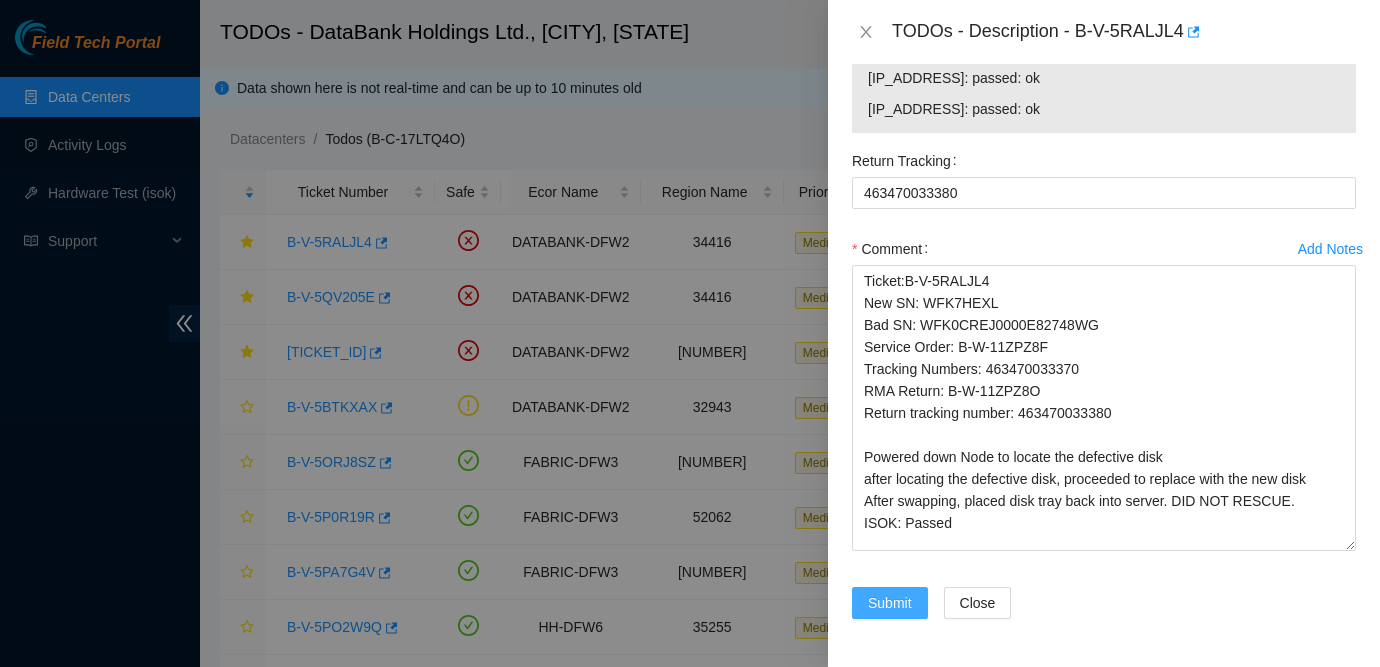 click on "Submit" at bounding box center [890, 603] 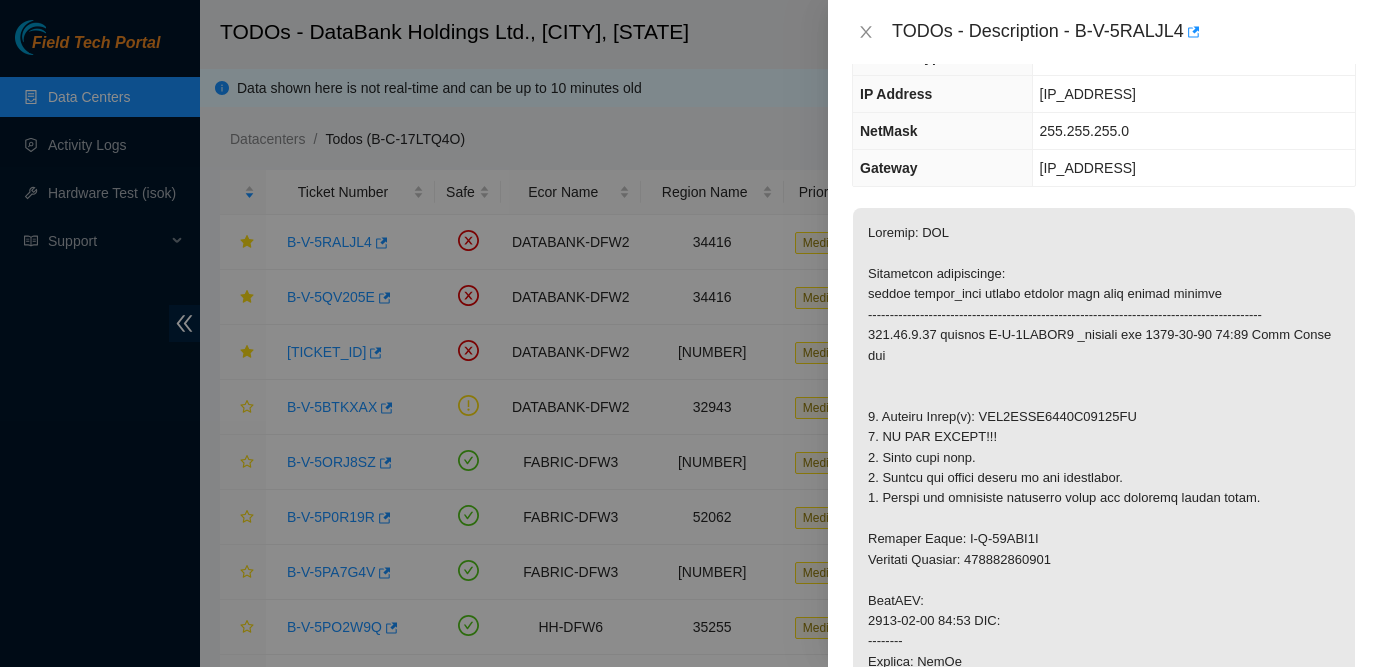 scroll, scrollTop: 0, scrollLeft: 0, axis: both 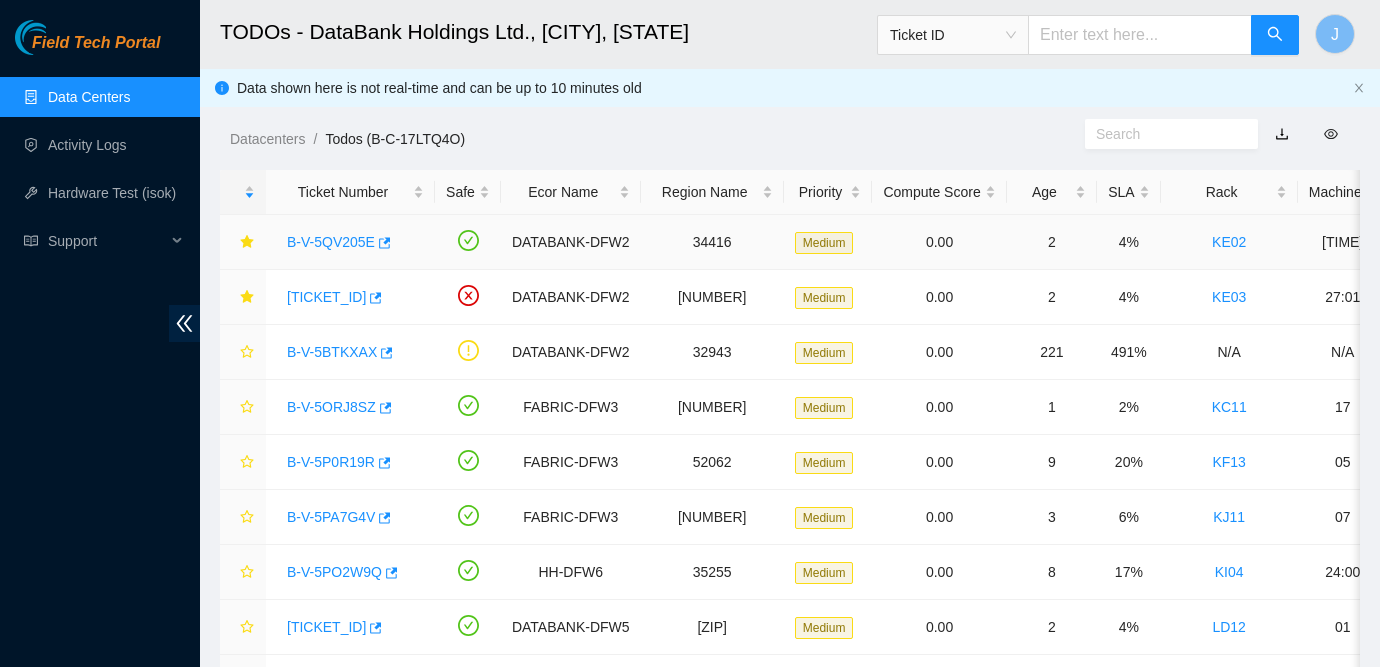 click on "B-V-5QV205E" at bounding box center (331, 242) 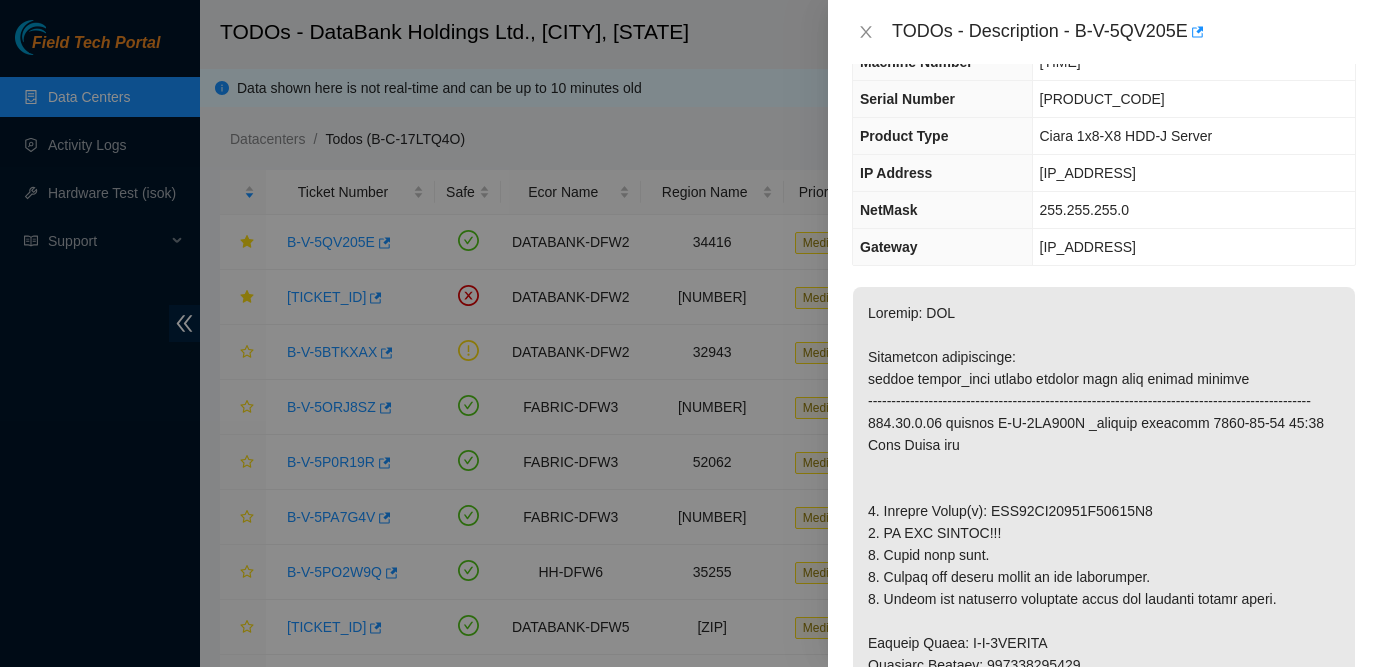 scroll, scrollTop: 83, scrollLeft: 0, axis: vertical 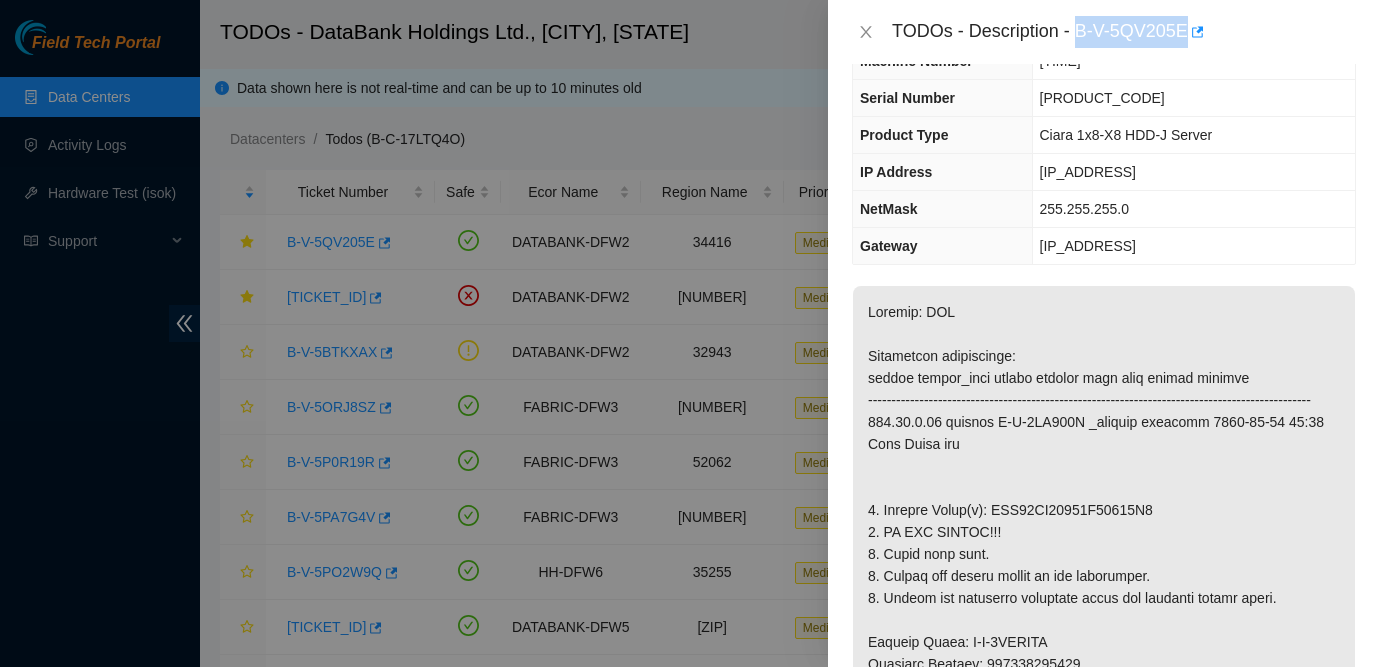 drag, startPoint x: 1083, startPoint y: 31, endPoint x: 1219, endPoint y: 33, distance: 136.01471 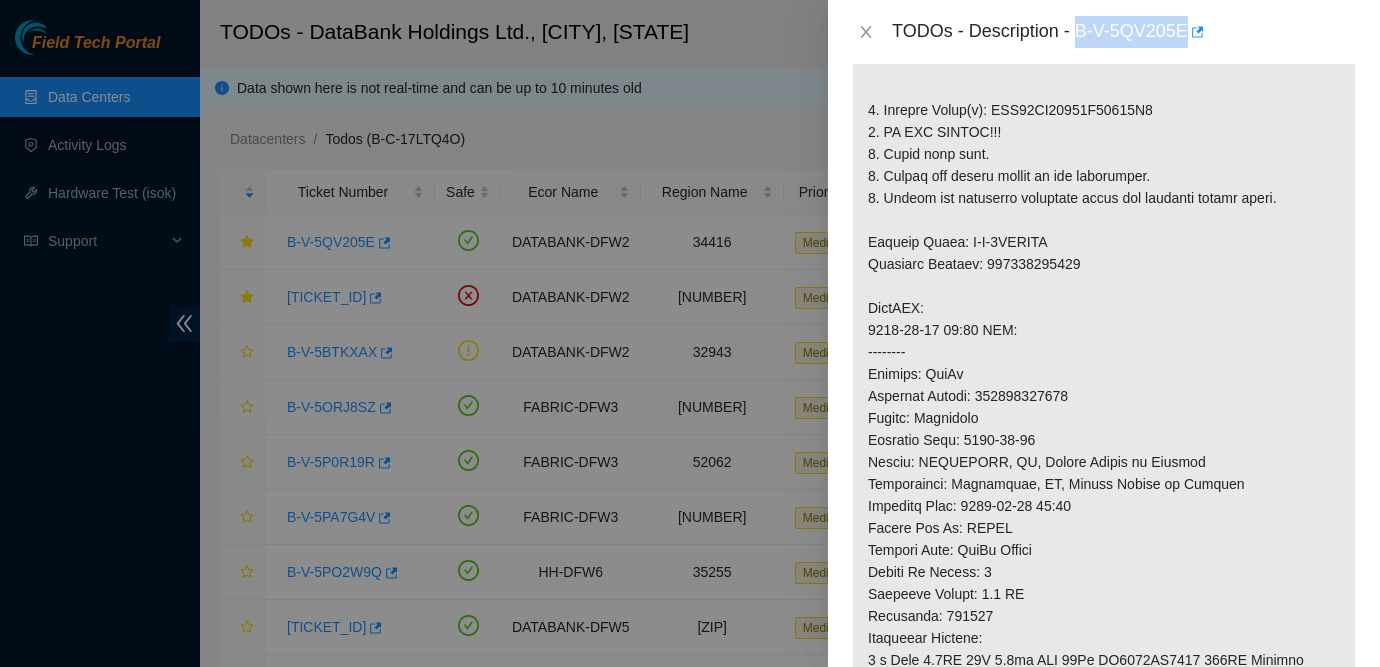 scroll, scrollTop: 470, scrollLeft: 0, axis: vertical 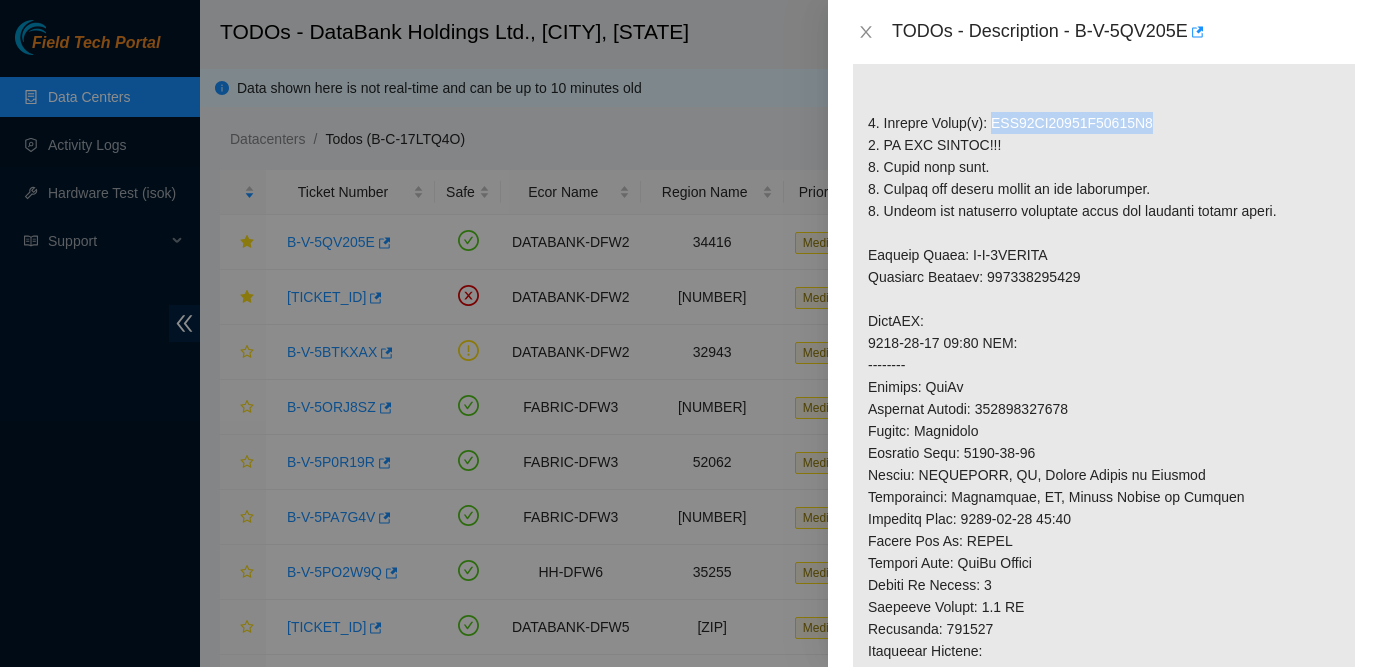 drag, startPoint x: 999, startPoint y: 139, endPoint x: 1182, endPoint y: 144, distance: 183.0683 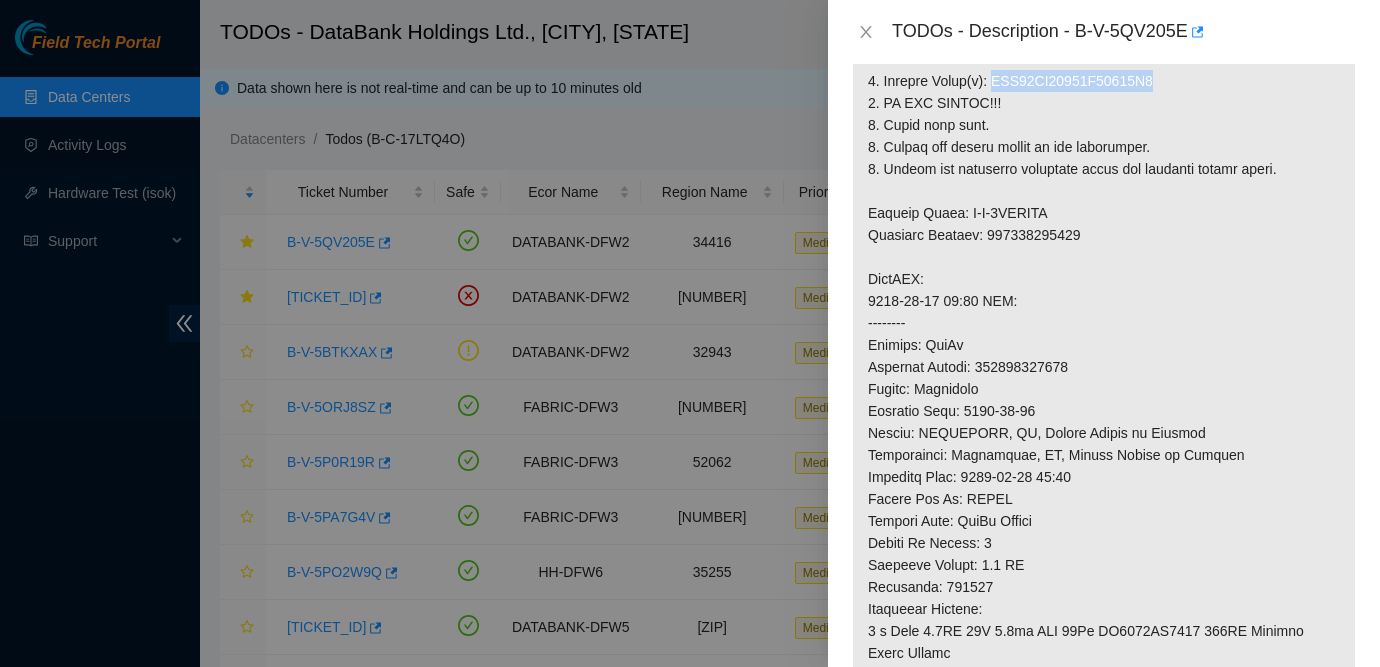 scroll, scrollTop: 514, scrollLeft: 0, axis: vertical 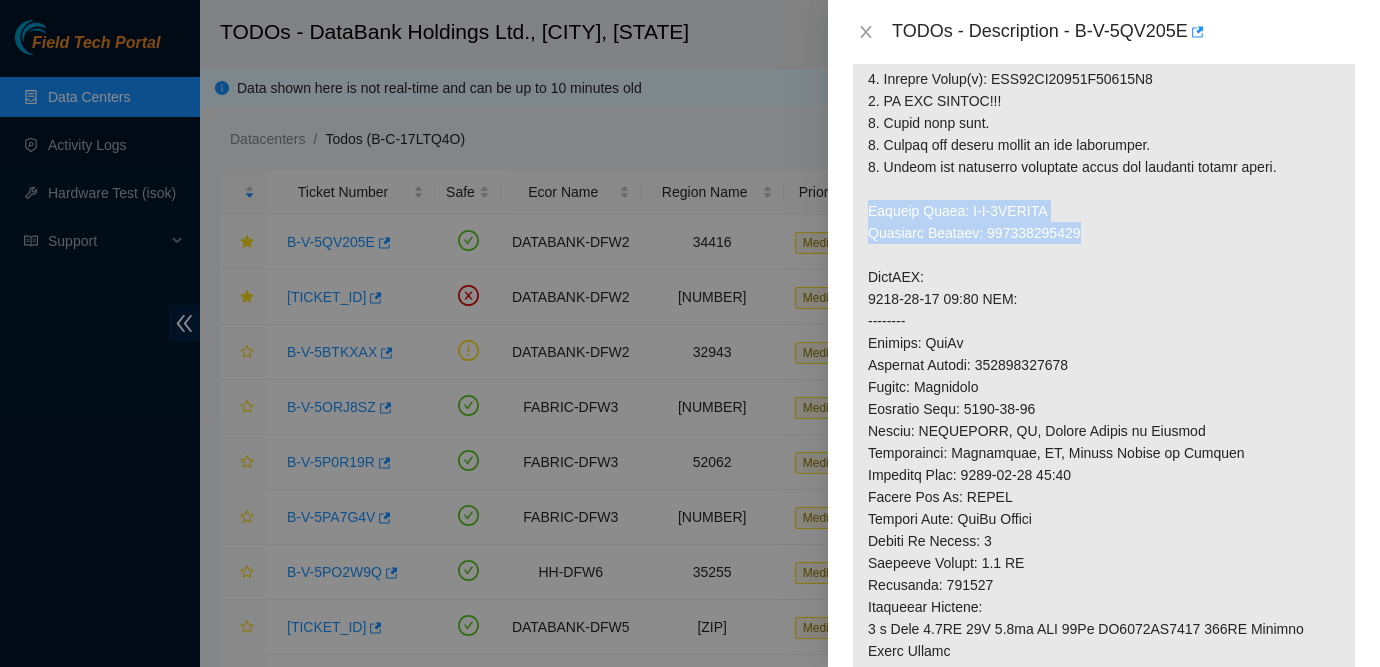 drag, startPoint x: 869, startPoint y: 236, endPoint x: 1102, endPoint y: 254, distance: 233.69424 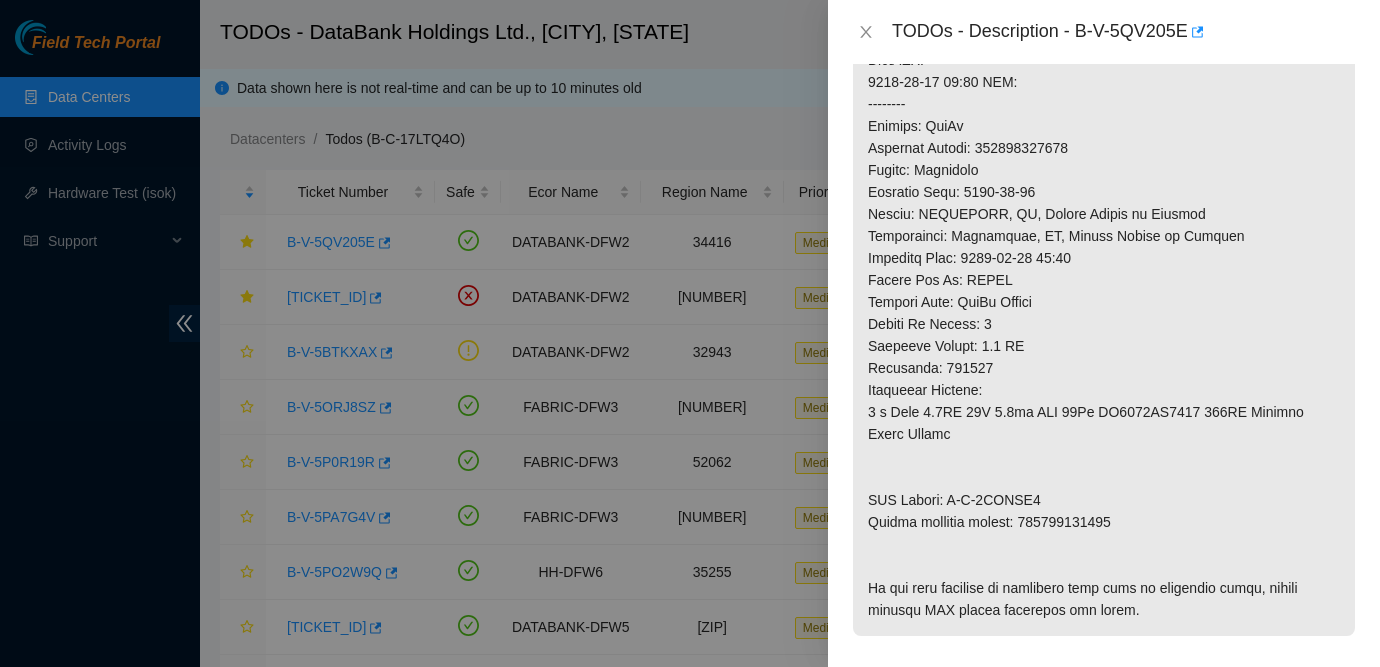 scroll, scrollTop: 733, scrollLeft: 0, axis: vertical 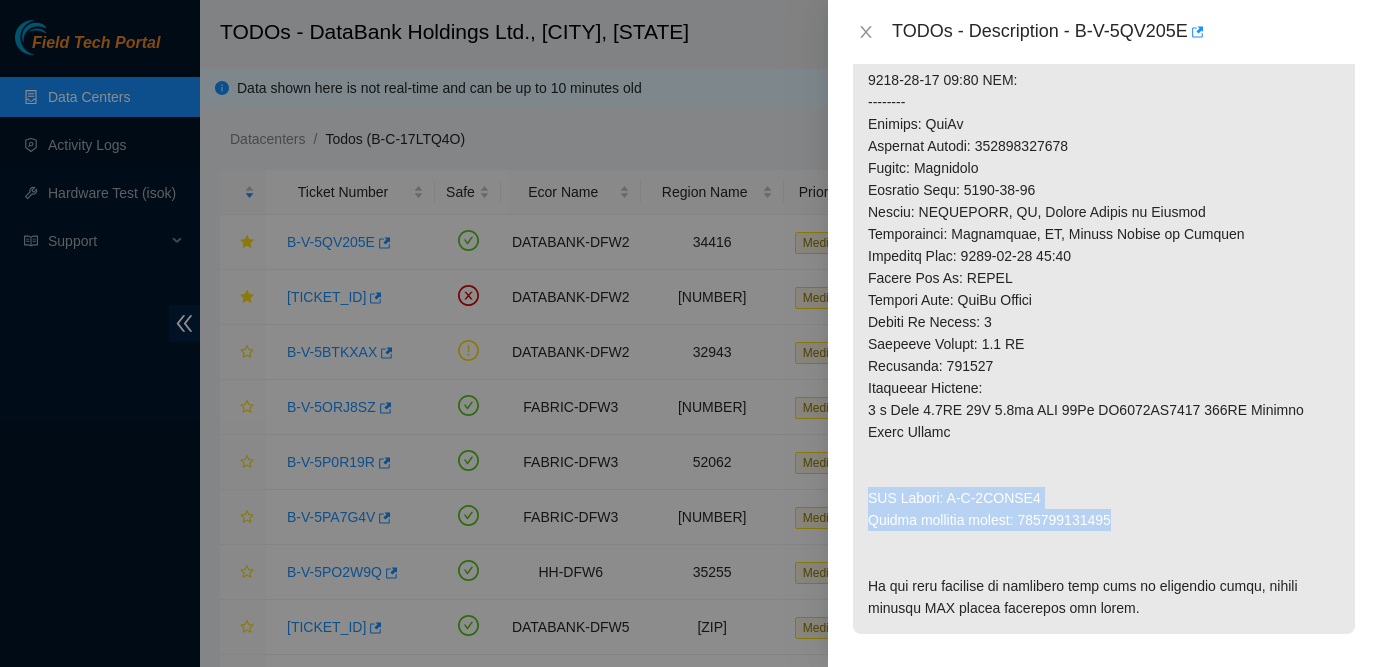 drag, startPoint x: 867, startPoint y: 514, endPoint x: 1151, endPoint y: 538, distance: 285.01227 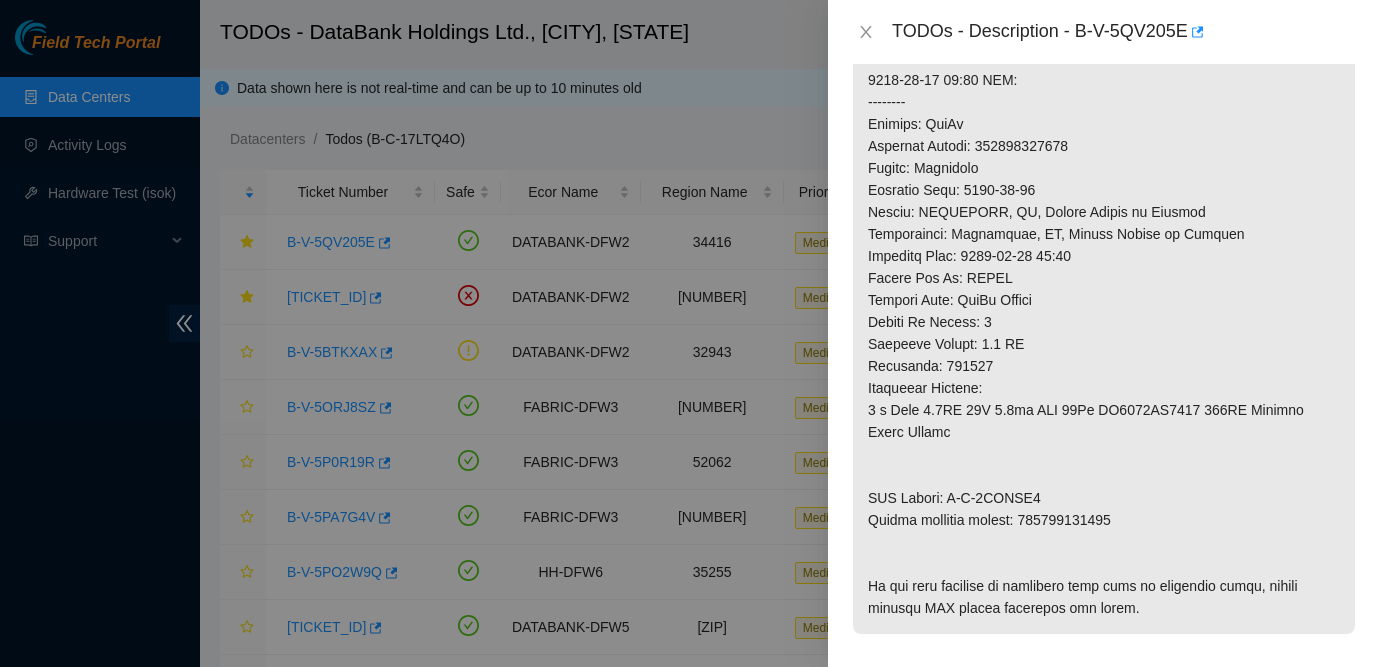 click at bounding box center (690, 333) 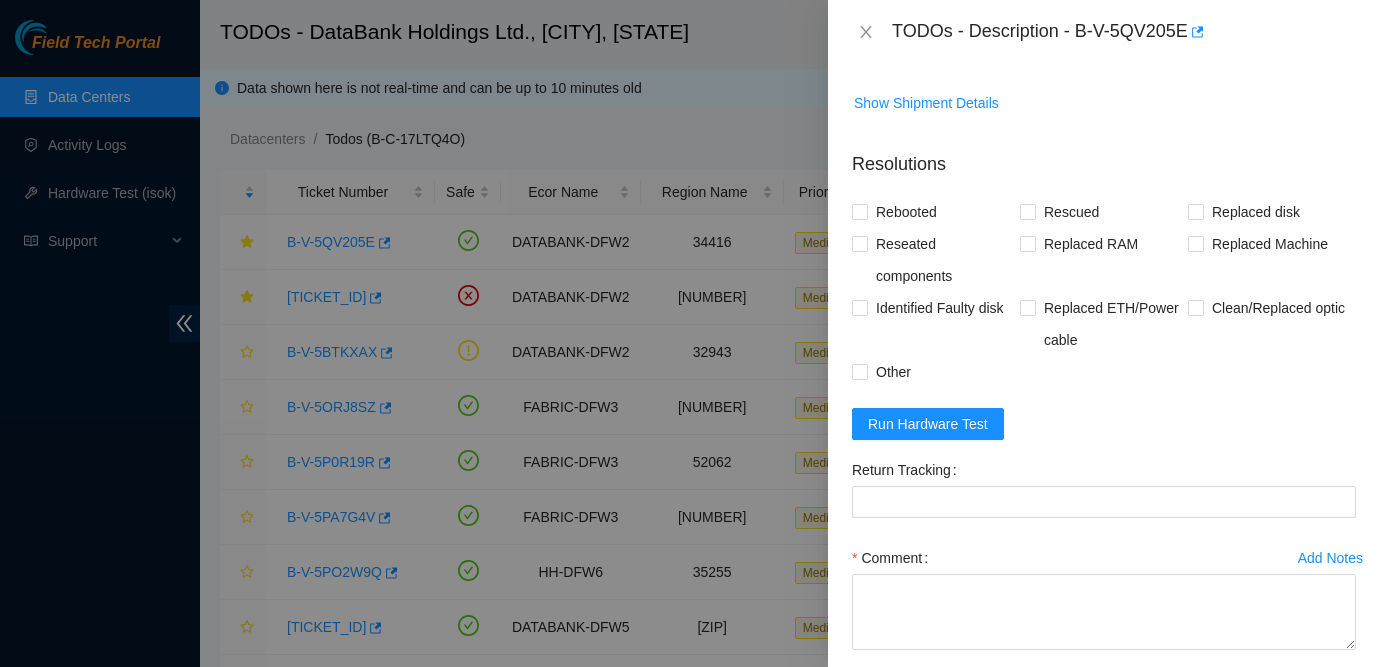 scroll, scrollTop: 1569, scrollLeft: 0, axis: vertical 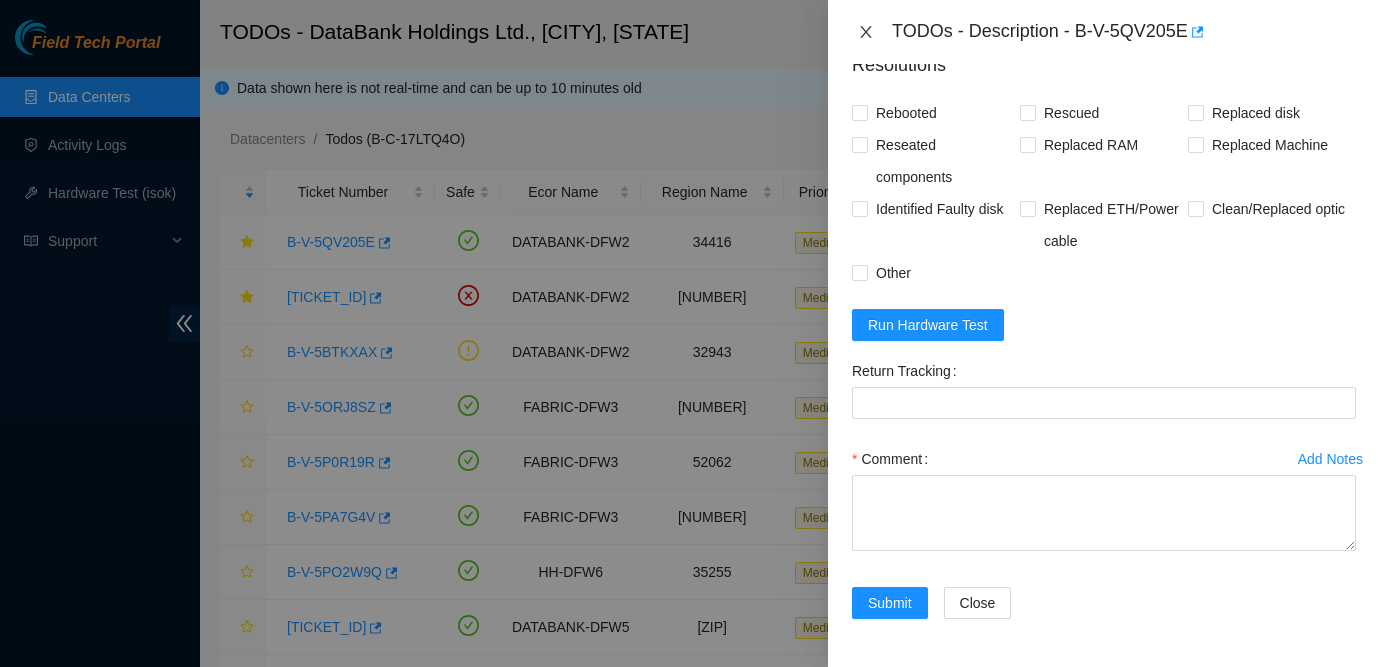 click 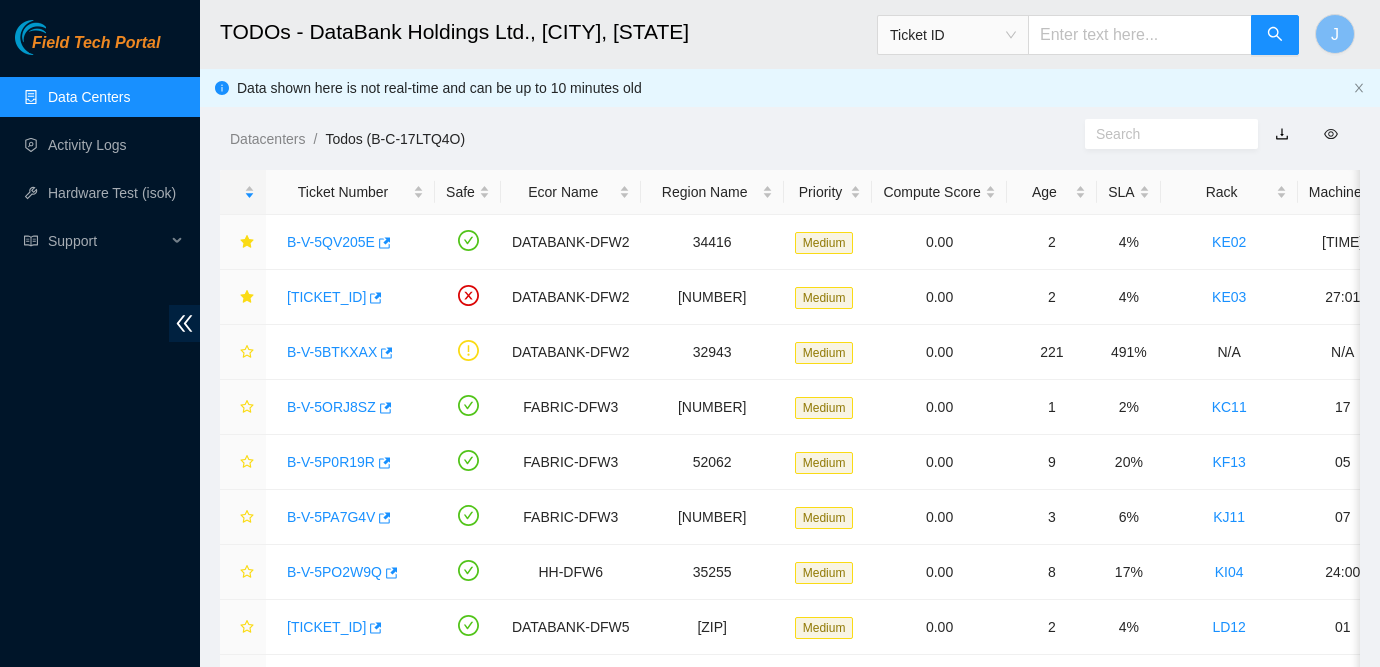 scroll, scrollTop: 557, scrollLeft: 0, axis: vertical 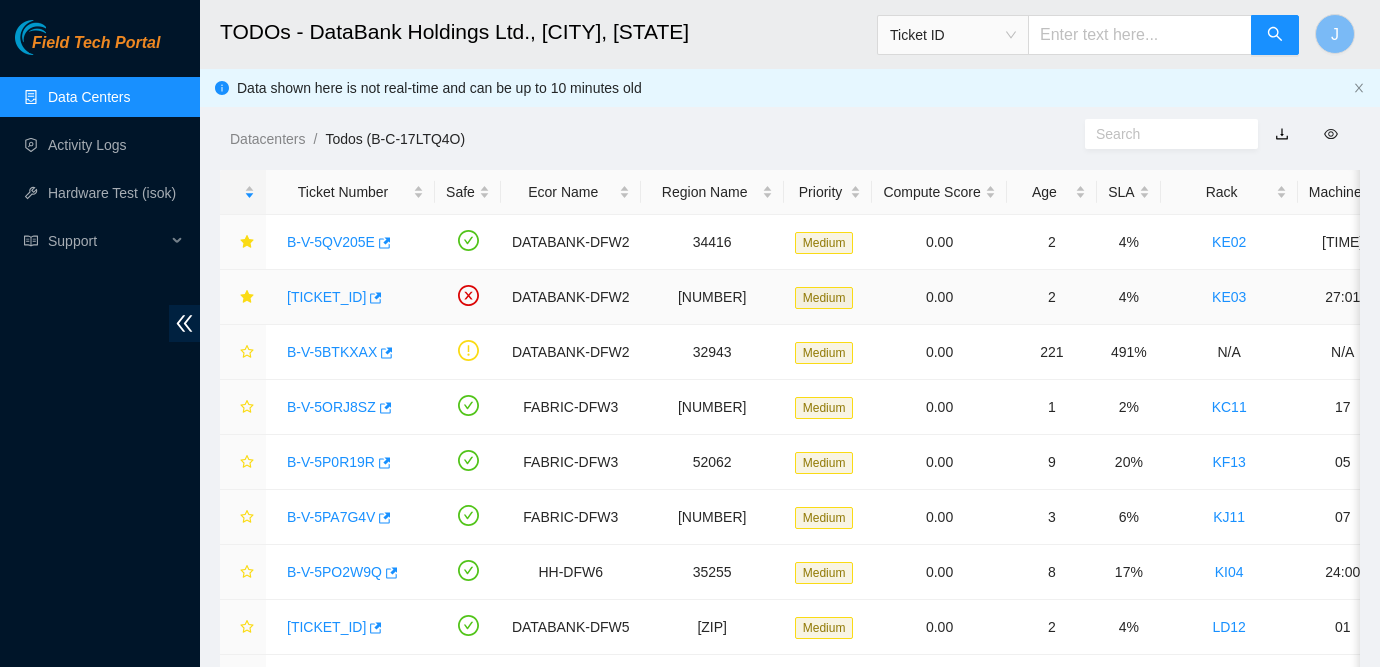 click on "[TICKET_ID]" at bounding box center (326, 297) 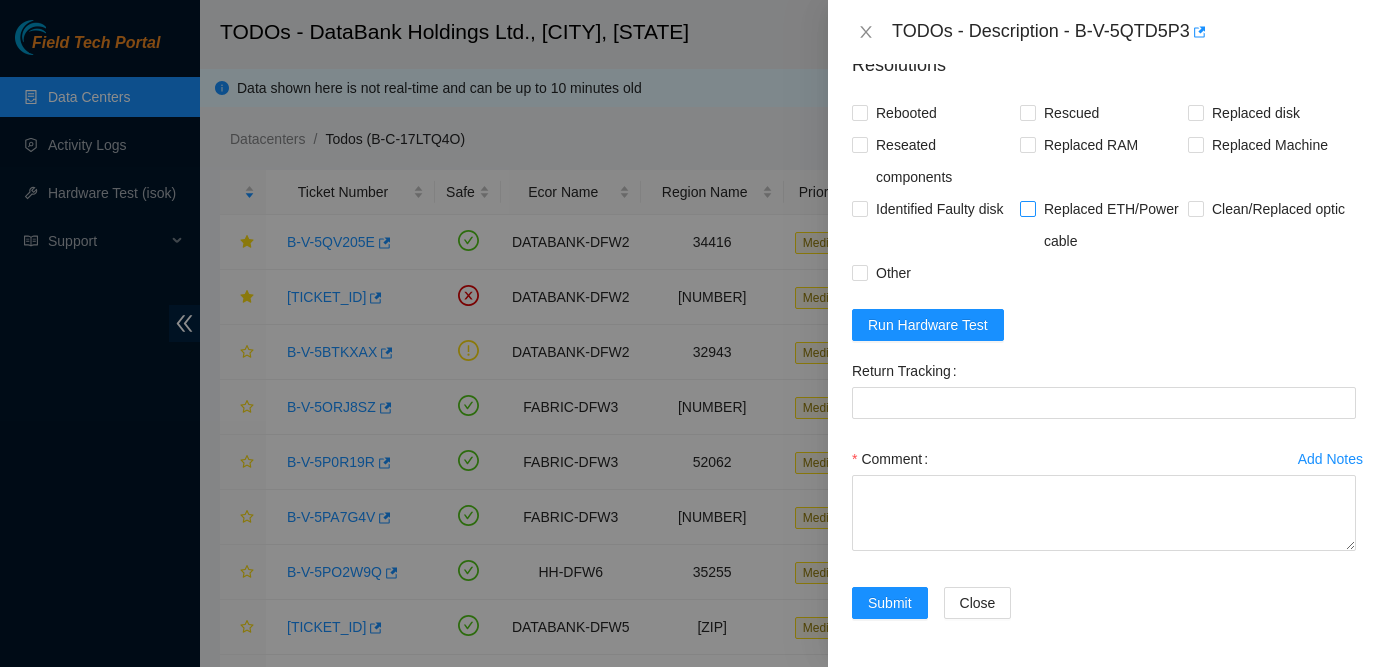 scroll, scrollTop: 0, scrollLeft: 0, axis: both 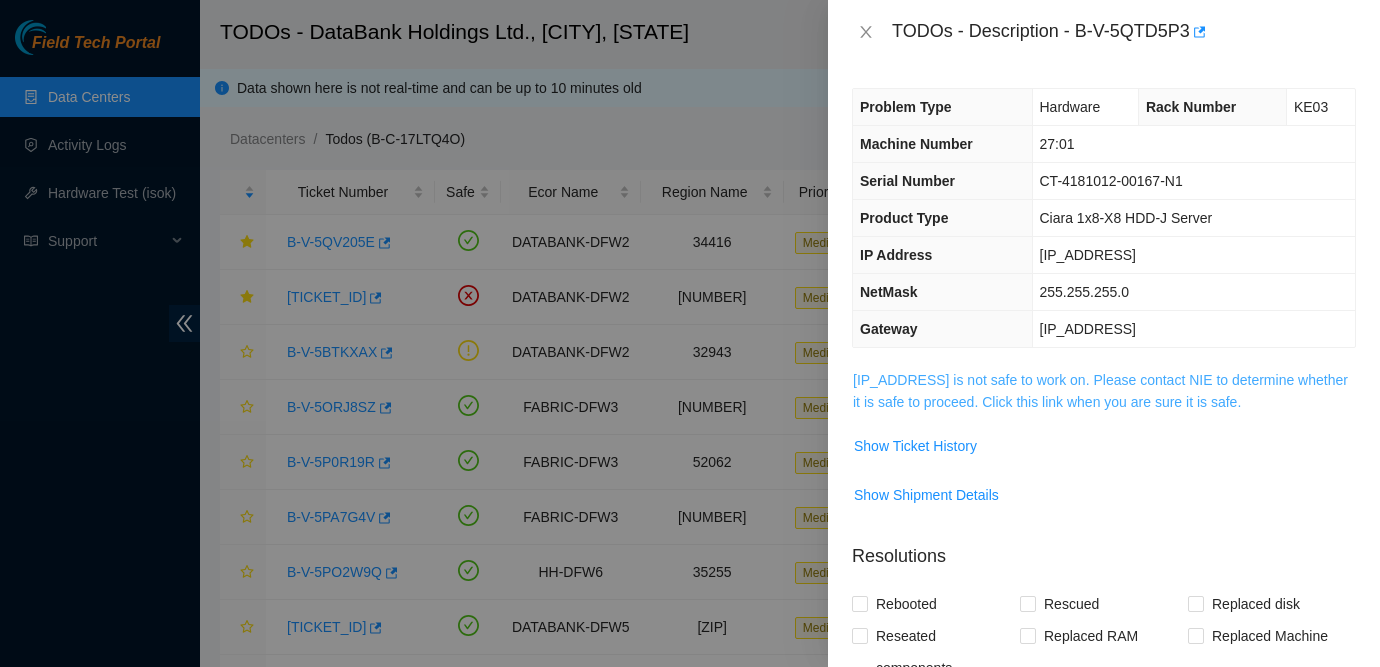 click on "[IP_ADDRESS] is not safe to work on. Please contact NIE to determine whether it is safe to proceed. Click this link when you are sure it is safe." at bounding box center [1100, 391] 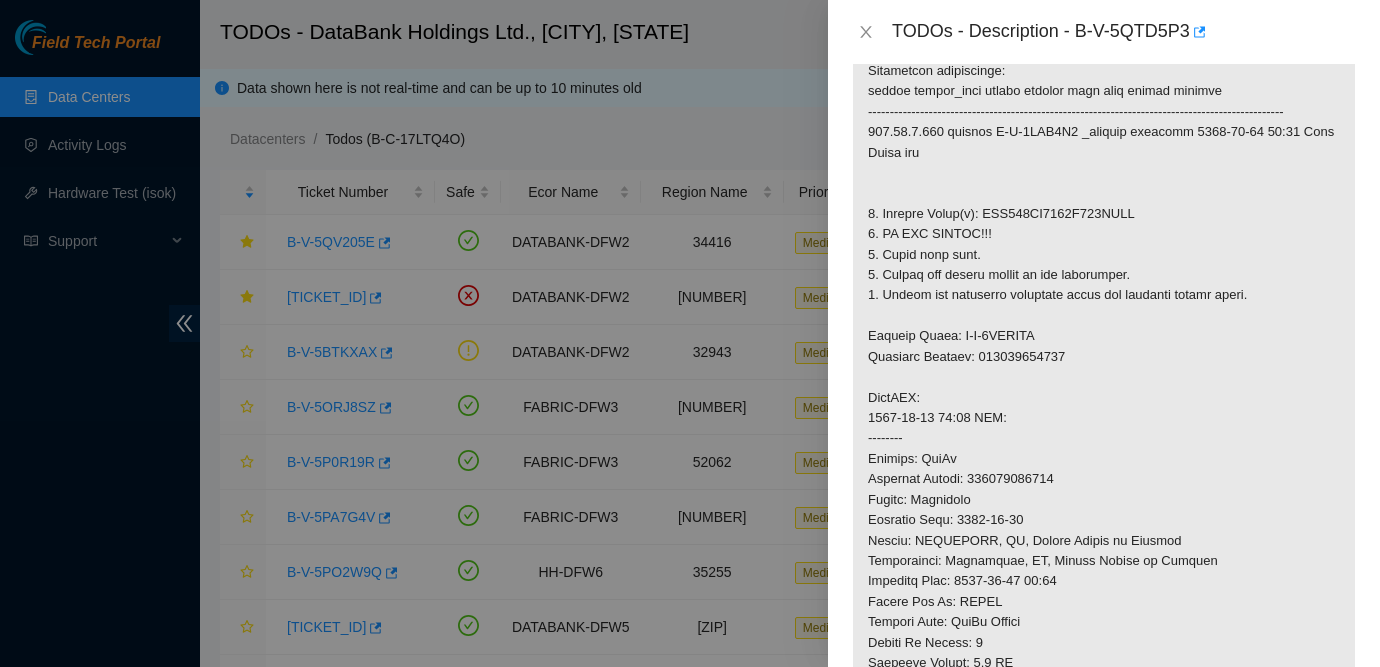 scroll, scrollTop: 0, scrollLeft: 0, axis: both 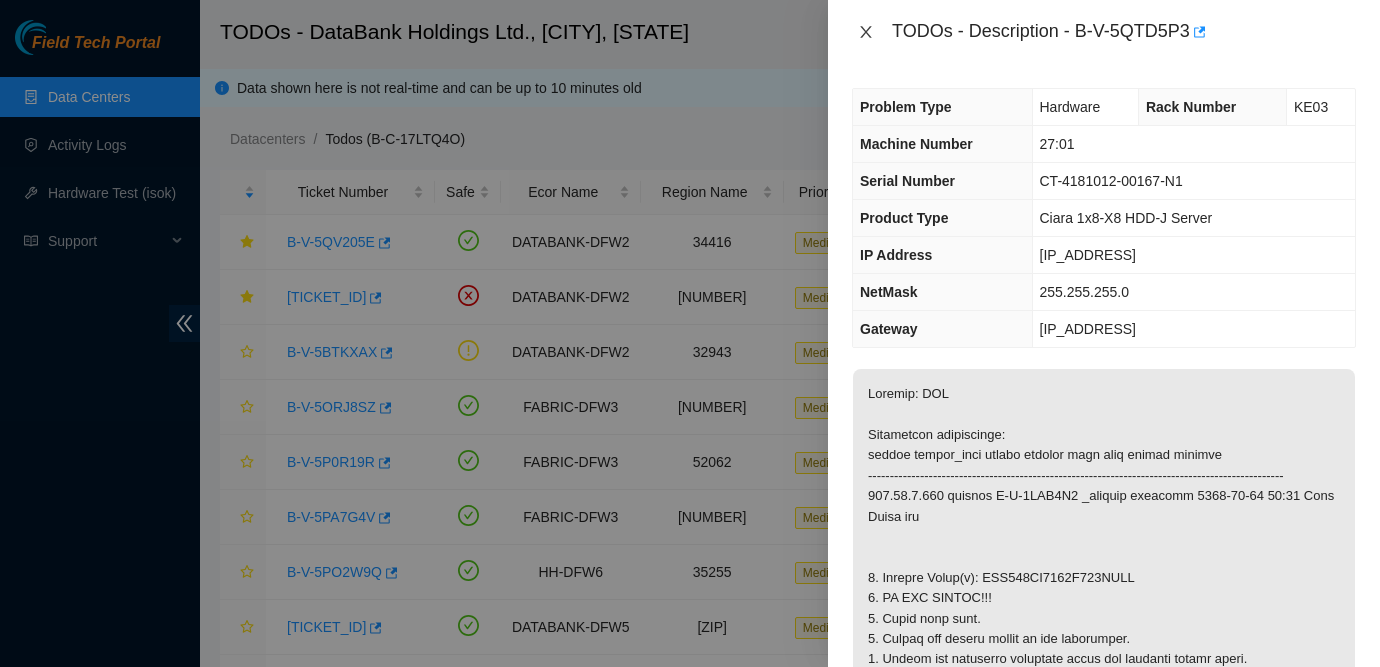 click 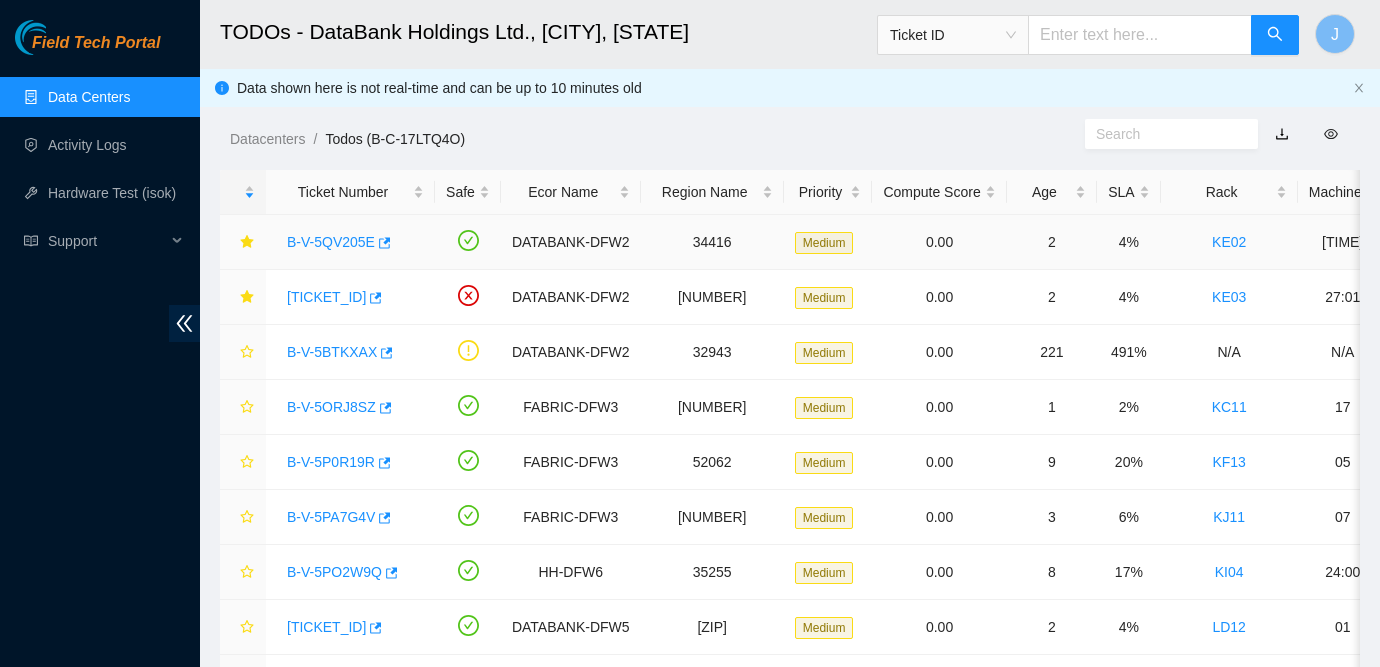 click on "B-V-5QV205E" at bounding box center [331, 242] 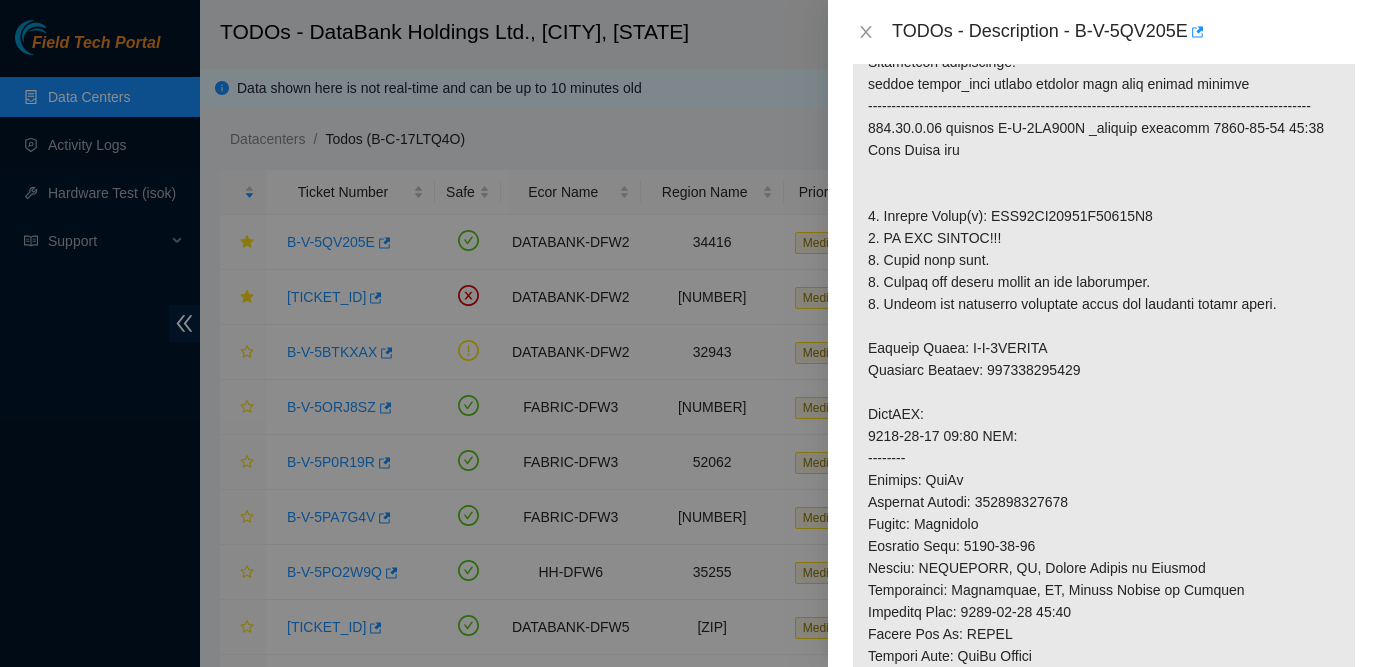 scroll, scrollTop: 379, scrollLeft: 0, axis: vertical 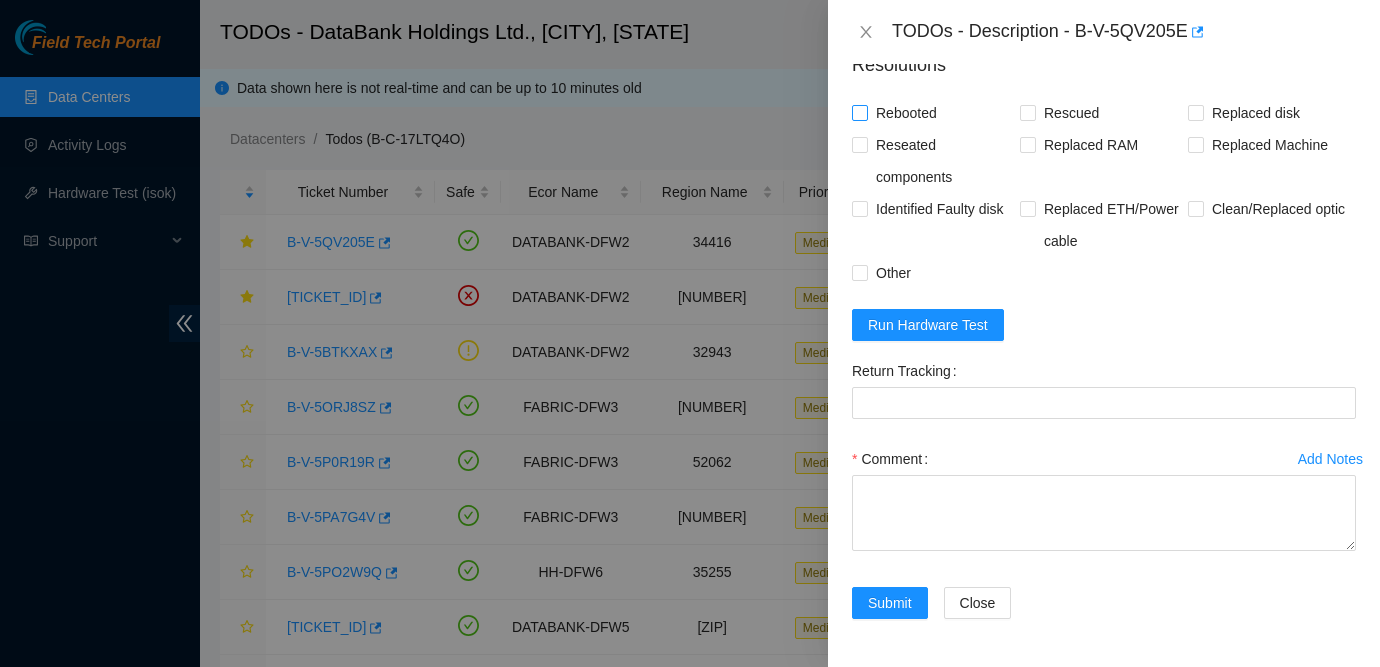 click on "Rebooted" at bounding box center [906, 113] 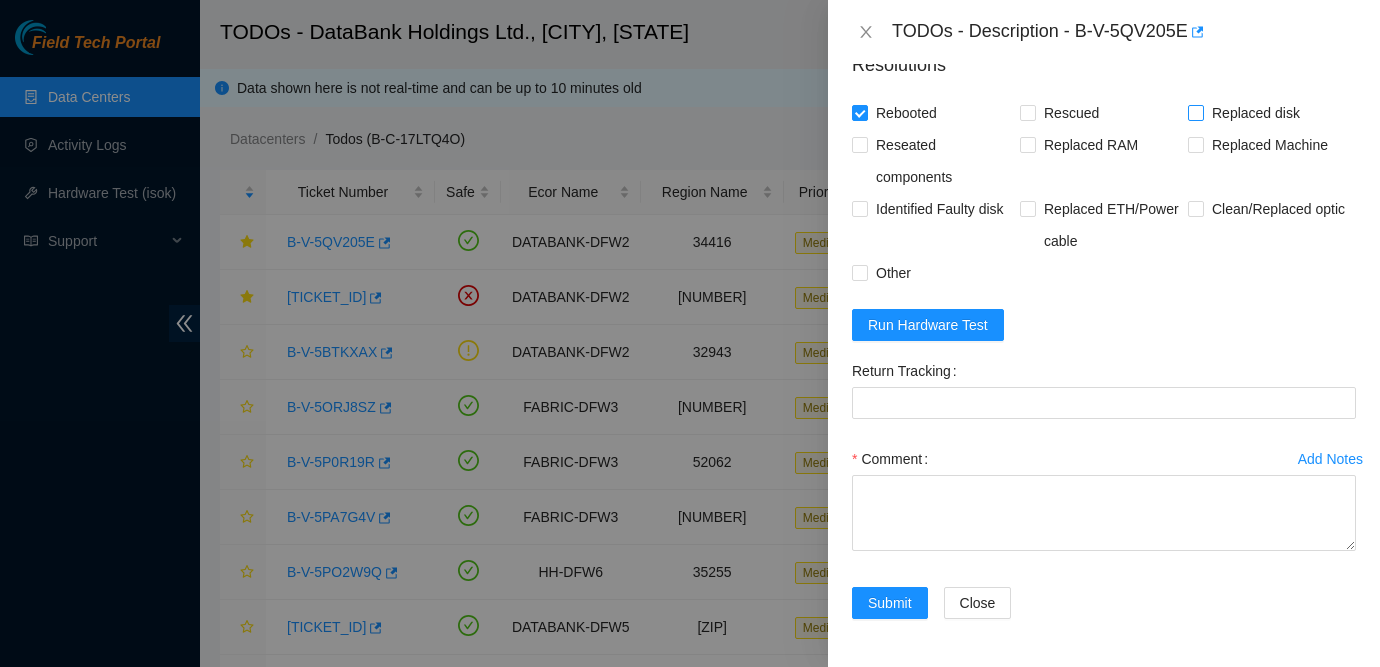click on "Replaced disk" at bounding box center (1256, 113) 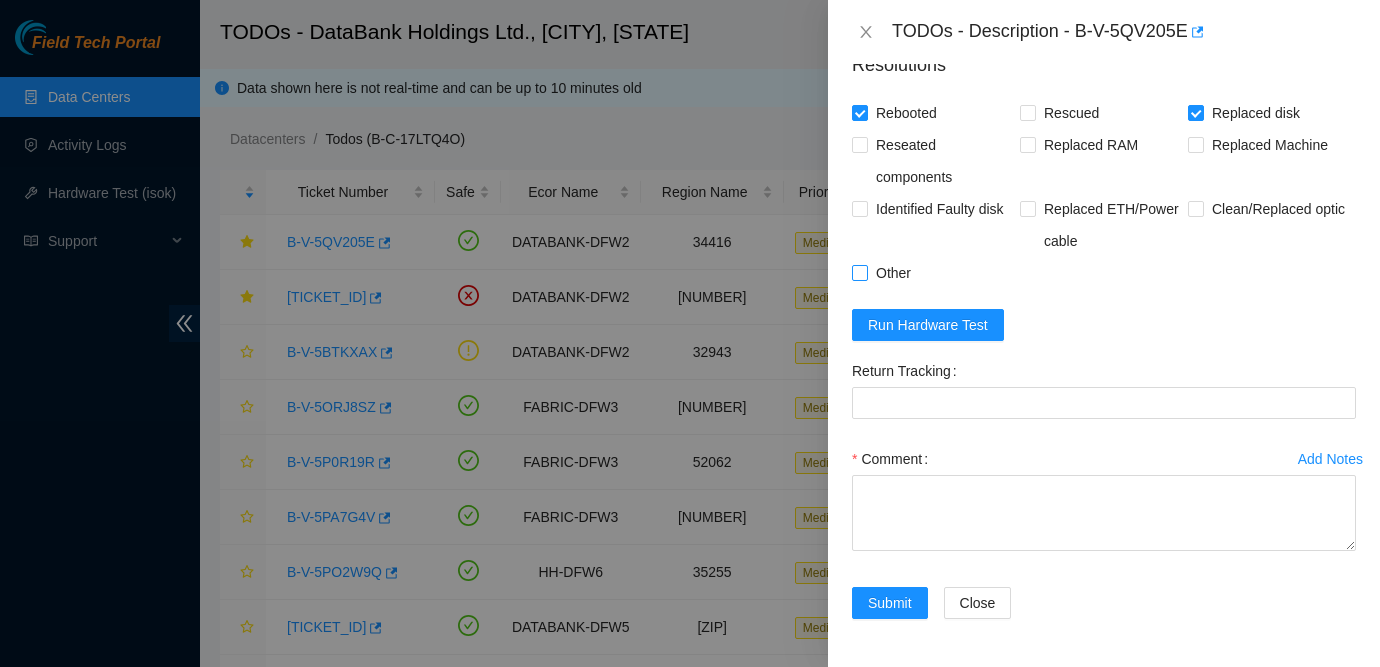 click on "Other" at bounding box center [893, 273] 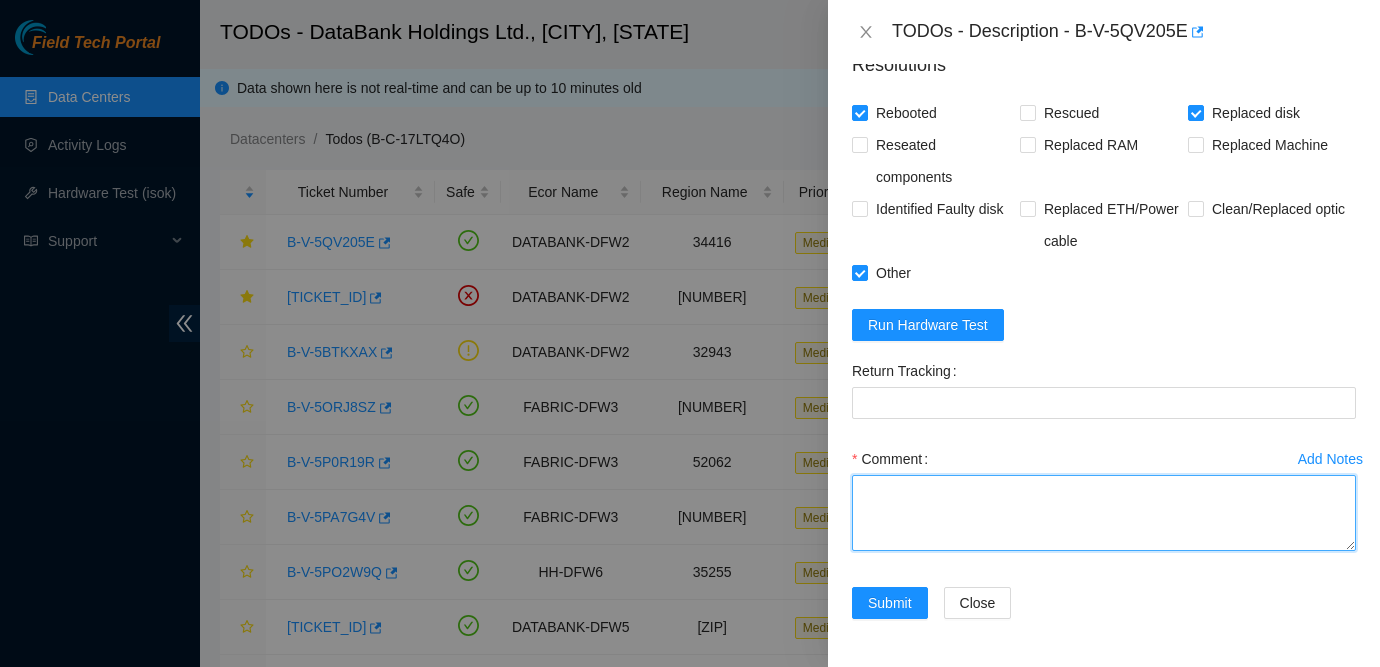 click on "Comment" at bounding box center (1104, 513) 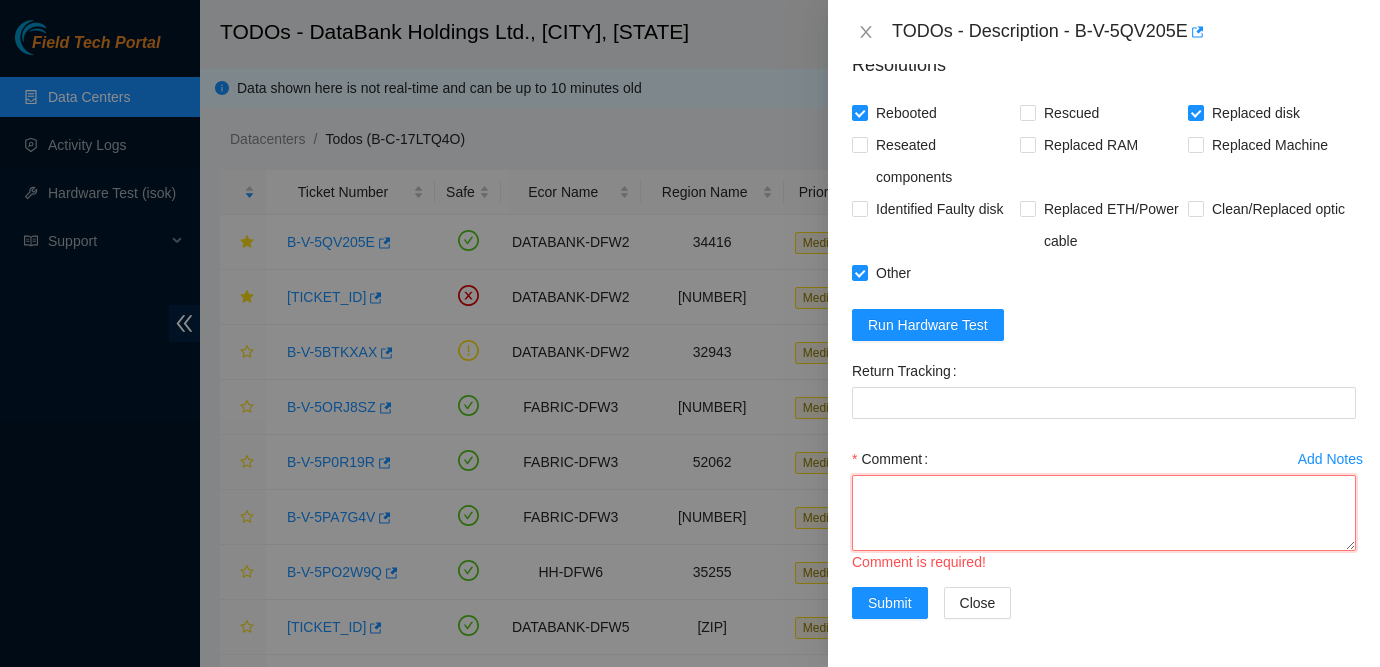paste on "Ticket: B-V-5QV205E
New SN: WFKC9Q1F
Bad SN: WFK05ZF00000E81717C6
Service Order: B-V-5QYRRAZ
Tracking Numbers: 463470030738
RMA Return: B-V-5QYRRB8
Return tracking number: 463470030749" 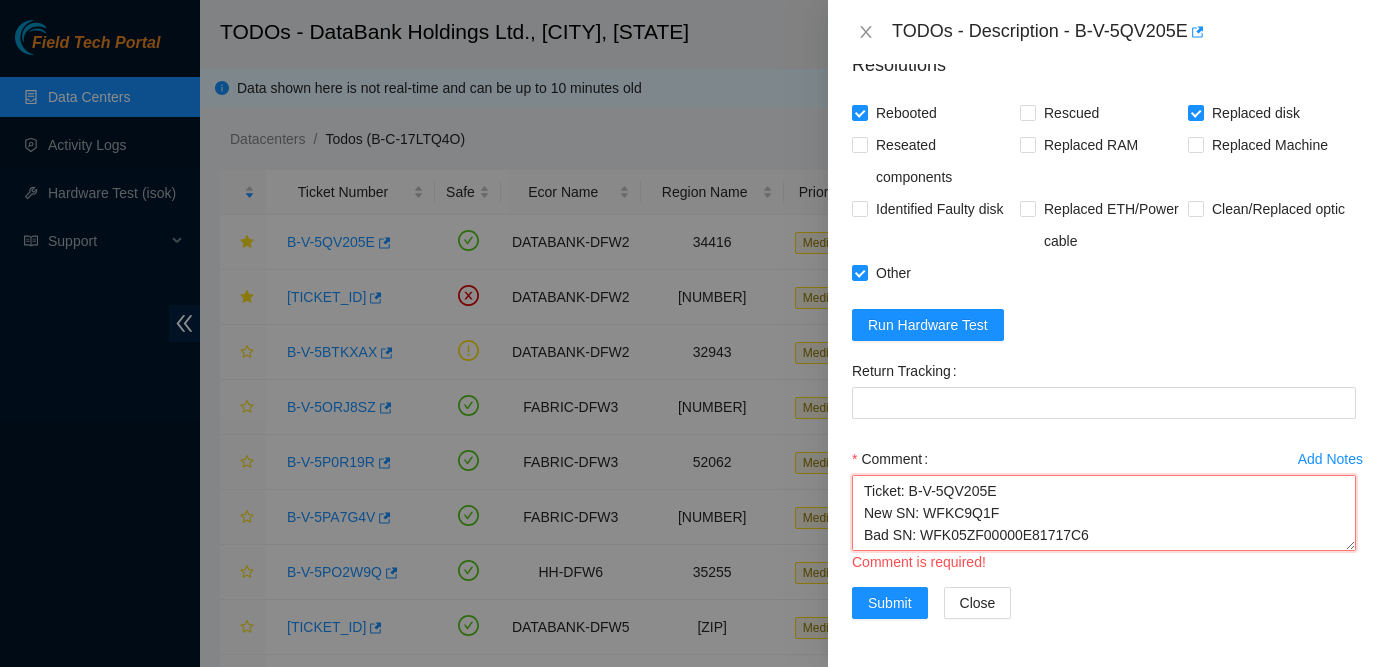 scroll, scrollTop: 81, scrollLeft: 0, axis: vertical 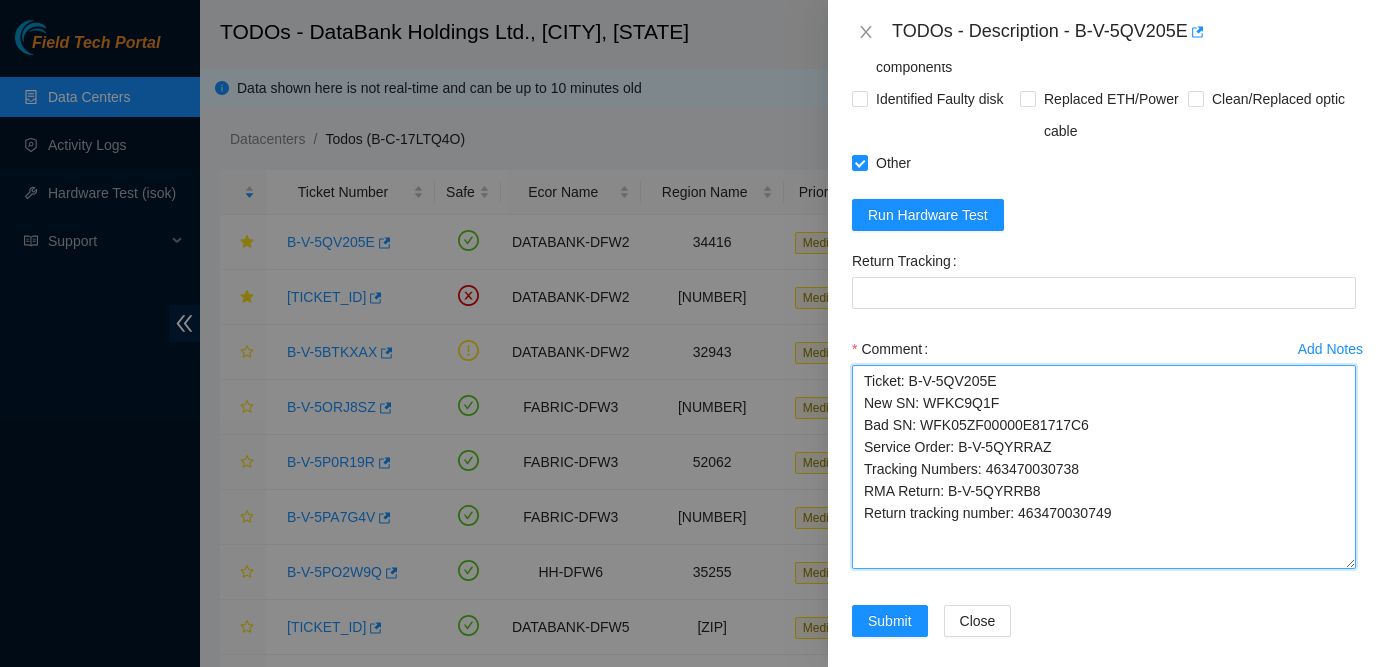 drag, startPoint x: 1350, startPoint y: 546, endPoint x: 1341, endPoint y: 674, distance: 128.31601 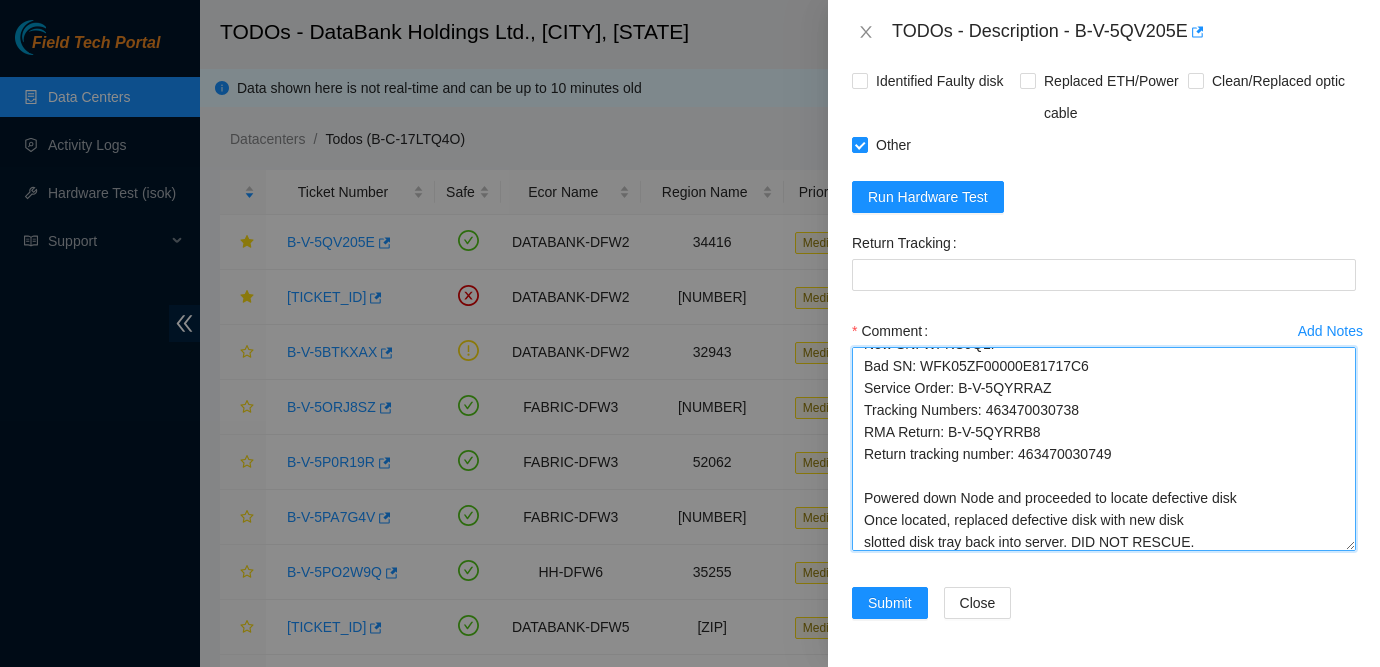 scroll, scrollTop: 63, scrollLeft: 0, axis: vertical 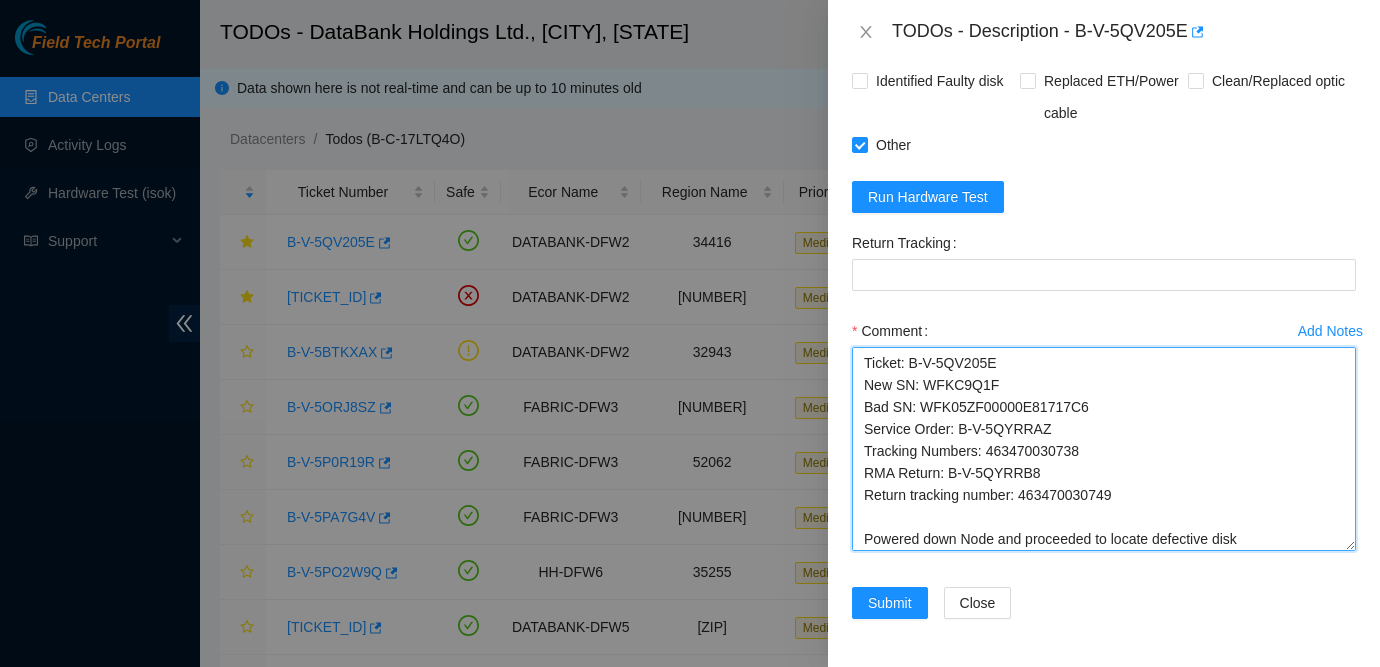 drag, startPoint x: 1001, startPoint y: 540, endPoint x: 957, endPoint y: 345, distance: 199.90248 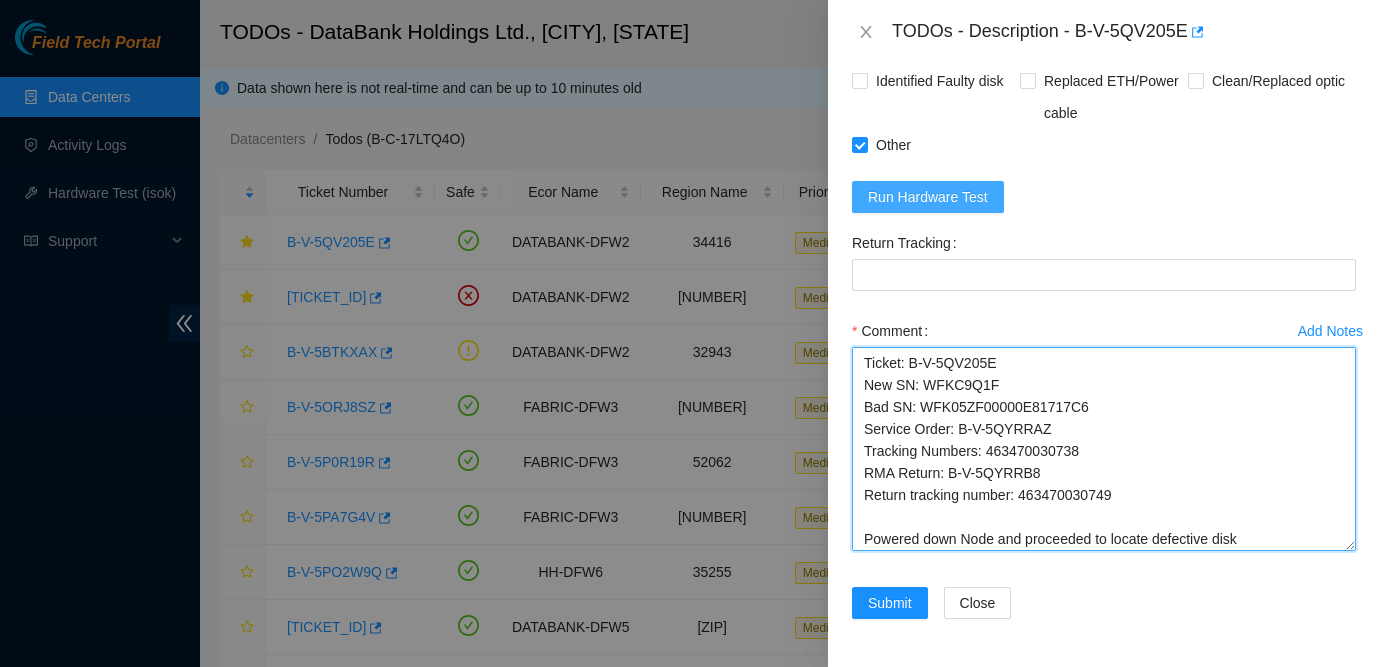 type on "Ticket: B-V-5QV205E
New SN: WFKC9Q1F
Bad SN: WFK05ZF00000E81717C6
Service Order: B-V-5QYRRAZ
Tracking Numbers: 463470030738
RMA Return: B-V-5QYRRB8
Return tracking number: 463470030749
Powered down Node and proceeded to locate defective disk
Once located, replaced defective disk with new disk
slotted disk tray back into server. DID NOT RESCUE.
ISOK:" 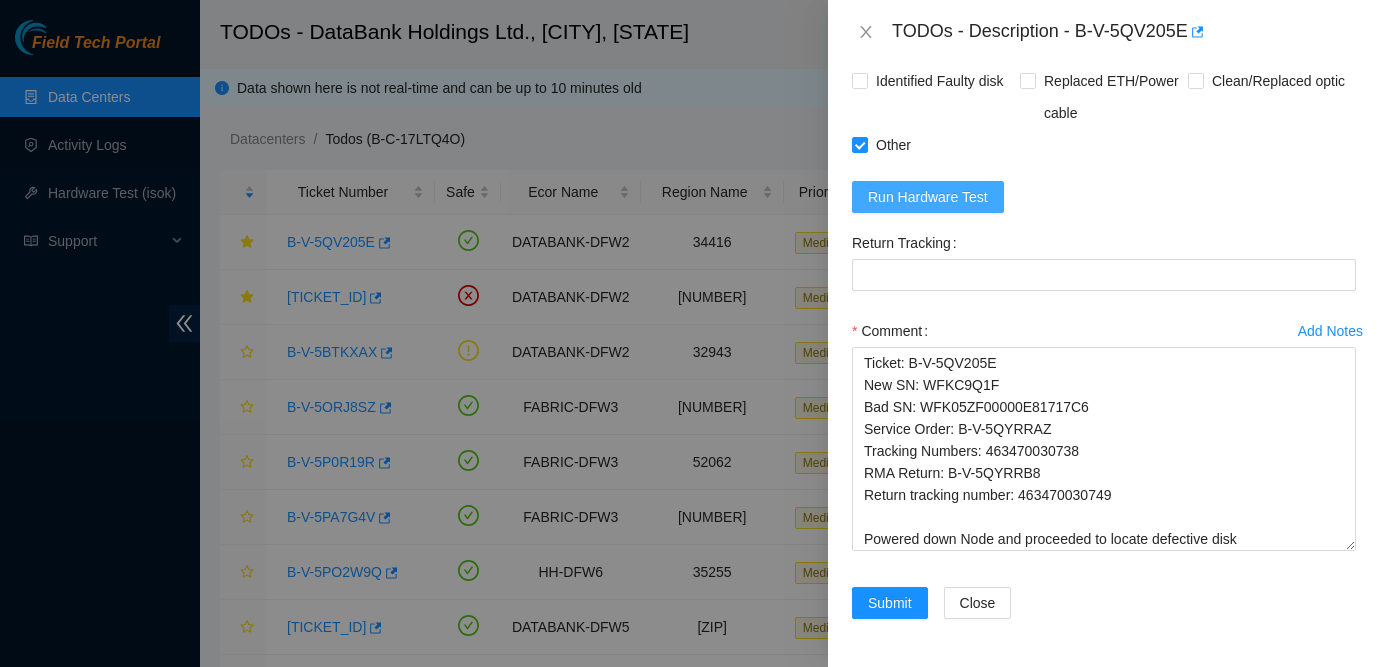 click on "Run Hardware Test" at bounding box center (928, 197) 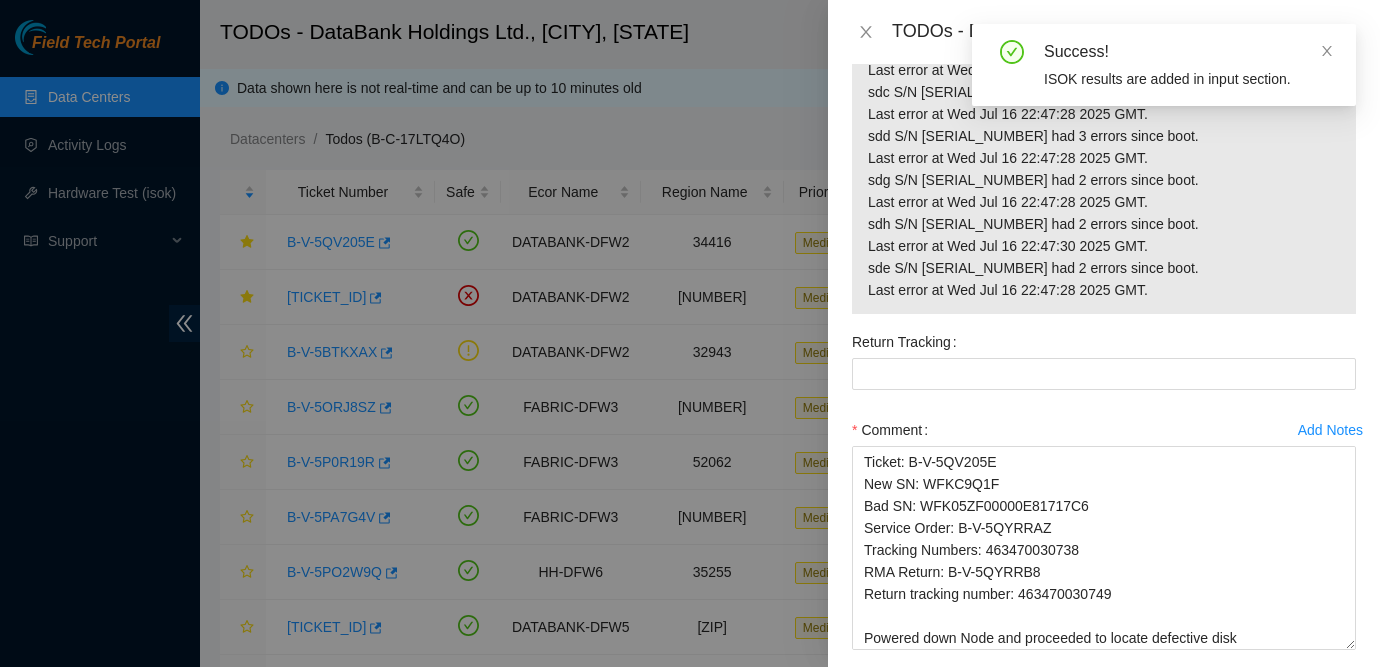 scroll, scrollTop: 2165, scrollLeft: 0, axis: vertical 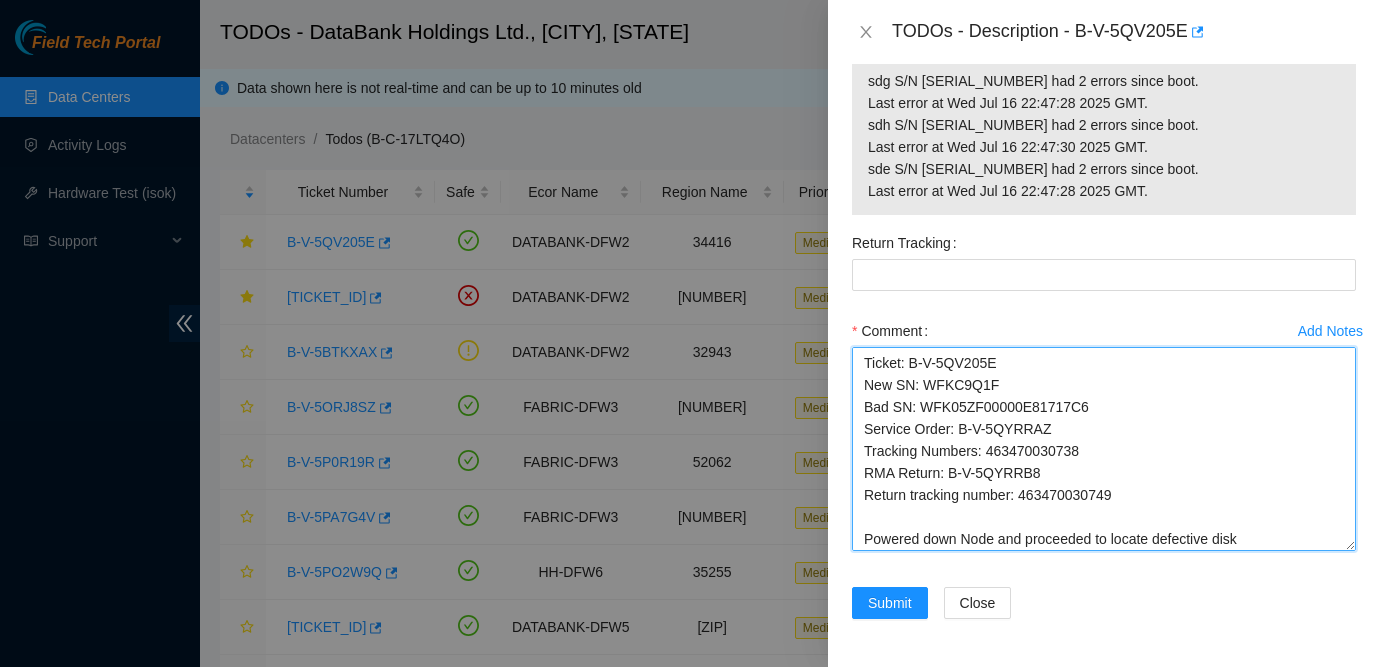 drag, startPoint x: 1027, startPoint y: 495, endPoint x: 1171, endPoint y: 509, distance: 144.67896 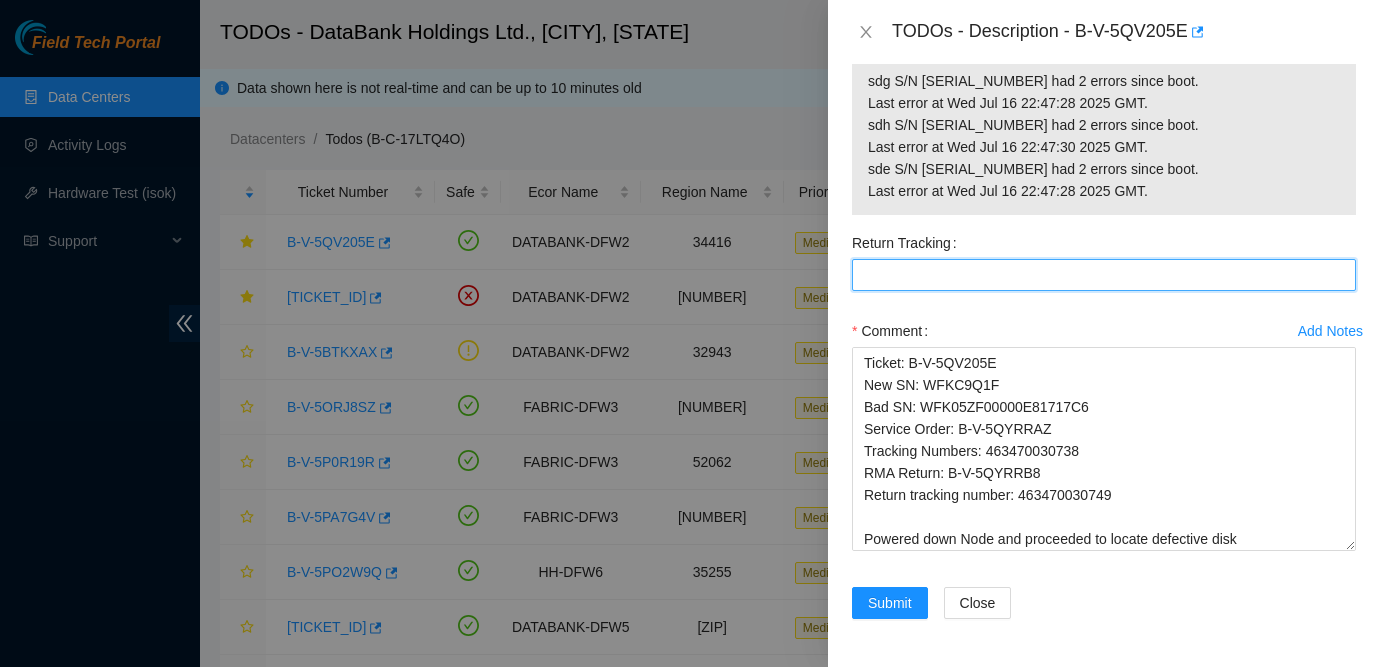 click on "Return Tracking" at bounding box center (1104, 275) 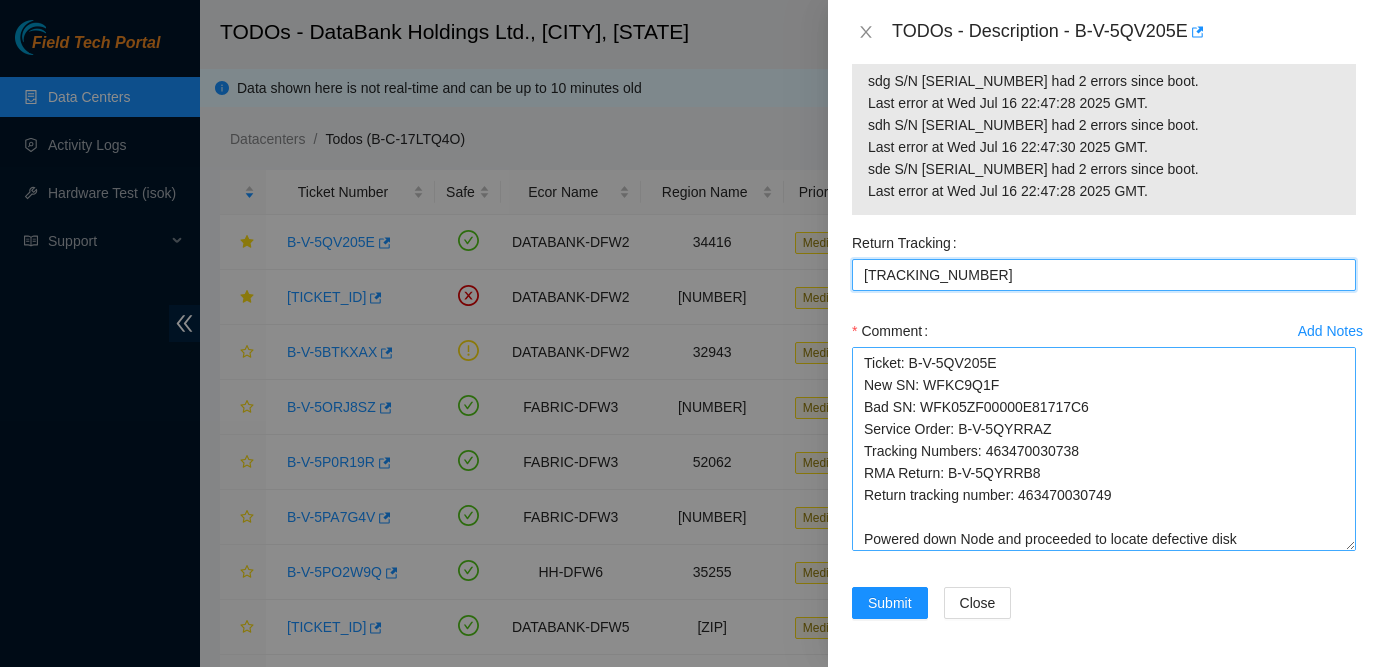 scroll, scrollTop: 70, scrollLeft: 0, axis: vertical 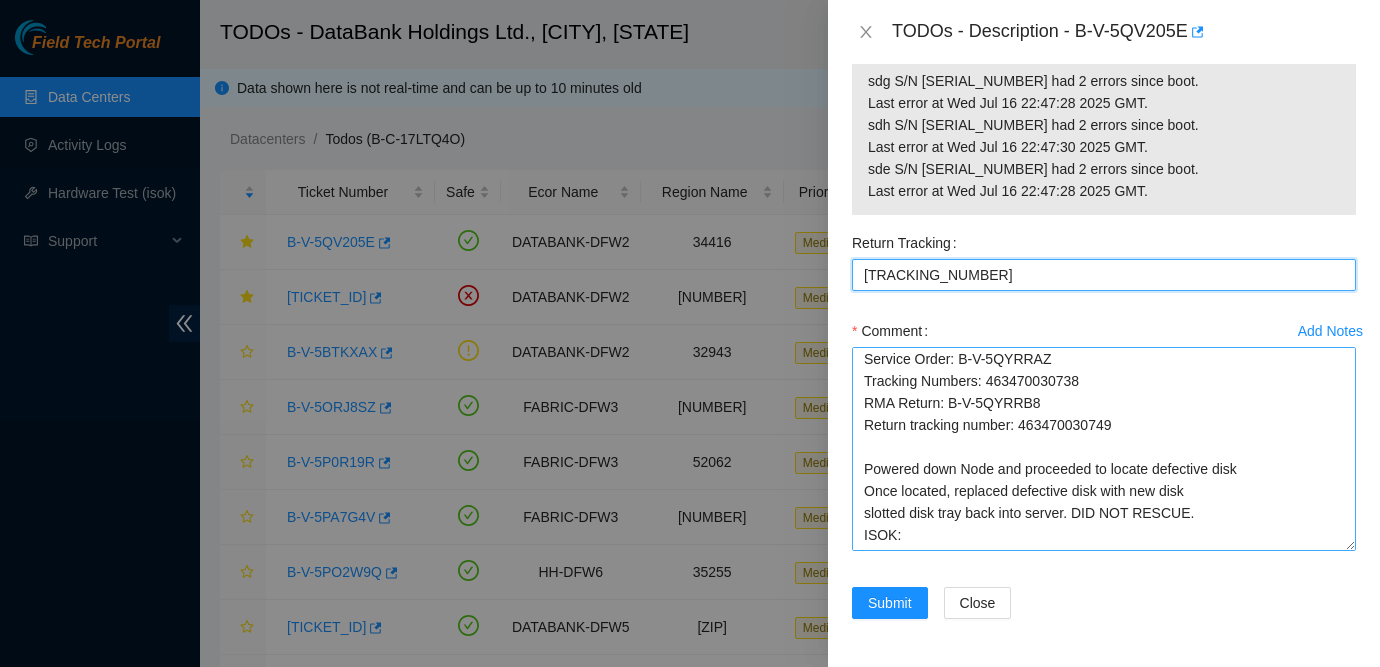 type on "[TRACKING_NUMBER]" 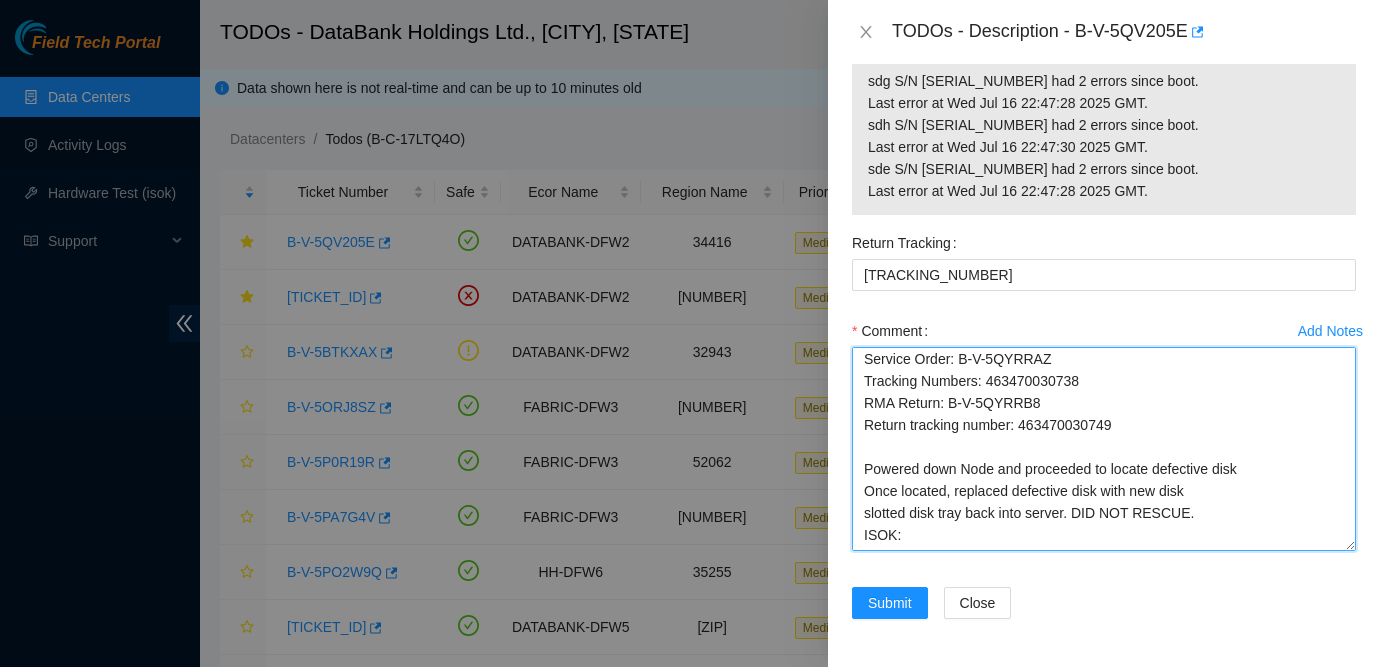 click on "Ticket: B-V-5QV205E
New SN: WFKC9Q1F
Bad SN: WFK05ZF00000E81717C6
Service Order: B-V-5QYRRAZ
Tracking Numbers: 463470030738
RMA Return: B-V-5QYRRB8
Return tracking number: 463470030749
Powered down Node and proceeded to locate defective disk
Once located, replaced defective disk with new disk
slotted disk tray back into server. DID NOT RESCUE.
ISOK:" at bounding box center (1104, 449) 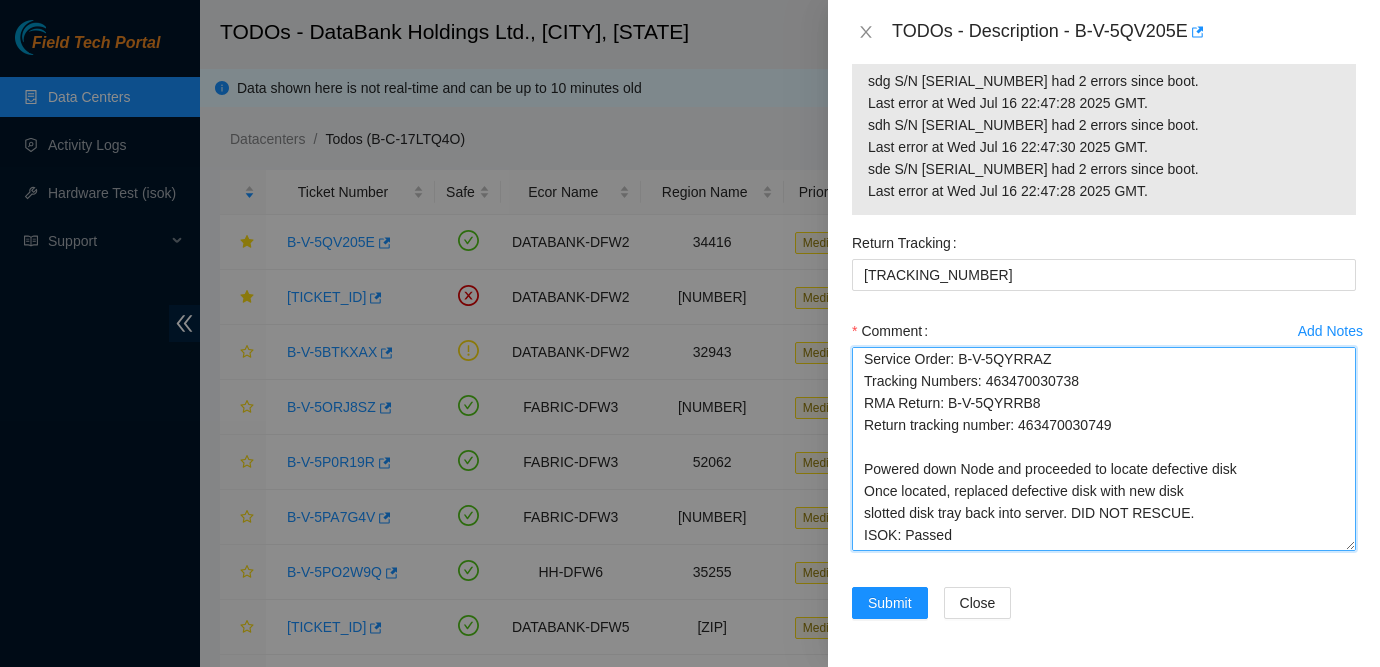 scroll, scrollTop: 0, scrollLeft: 0, axis: both 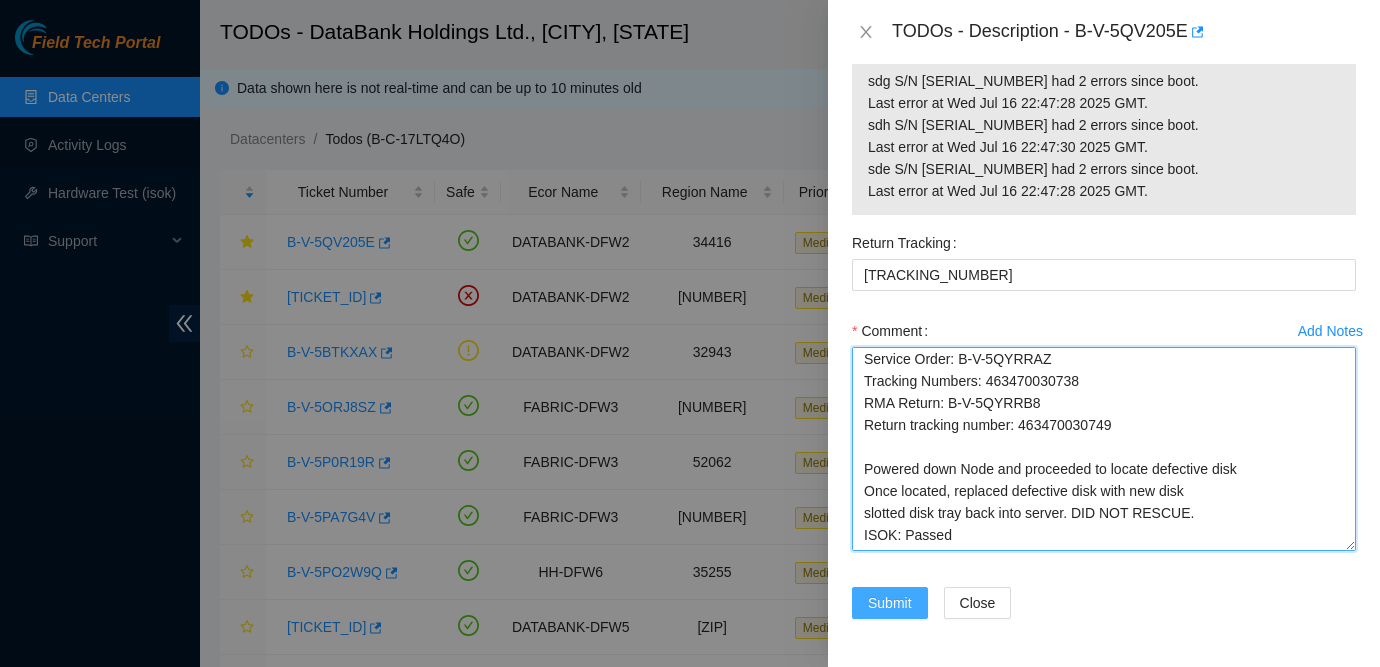 type on "Ticket: B-V-5QV205E
New SN: WFKC9Q1F
Bad SN: WFK05ZF00000E81717C6
Service Order: B-V-5QYRRAZ
Tracking Numbers: 463470030738
RMA Return: B-V-5QYRRB8
Return tracking number: 463470030749
Powered down Node and proceeded to locate defective disk
Once located, replaced defective disk with new disk
slotted disk tray back into server. DID NOT RESCUE.
ISOK: Passed" 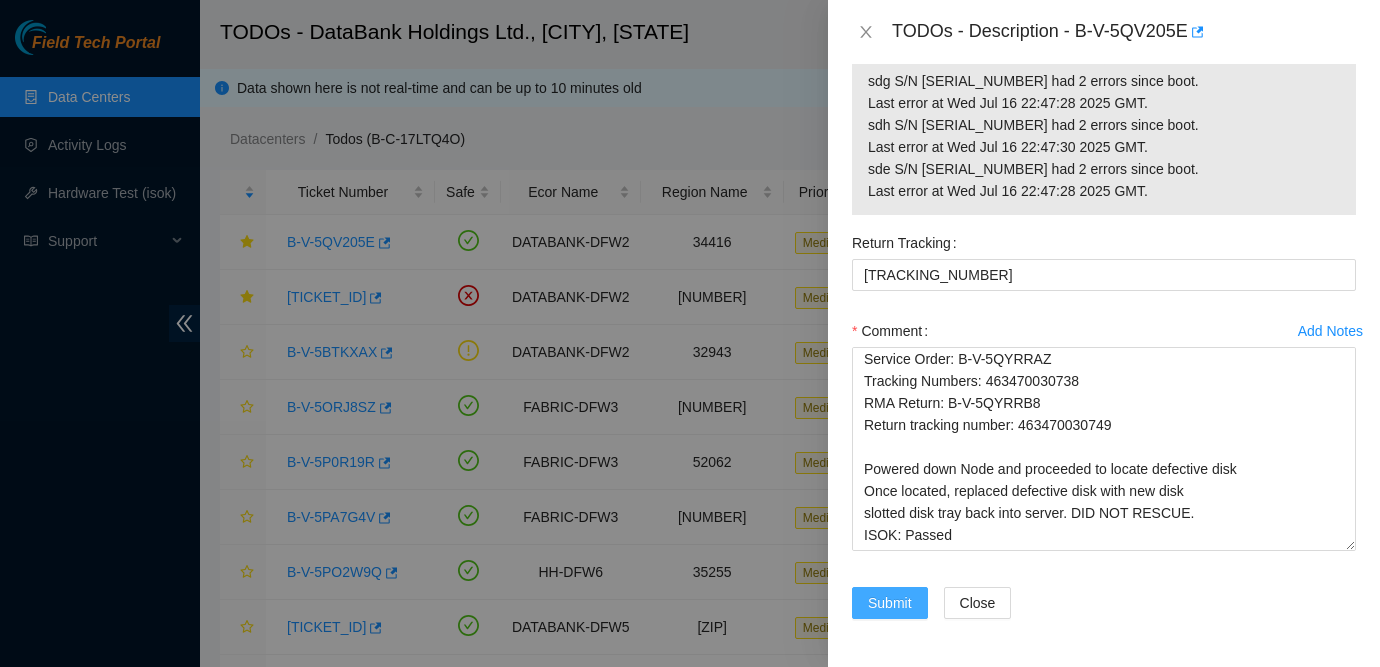 click on "Submit" at bounding box center (890, 603) 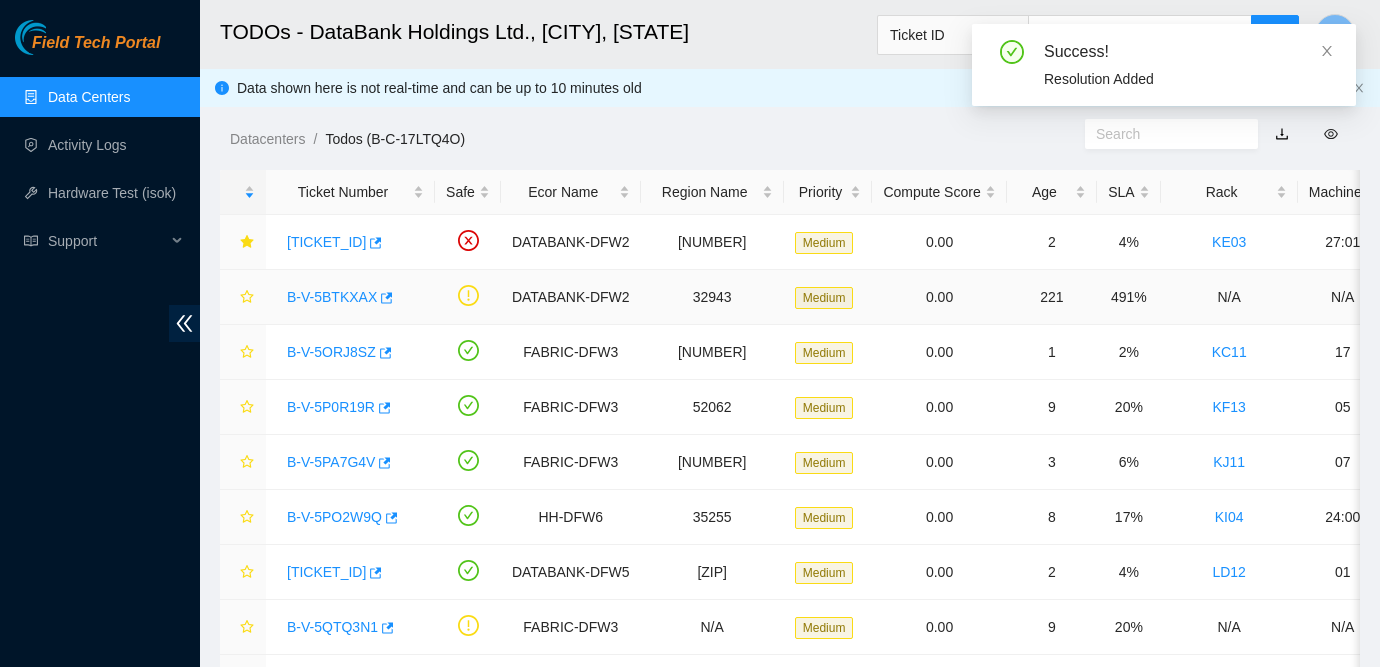 scroll, scrollTop: 515, scrollLeft: 0, axis: vertical 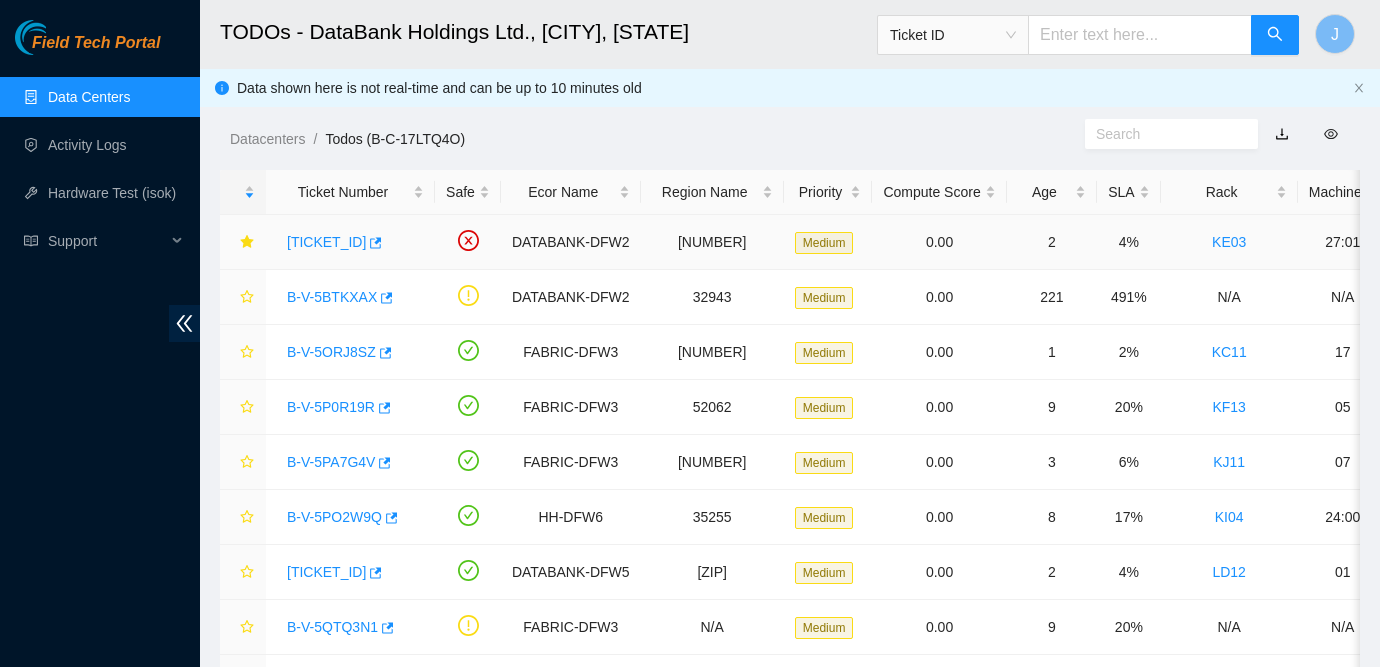 click on "[TICKET_ID]" at bounding box center (326, 242) 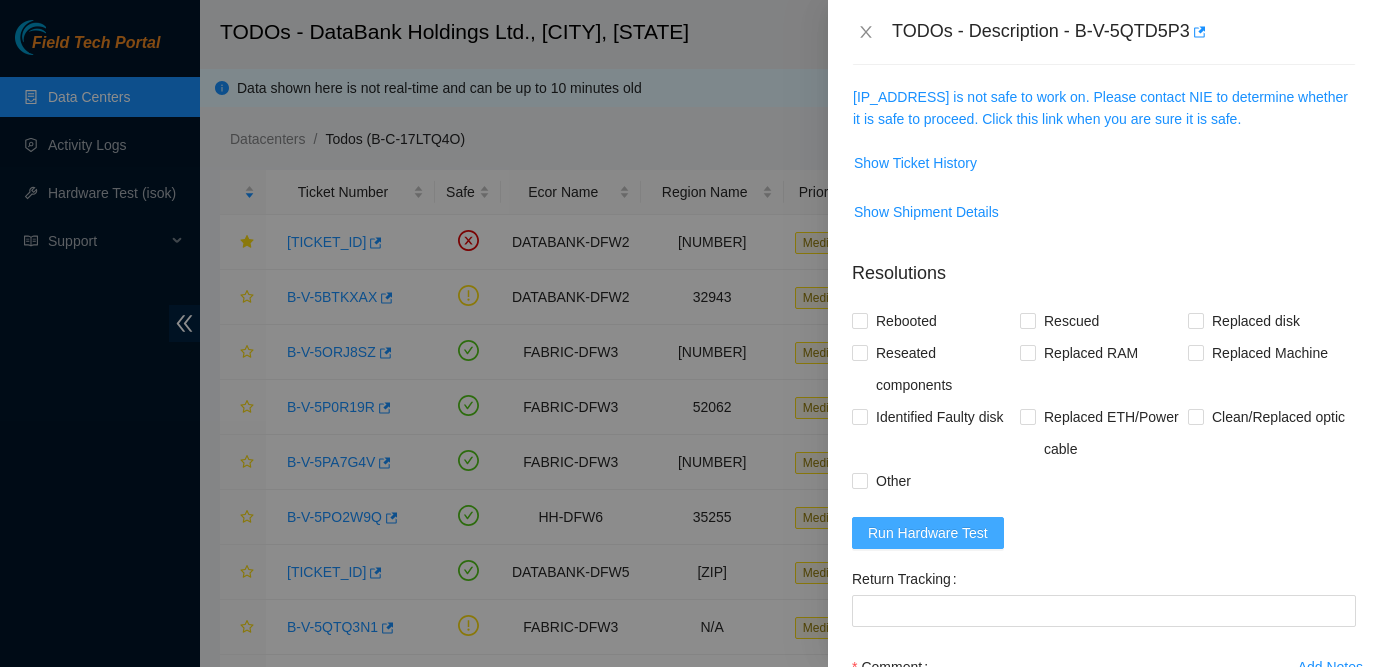 scroll, scrollTop: 0, scrollLeft: 0, axis: both 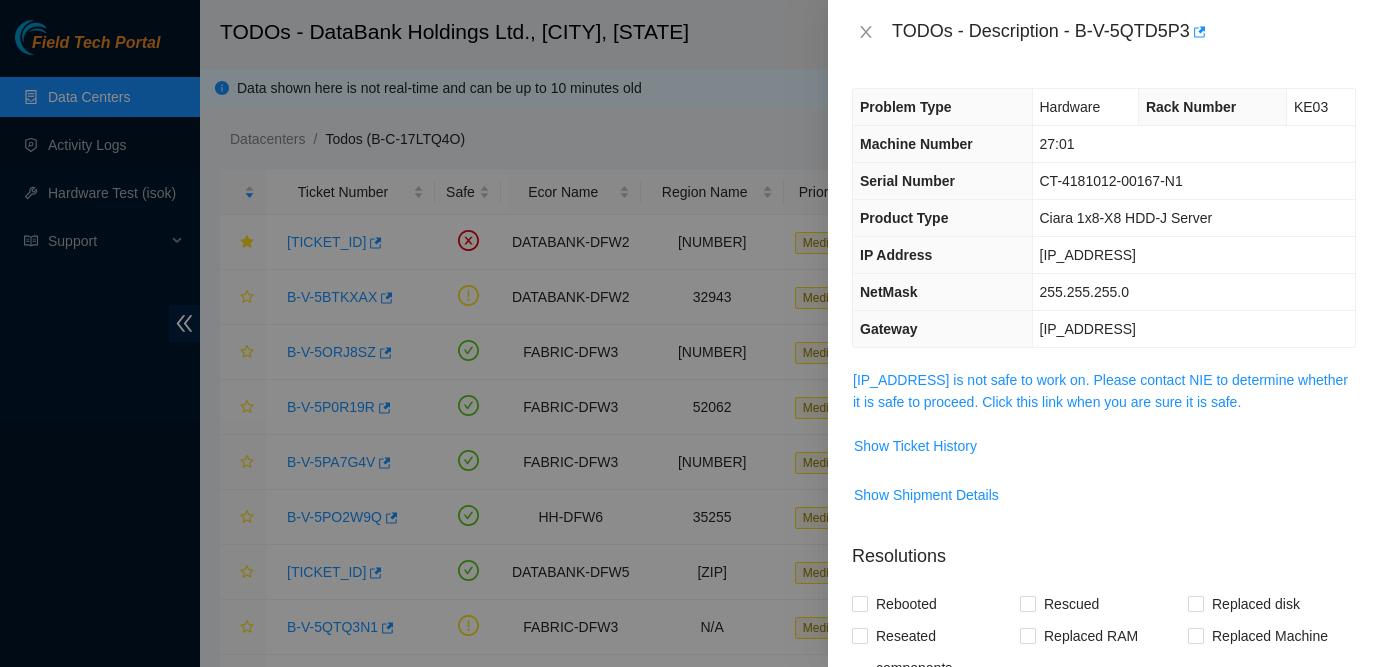 click on "[IP_ADDRESS] is not safe to work on. Please contact NIE to determine whether it is safe to proceed. Click this link when you are sure it is safe." at bounding box center (1104, 391) 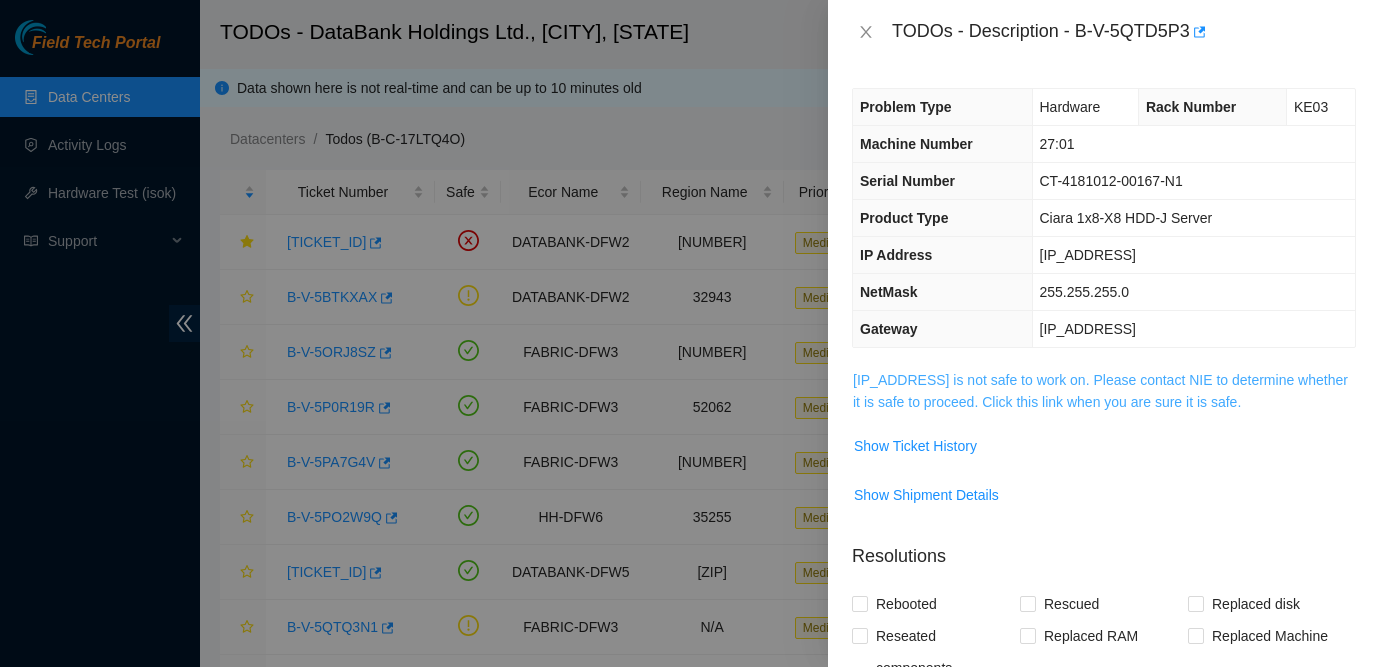 click on "[IP_ADDRESS] is not safe to work on. Please contact NIE to determine whether it is safe to proceed. Click this link when you are sure it is safe." at bounding box center [1100, 391] 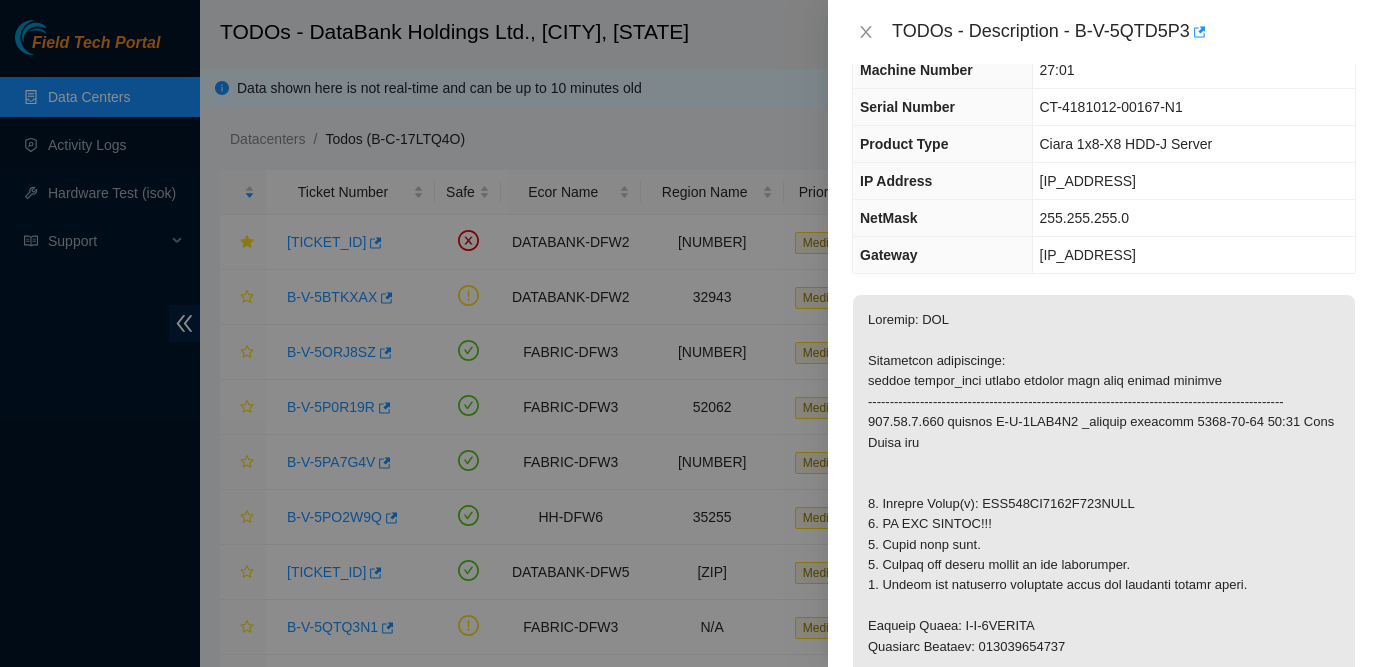 scroll, scrollTop: 70, scrollLeft: 0, axis: vertical 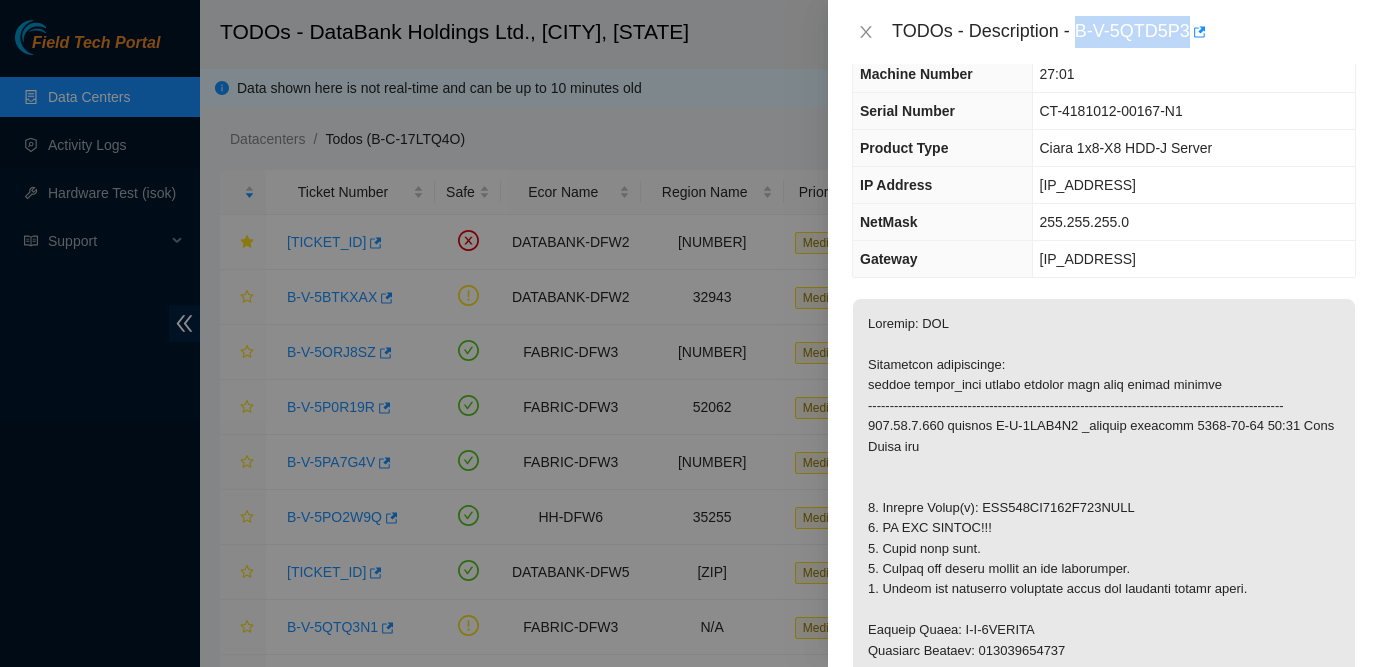 drag, startPoint x: 1079, startPoint y: 30, endPoint x: 1194, endPoint y: 37, distance: 115.212845 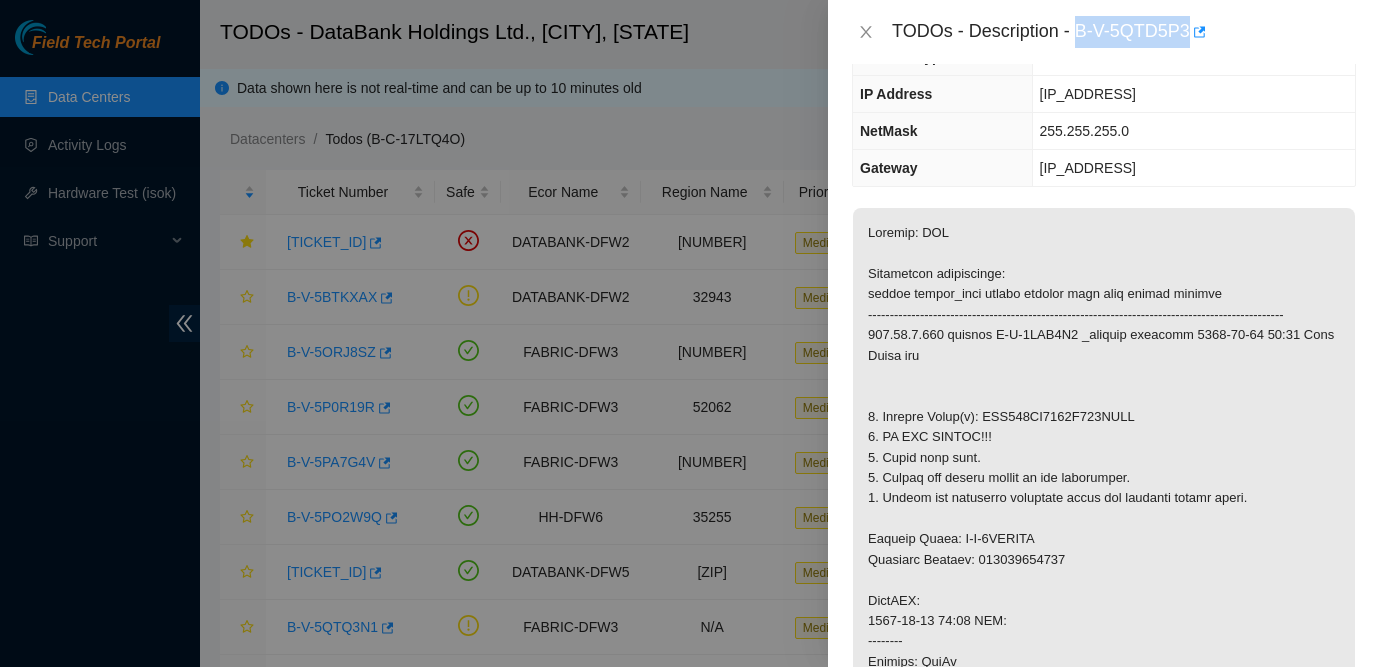 scroll, scrollTop: 166, scrollLeft: 0, axis: vertical 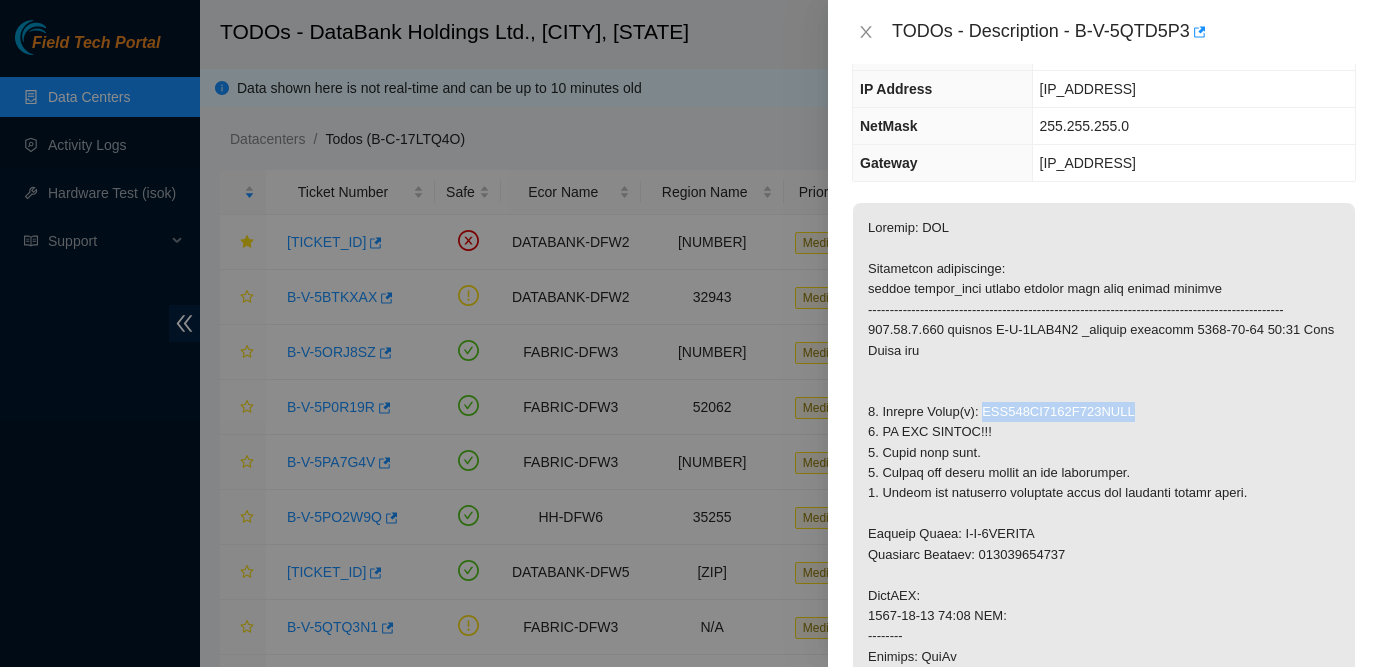 drag, startPoint x: 996, startPoint y: 432, endPoint x: 1171, endPoint y: 434, distance: 175.01143 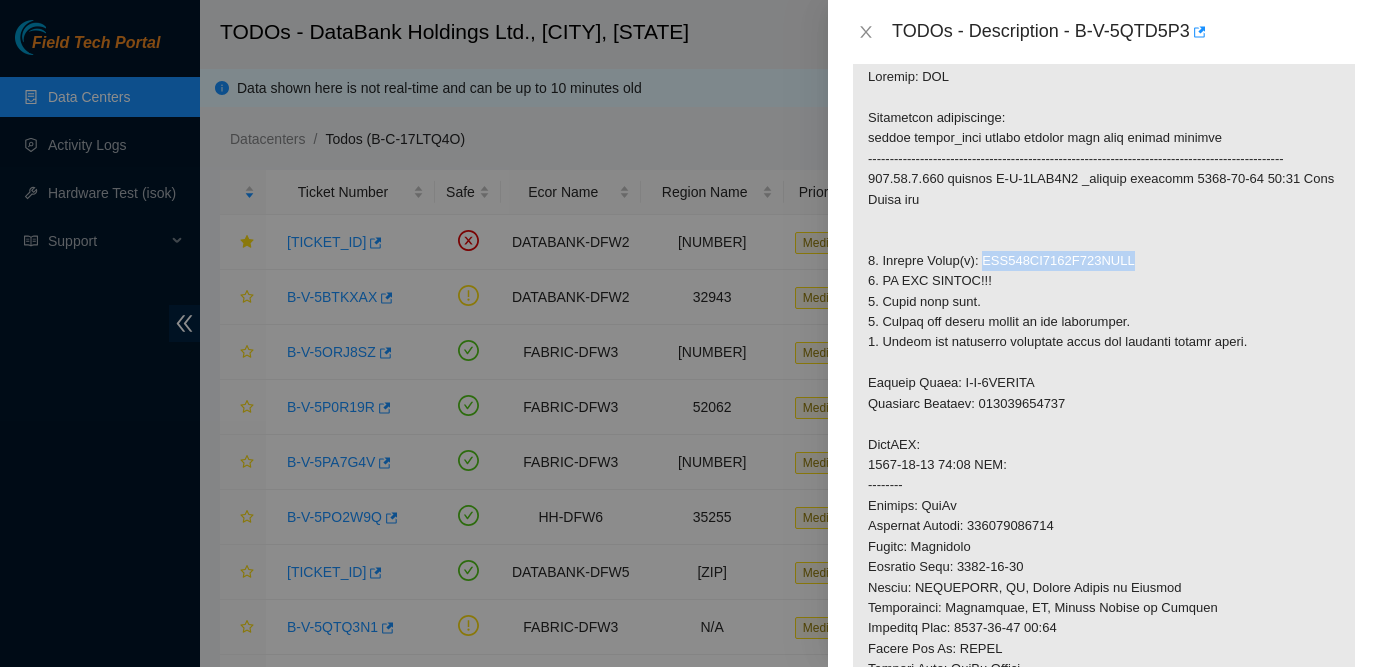 scroll, scrollTop: 318, scrollLeft: 0, axis: vertical 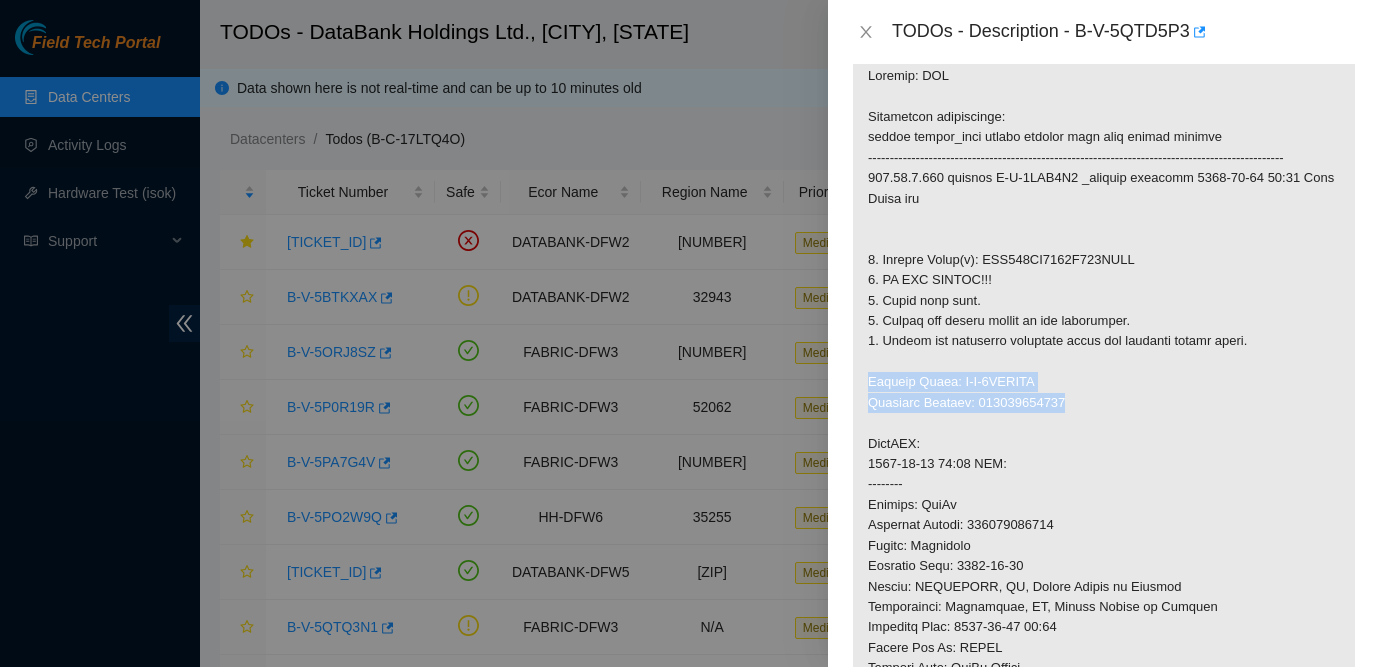 drag, startPoint x: 867, startPoint y: 403, endPoint x: 1109, endPoint y: 428, distance: 243.2879 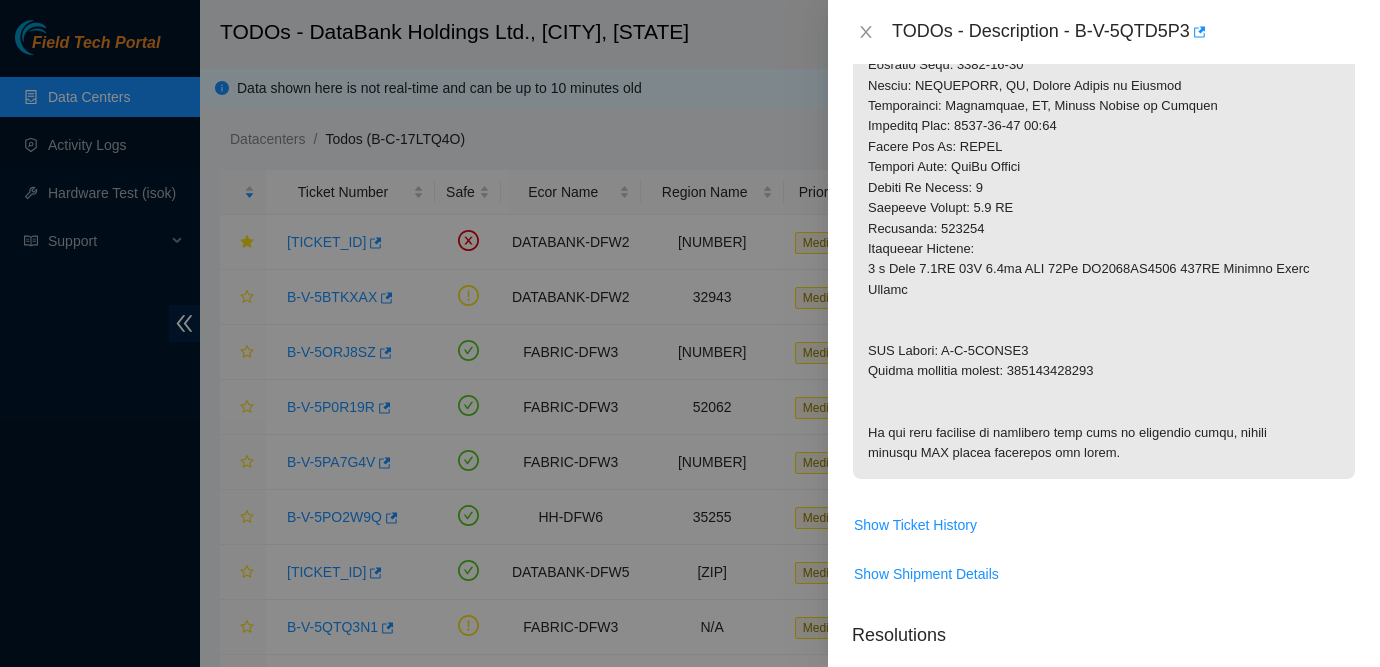 scroll, scrollTop: 816, scrollLeft: 0, axis: vertical 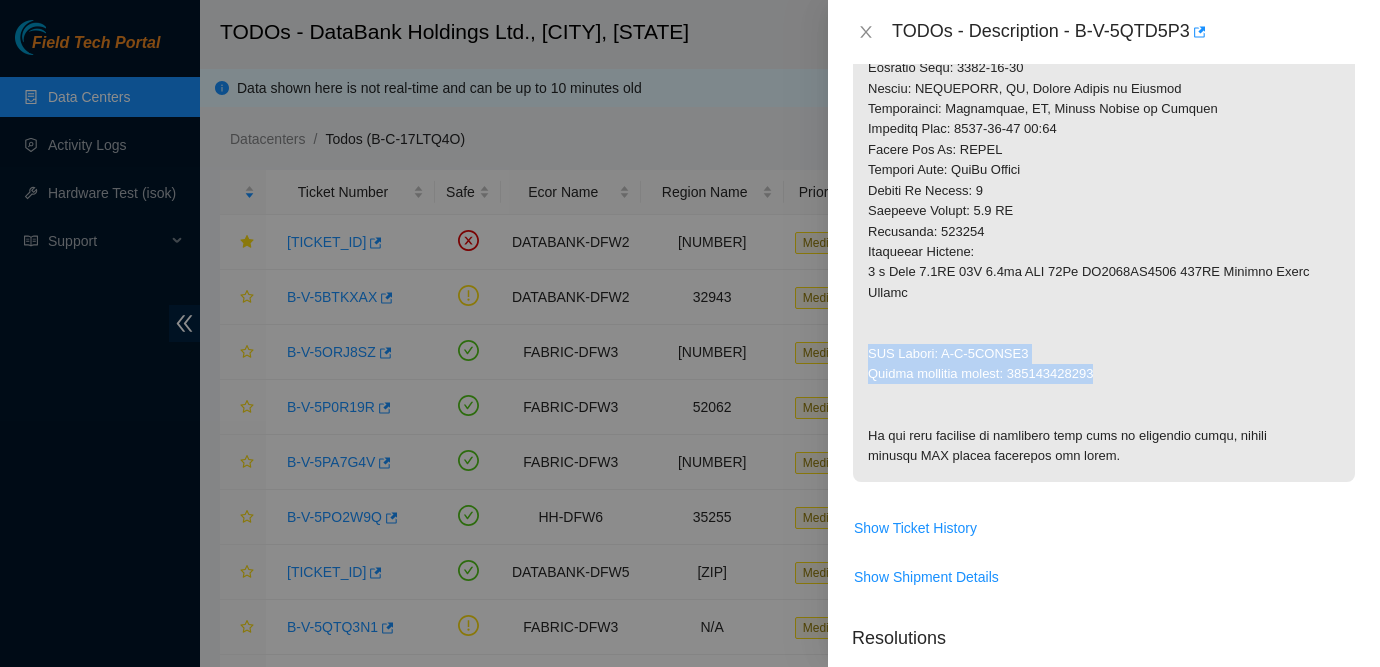drag, startPoint x: 866, startPoint y: 373, endPoint x: 1123, endPoint y: 392, distance: 257.7014 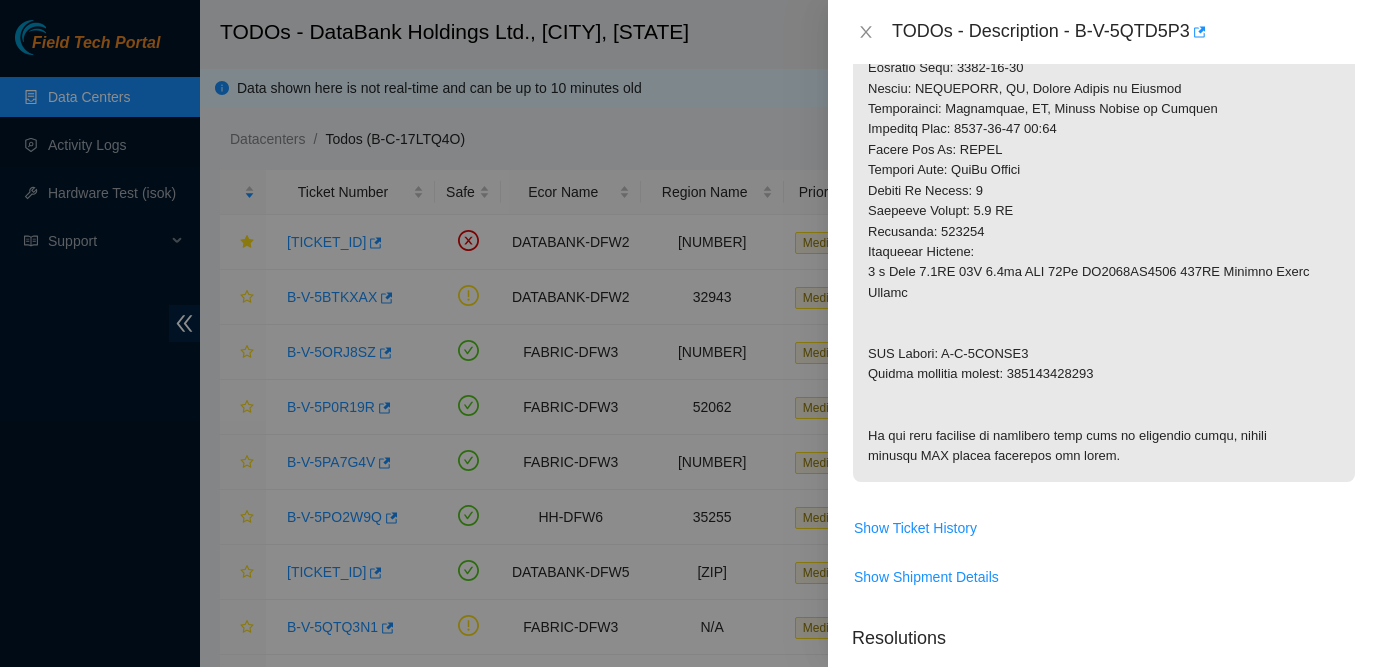 click at bounding box center (1104, 17) 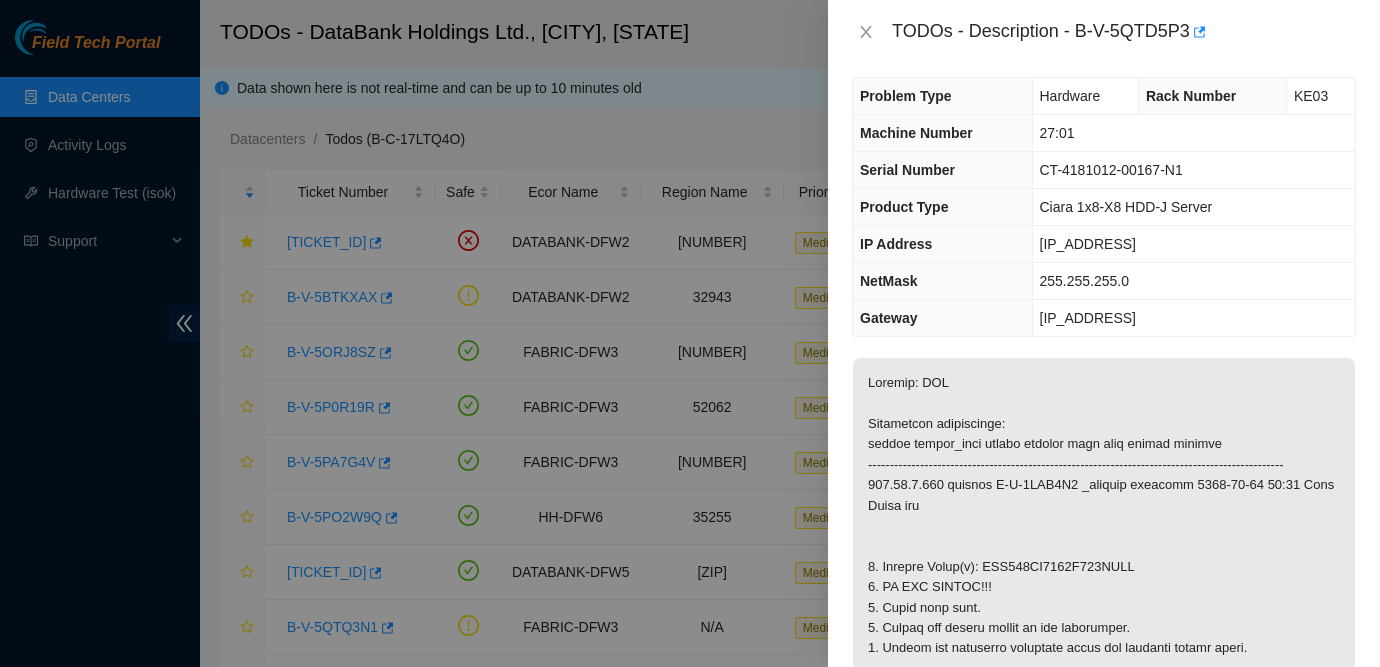 scroll, scrollTop: 0, scrollLeft: 0, axis: both 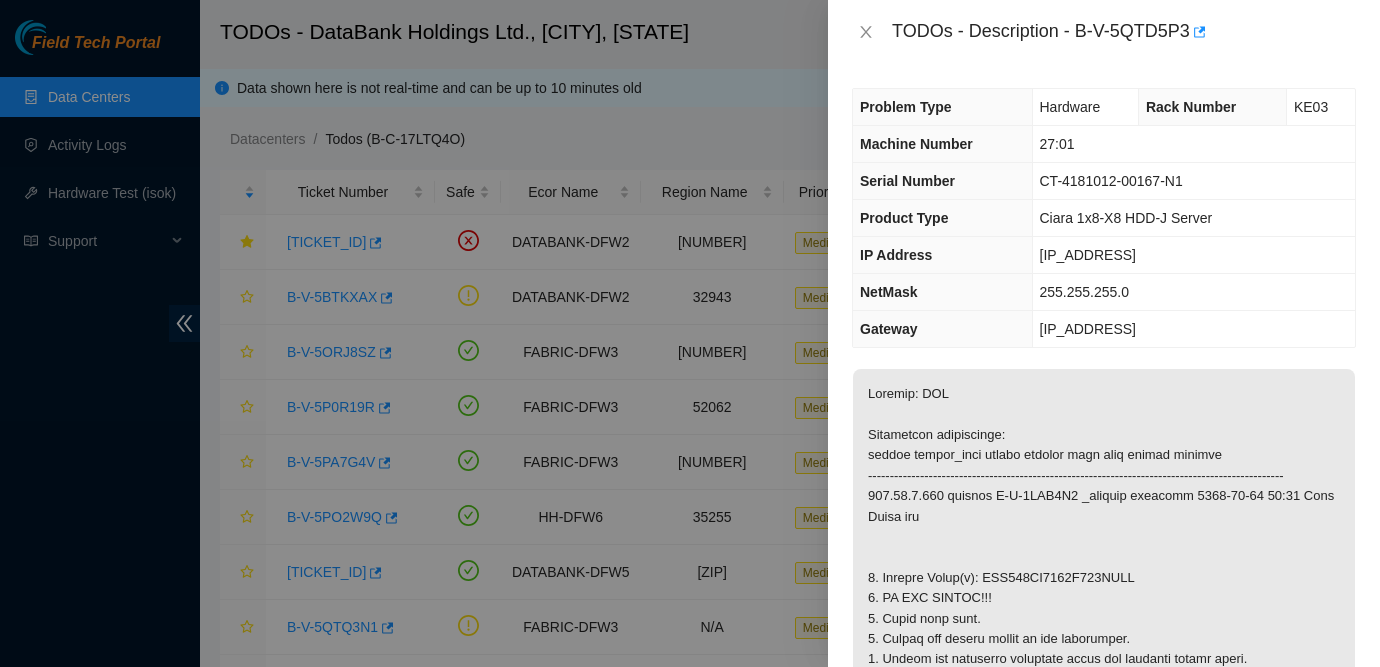 click at bounding box center [1104, 833] 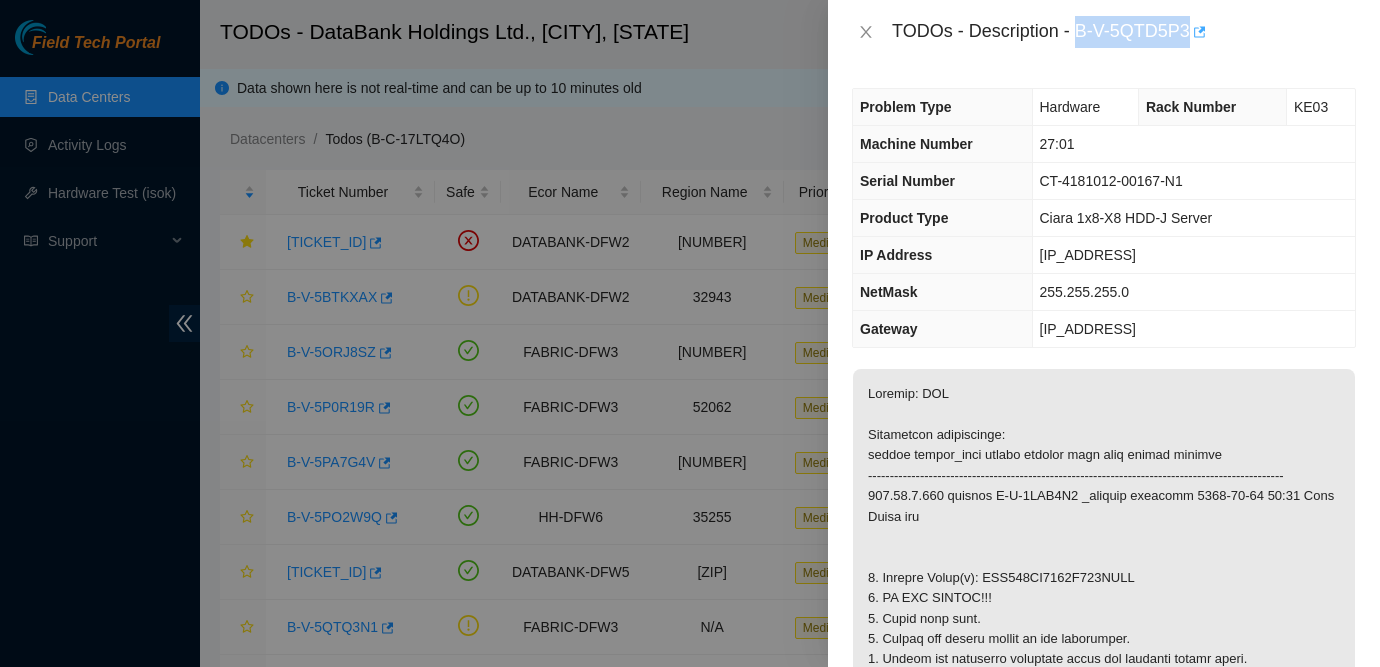 drag, startPoint x: 1080, startPoint y: 27, endPoint x: 1207, endPoint y: 33, distance: 127.141655 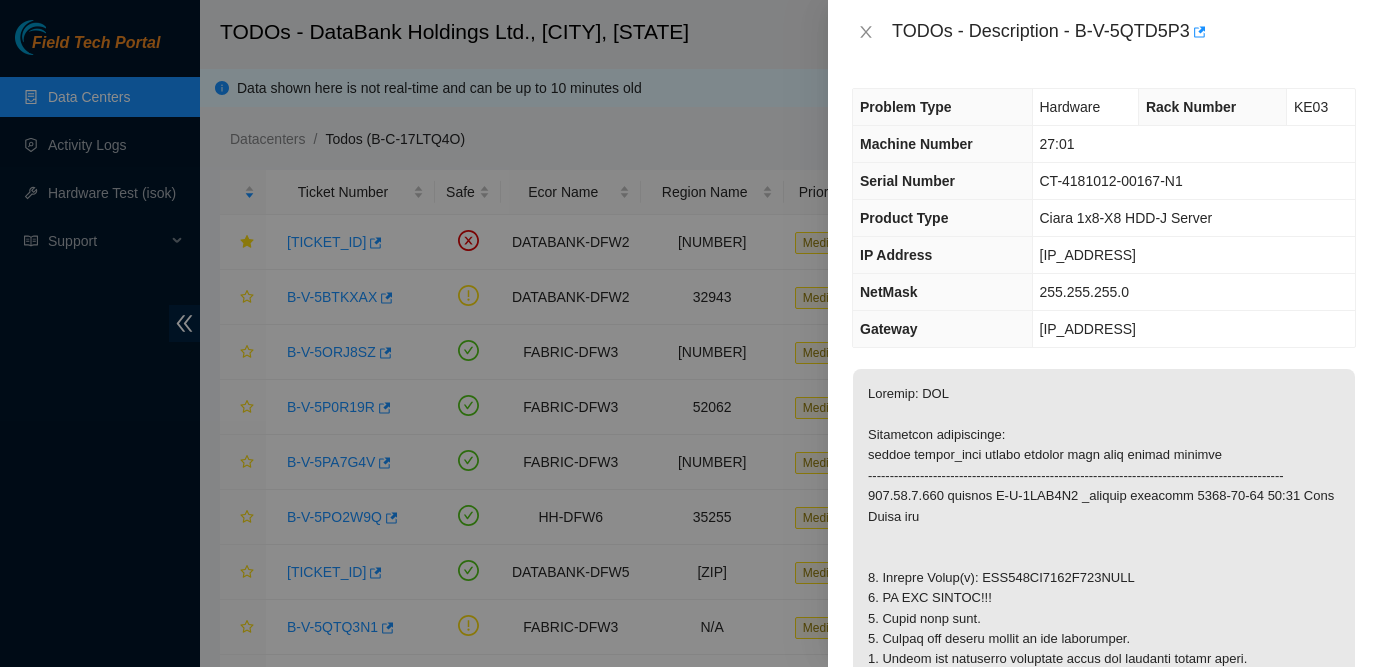 click on "Problem Type Hardware Rack Number KE03 Machine Number 27:01 Serial Number CT-4181012-00167-N1 Product Type Ciara 1x8-X8 HDD-J Server IP Address [IP_ADDRESS] NetMask 255.255.255.0 Gateway [IP_ADDRESS] Show Ticket History Show Shipment Details Resolutions Rebooted Rescued Replaced disk Reseated components Replaced RAM Replaced Machine Identified Faulty disk Replaced ETH/Power cable Clean/Replaced optic Other Run Hardware Test Return Tracking Add Notes   Comment Submit Close" at bounding box center (1104, 365) 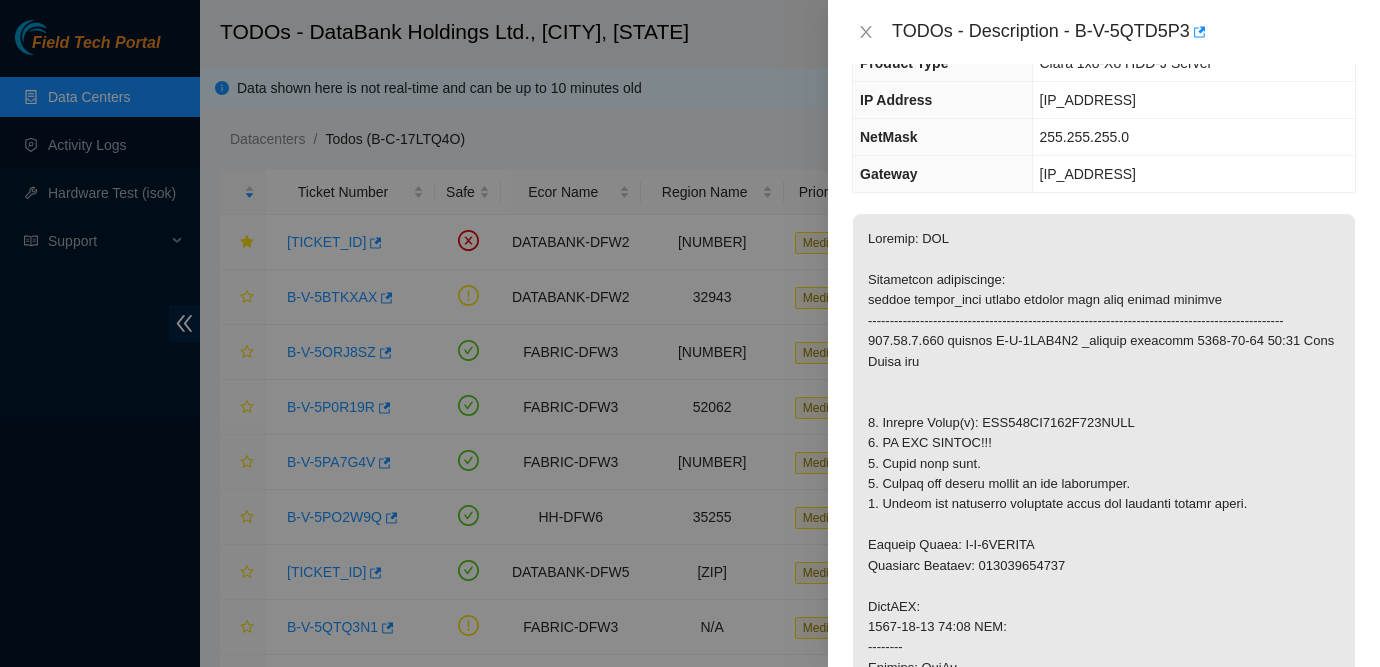 scroll, scrollTop: 0, scrollLeft: 0, axis: both 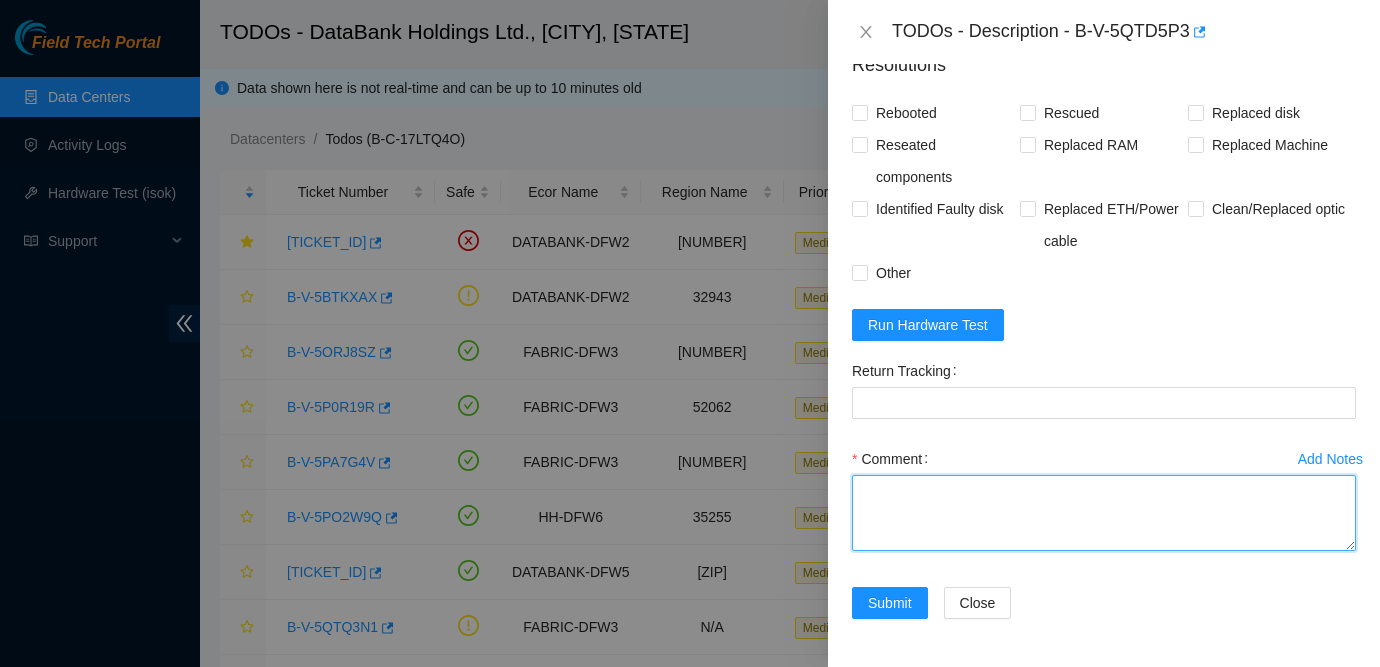 click on "Comment" at bounding box center (1104, 513) 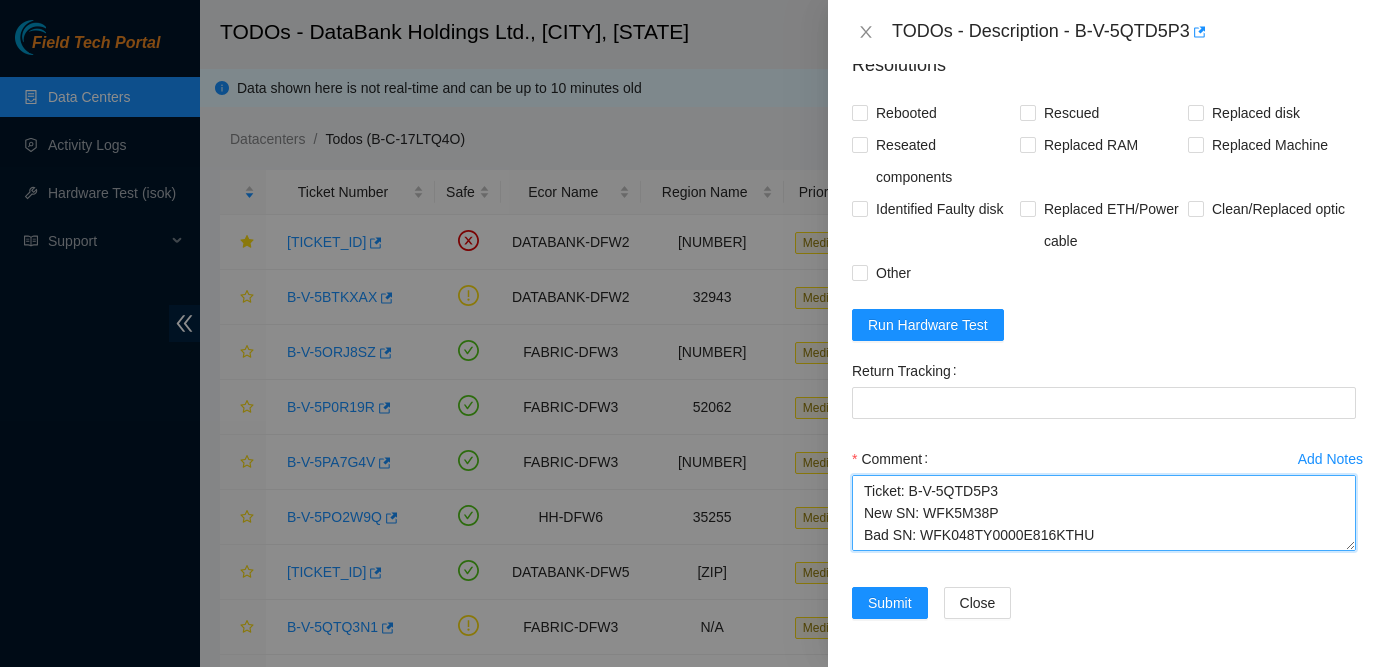 scroll, scrollTop: 81, scrollLeft: 0, axis: vertical 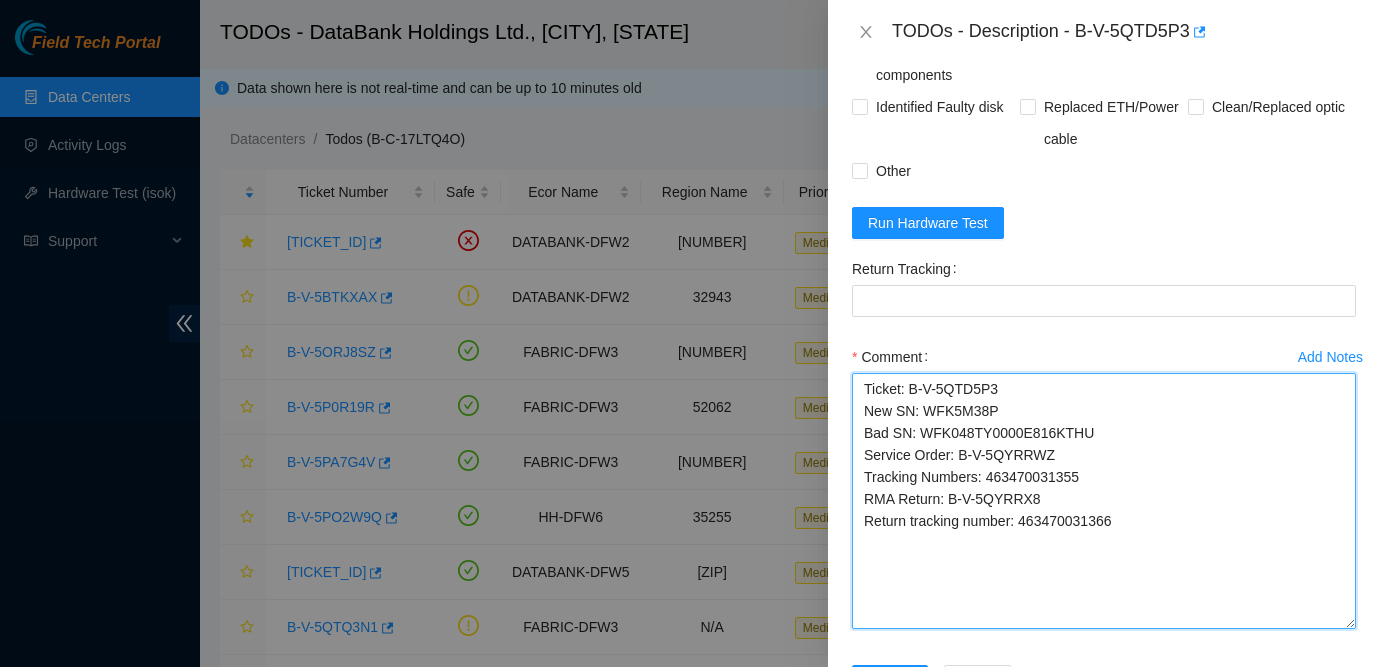 drag, startPoint x: 1353, startPoint y: 546, endPoint x: 1353, endPoint y: 726, distance: 180 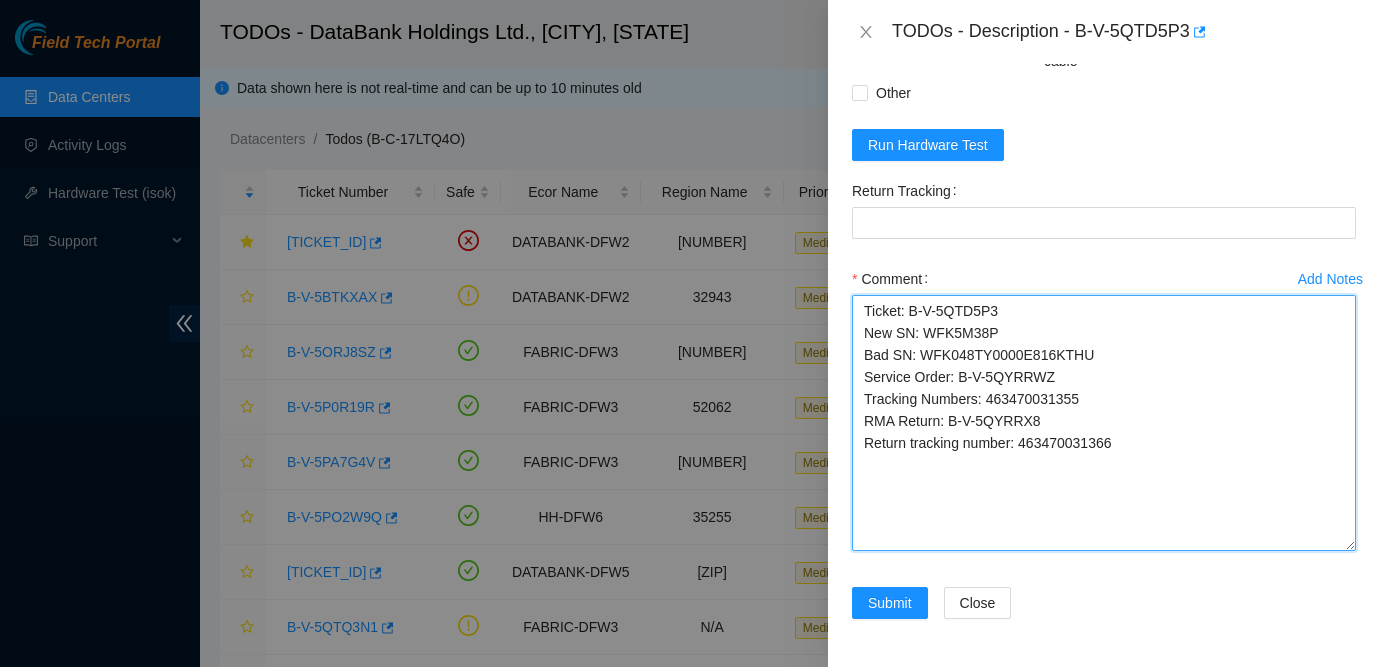 scroll, scrollTop: 1671, scrollLeft: 0, axis: vertical 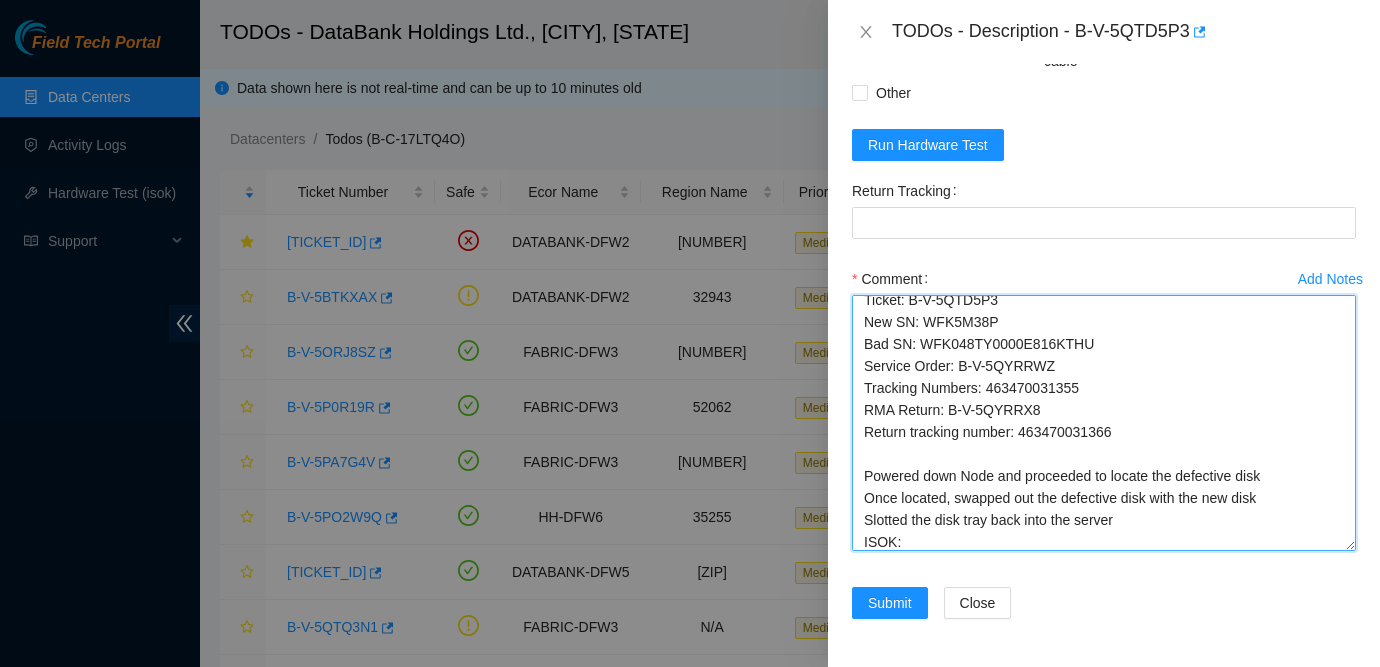 click on "Ticket: B-V-5QTD5P3
New SN: WFK5M38P
Bad SN: WFK048TY0000E816KTHU
Service Order: B-V-5QYRRWZ
Tracking Numbers: 463470031355
RMA Return: B-V-5QYRRX8
Return tracking number: 463470031366
Powered down Node and proceeded to locate the defective disk
Once located, swapped out the defective disk with the new disk
Slotted the disk tray back into the server
ISOK:" at bounding box center [1104, 423] 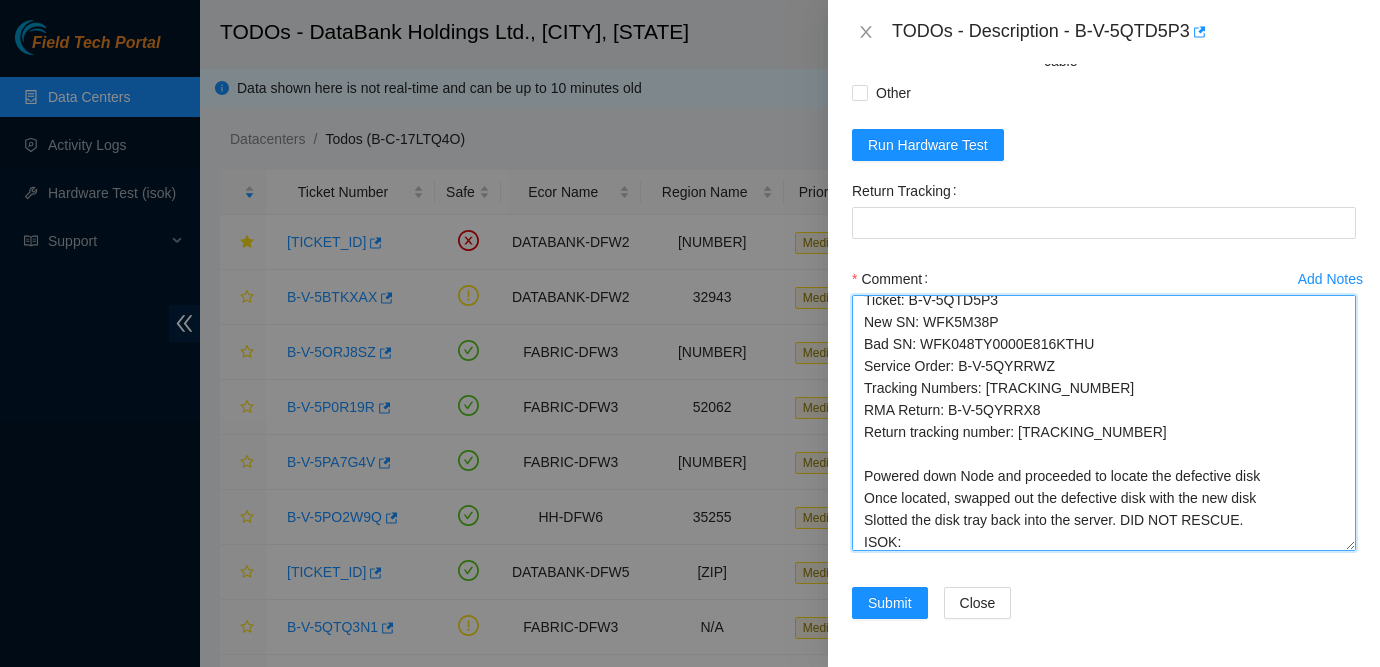 scroll, scrollTop: 0, scrollLeft: 0, axis: both 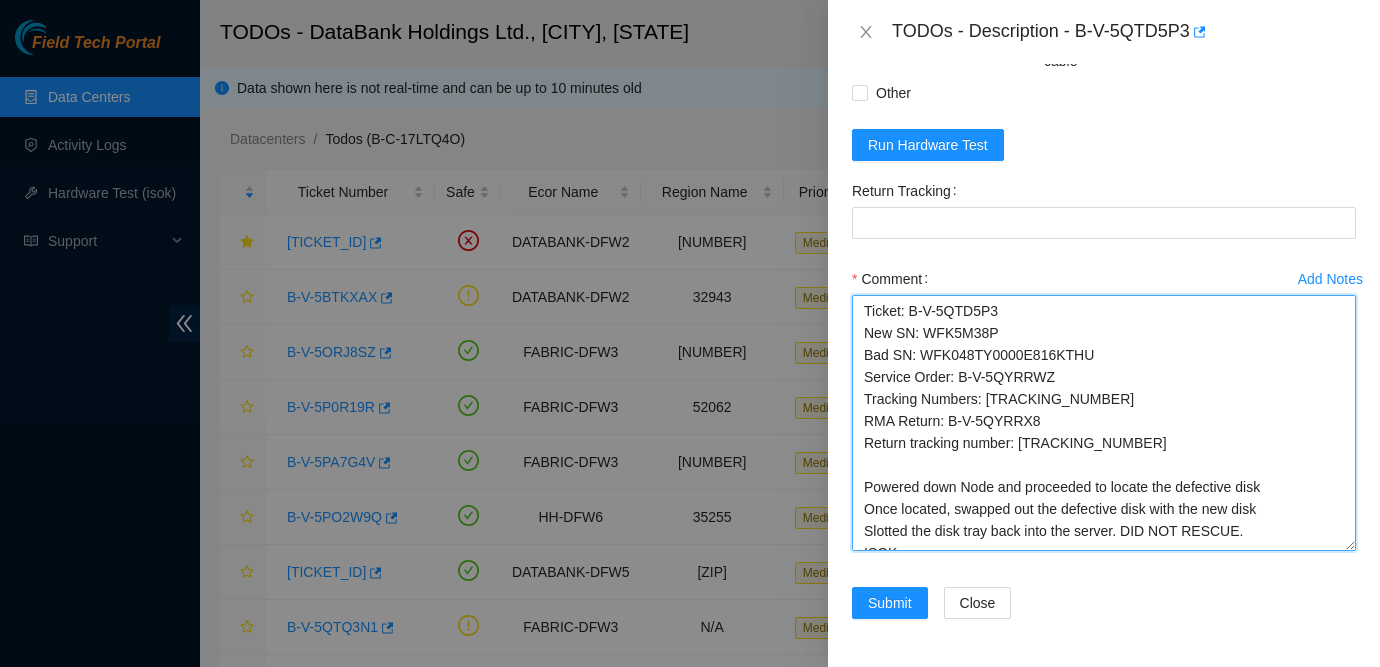 drag, startPoint x: 920, startPoint y: 542, endPoint x: 856, endPoint y: 276, distance: 273.59094 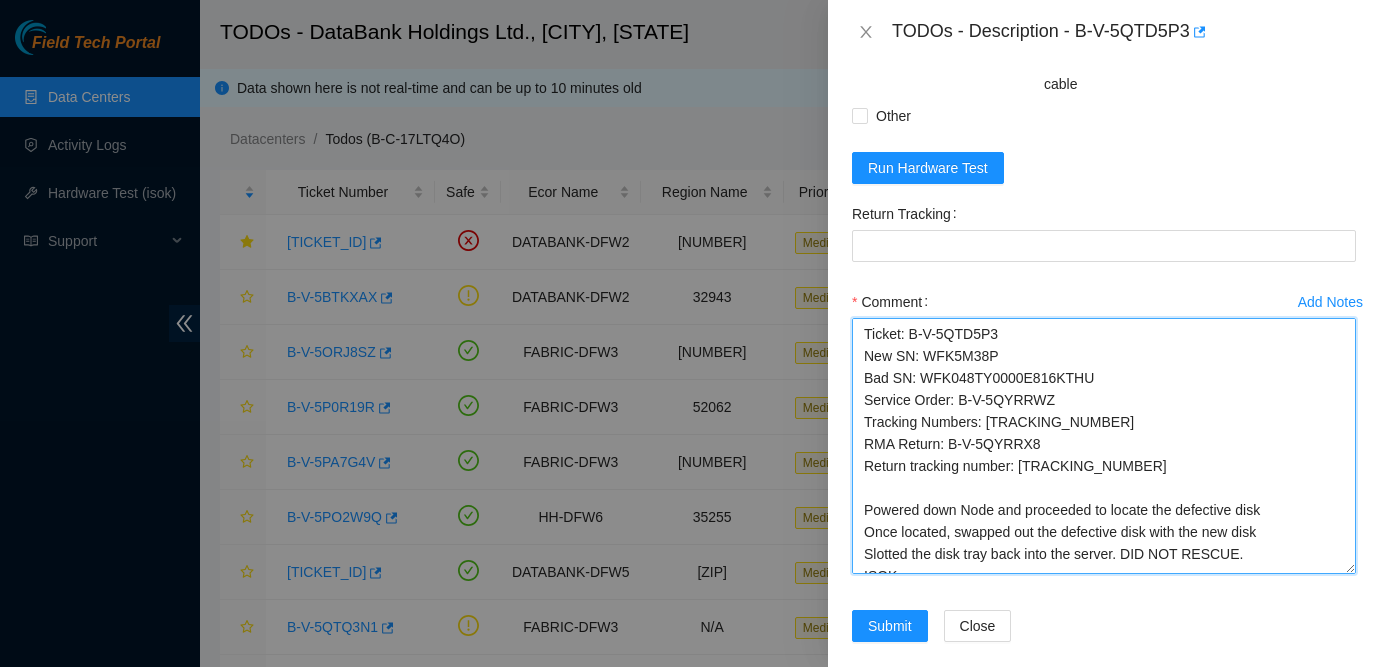 scroll, scrollTop: 1503, scrollLeft: 0, axis: vertical 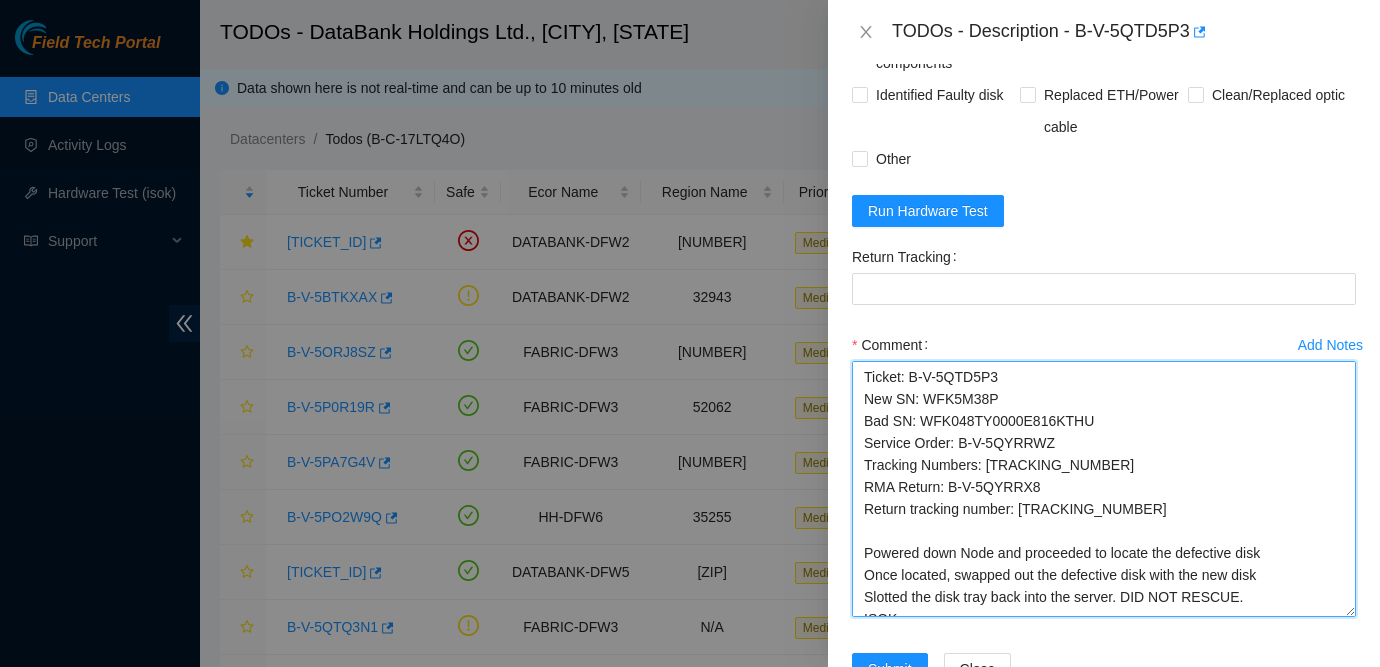 type on "Ticket: B-V-5QTD5P3
New SN: WFK5M38P
Bad SN: WFK048TY0000E816KTHU
Service Order: B-V-5QYRRWZ
Tracking Numbers: [TRACKING_NUMBER]
RMA Return: B-V-5QYRRX8
Return tracking number: [TRACKING_NUMBER]
Powered down Node and proceeded to locate the defective disk
Once located, swapped out the defective disk with the new disk
Slotted the disk tray back into the server. DID NOT RESCUE.
ISOK:" 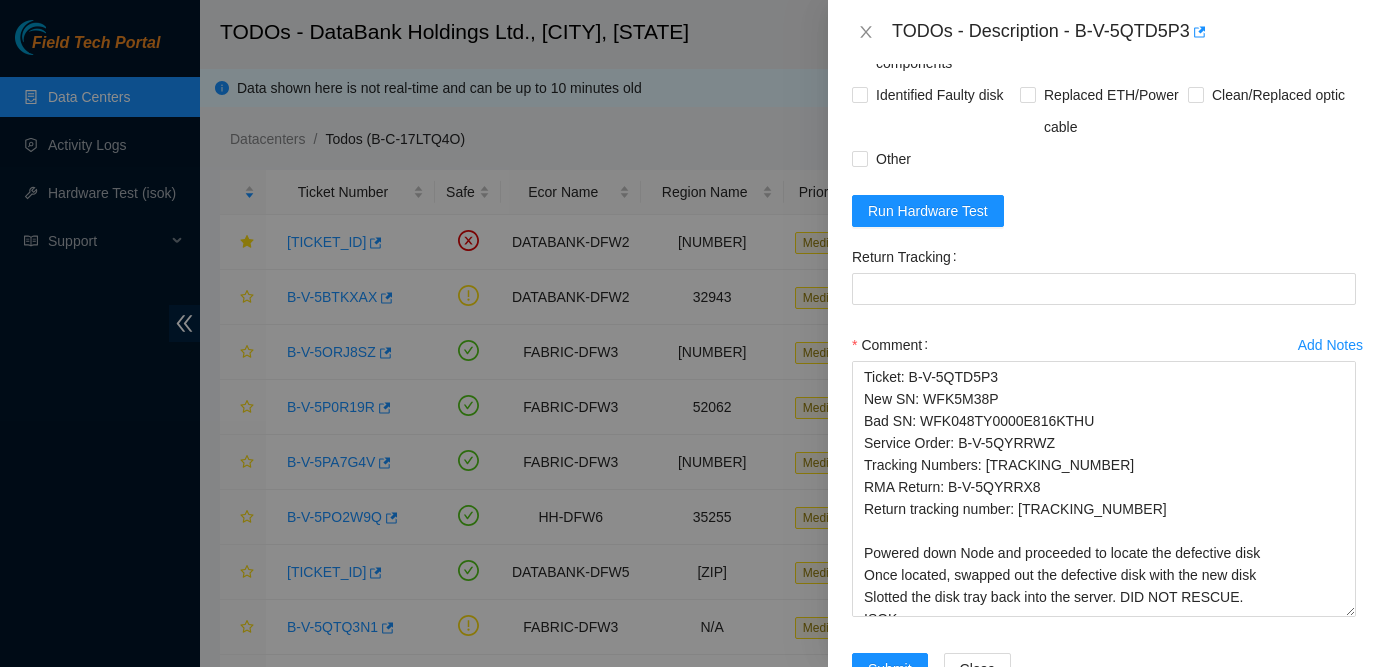 click on "Rebooted" at bounding box center [906, -1] 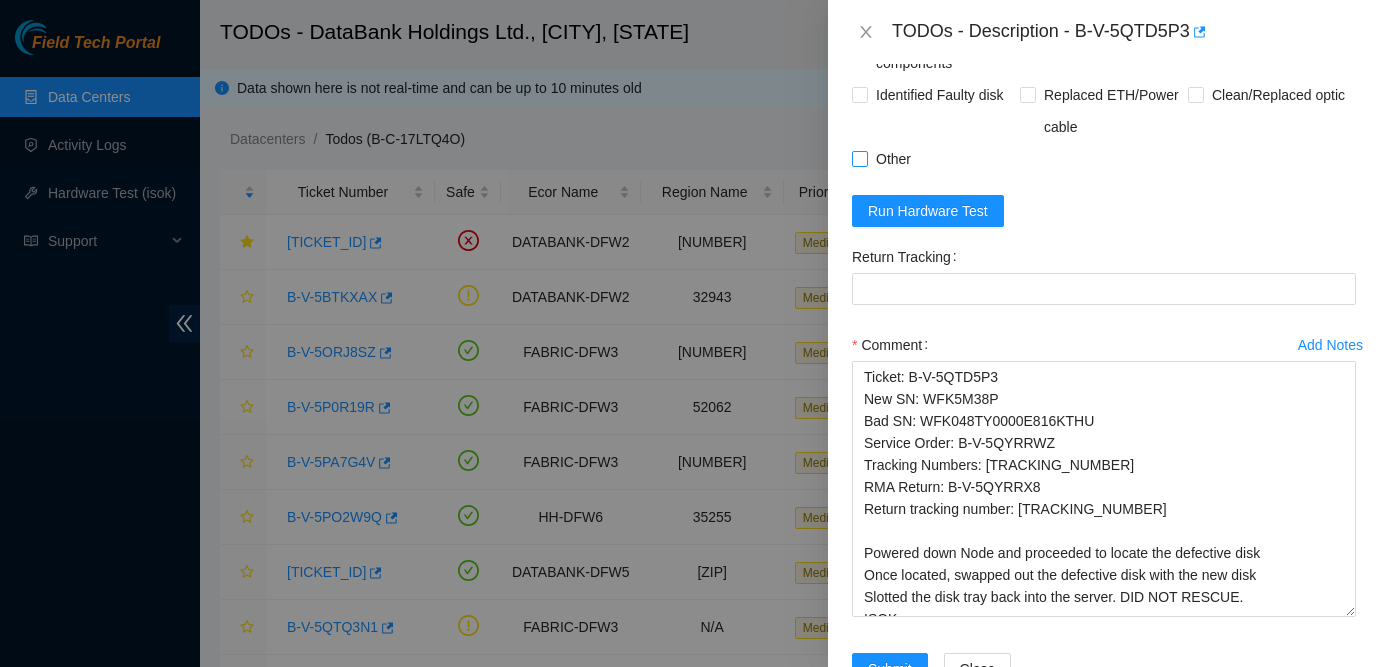 click on "Other" at bounding box center (893, 159) 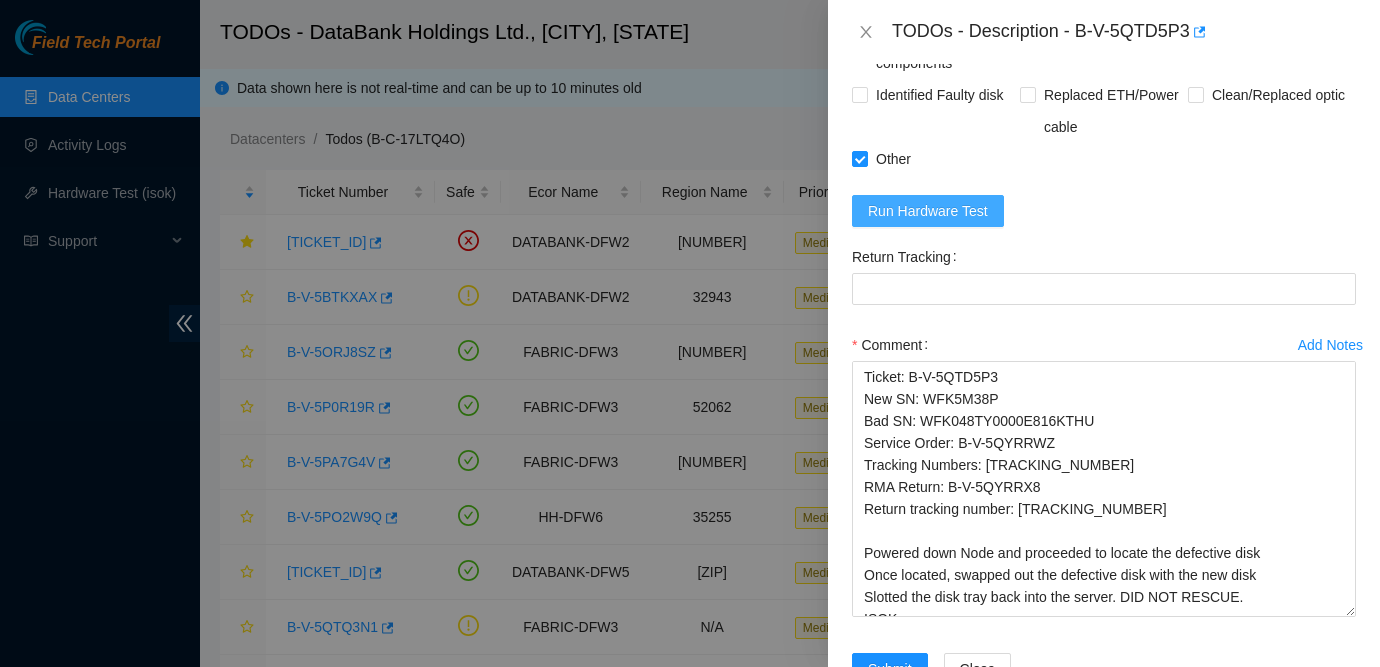 click on "Run Hardware Test" at bounding box center (928, 211) 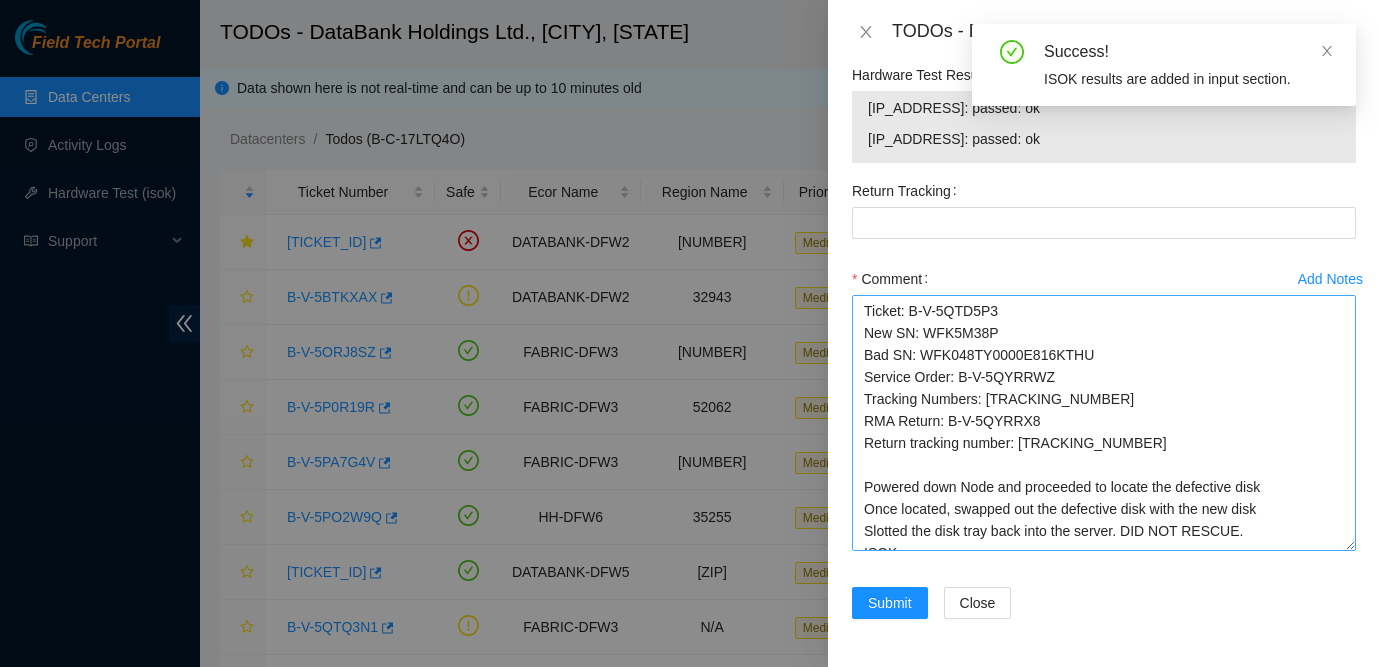 scroll, scrollTop: 1723, scrollLeft: 0, axis: vertical 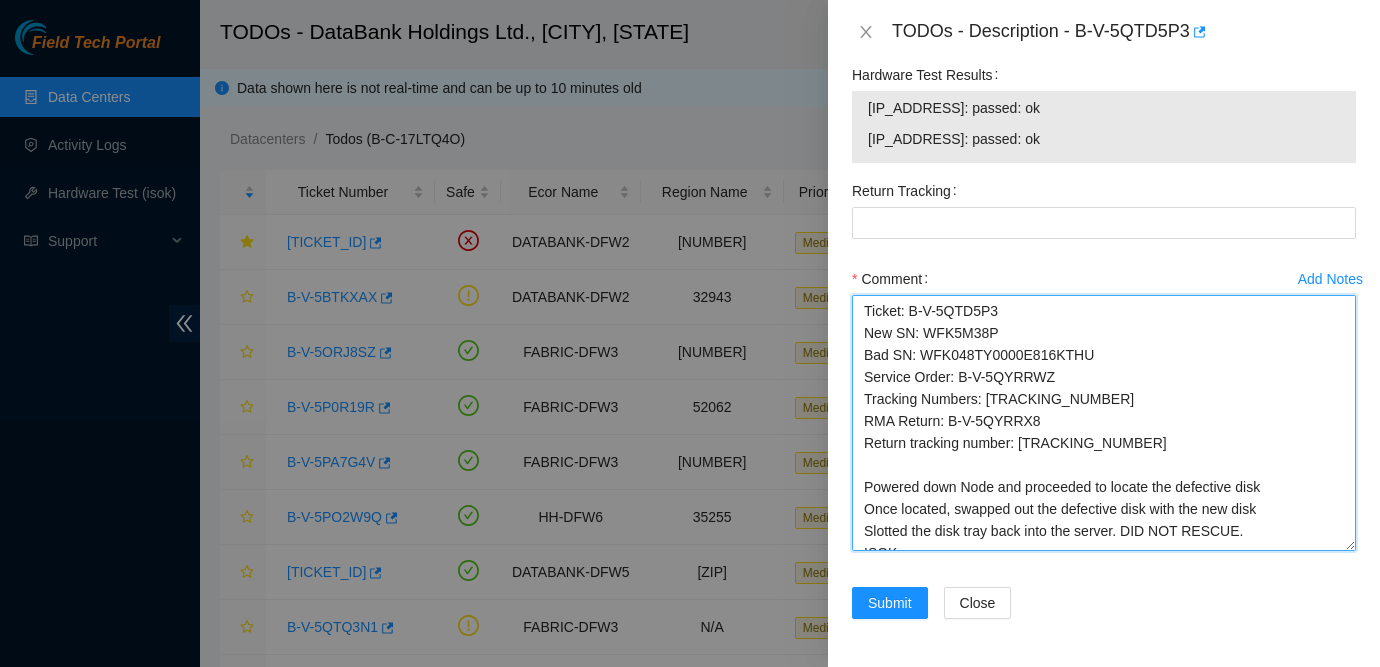 drag, startPoint x: 1027, startPoint y: 505, endPoint x: 1178, endPoint y: 505, distance: 151 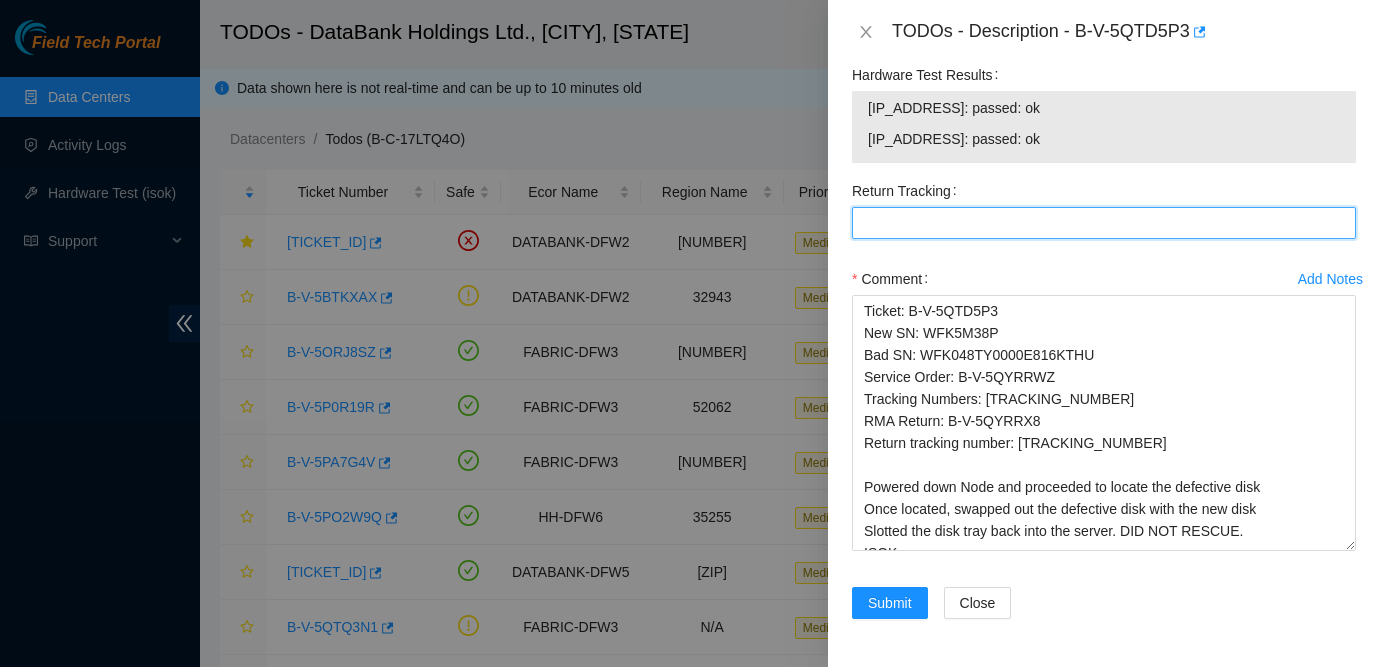 click on "Return Tracking" at bounding box center (1104, 223) 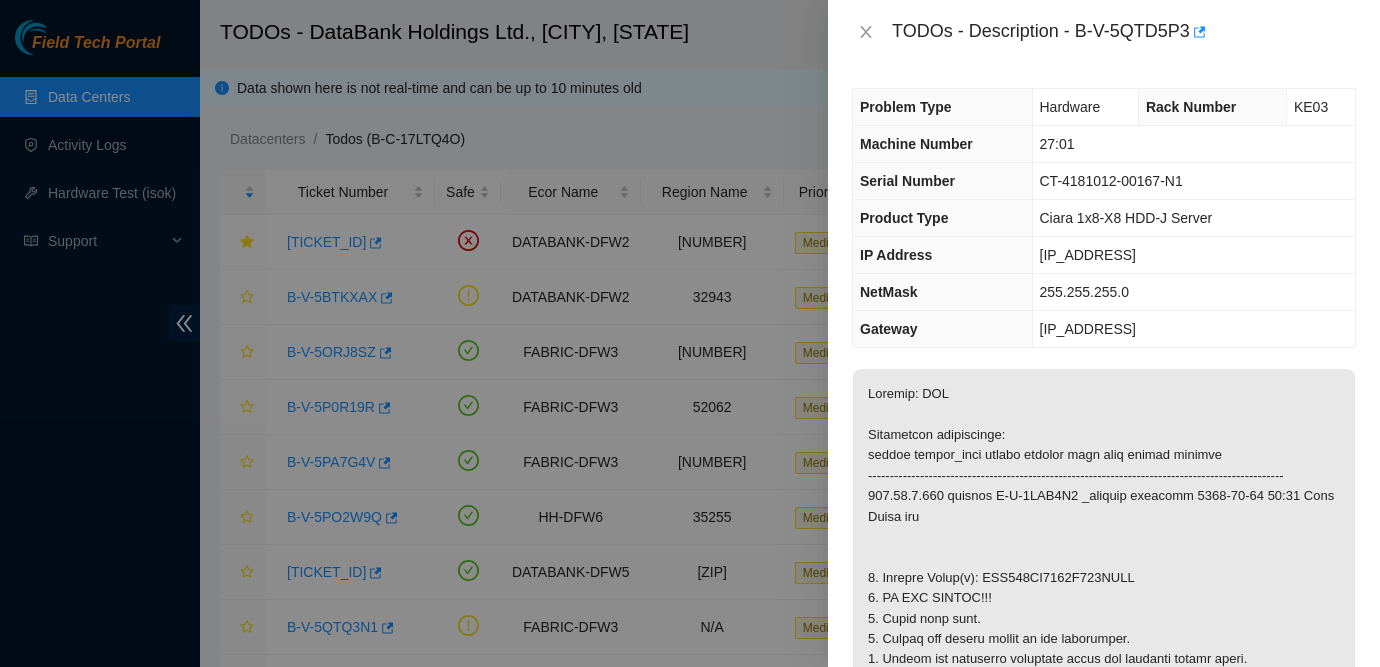 scroll, scrollTop: 1787, scrollLeft: 0, axis: vertical 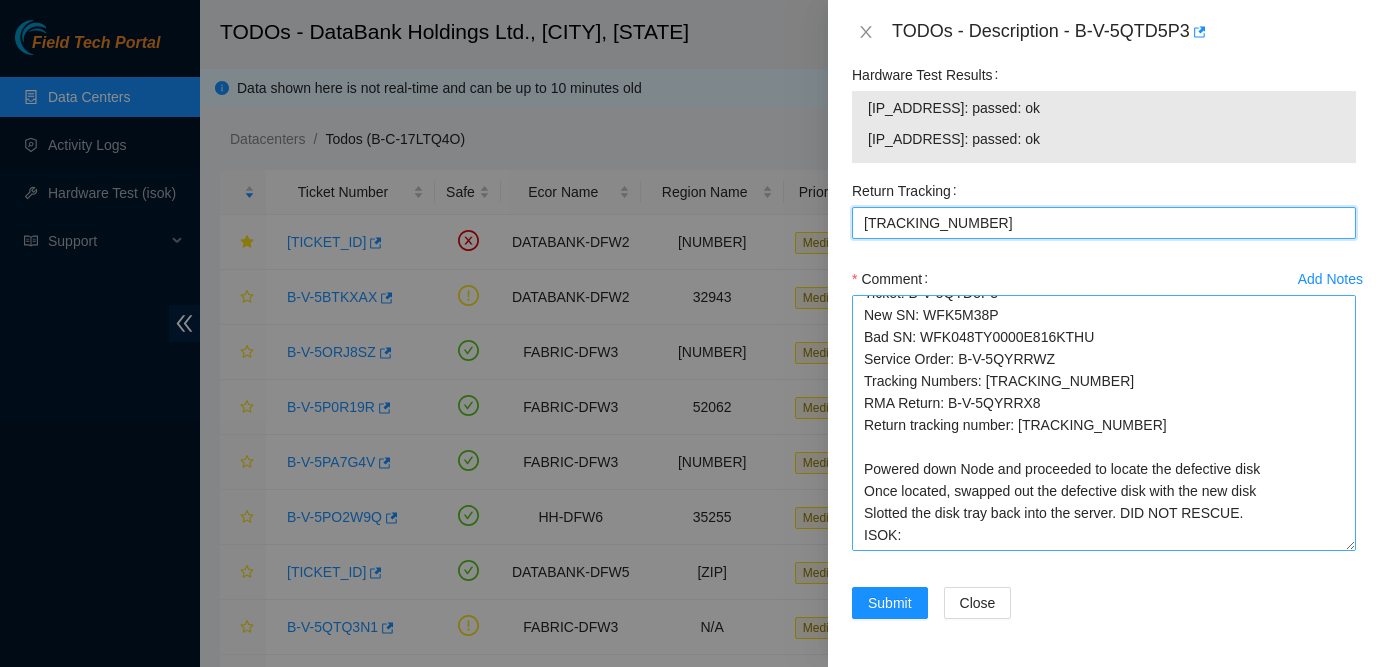 type on "[TRACKING_NUMBER]" 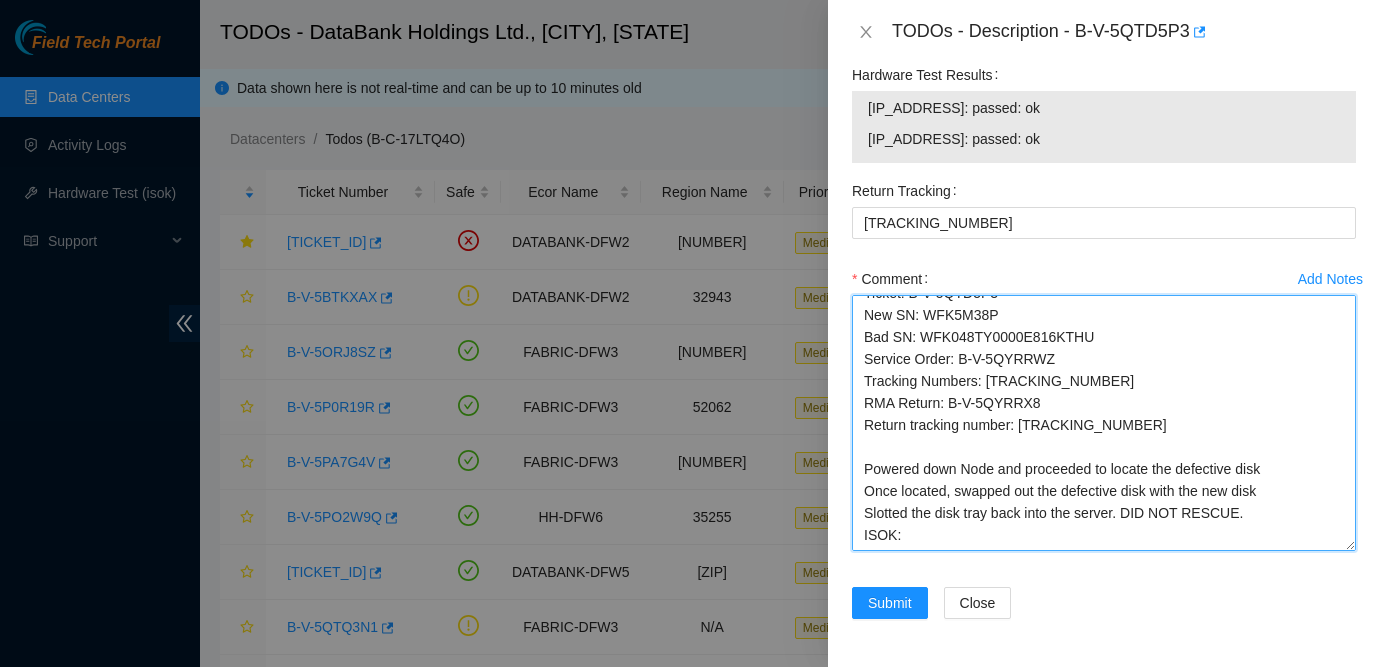 click on "Ticket: B-V-5QTD5P3
New SN: WFK5M38P
Bad SN: WFK048TY0000E816KTHU
Service Order: B-V-5QYRRWZ
Tracking Numbers: [TRACKING_NUMBER]
RMA Return: B-V-5QYRRX8
Return tracking number: [TRACKING_NUMBER]
Powered down Node and proceeded to locate the defective disk
Once located, swapped out the defective disk with the new disk
Slotted the disk tray back into the server. DID NOT RESCUE.
ISOK:" at bounding box center [1104, 423] 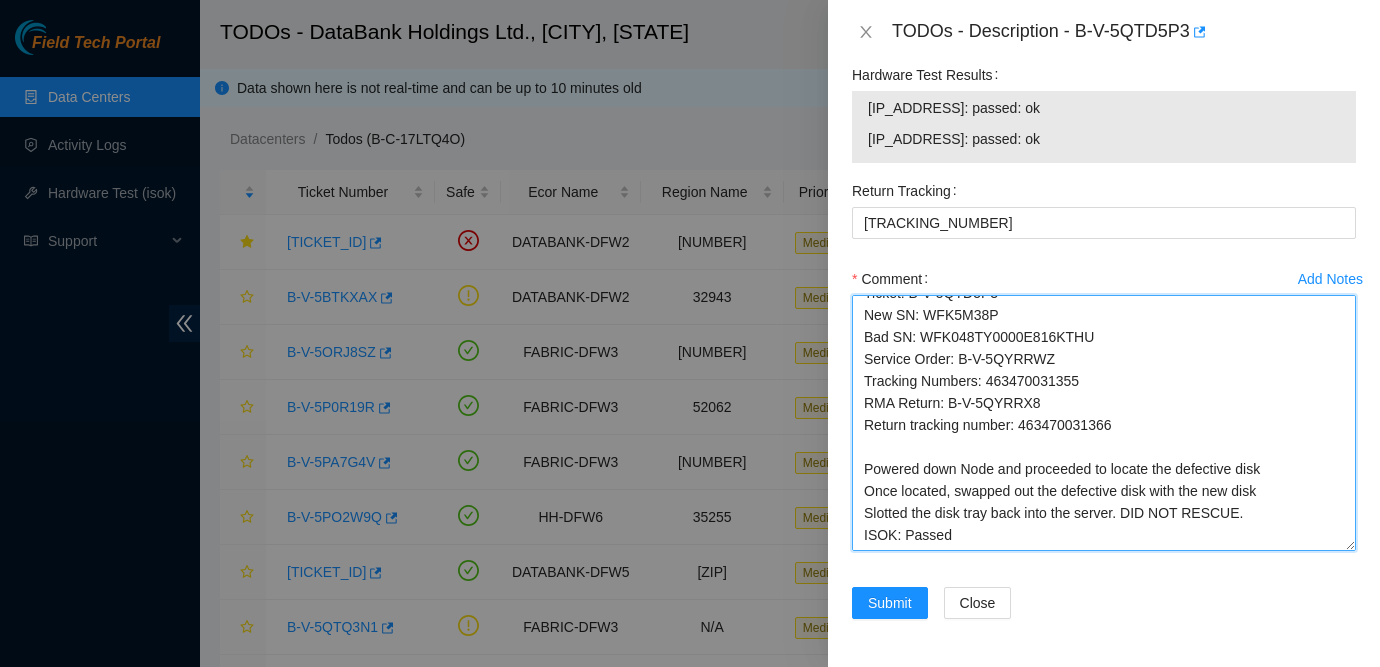 scroll, scrollTop: 0, scrollLeft: 0, axis: both 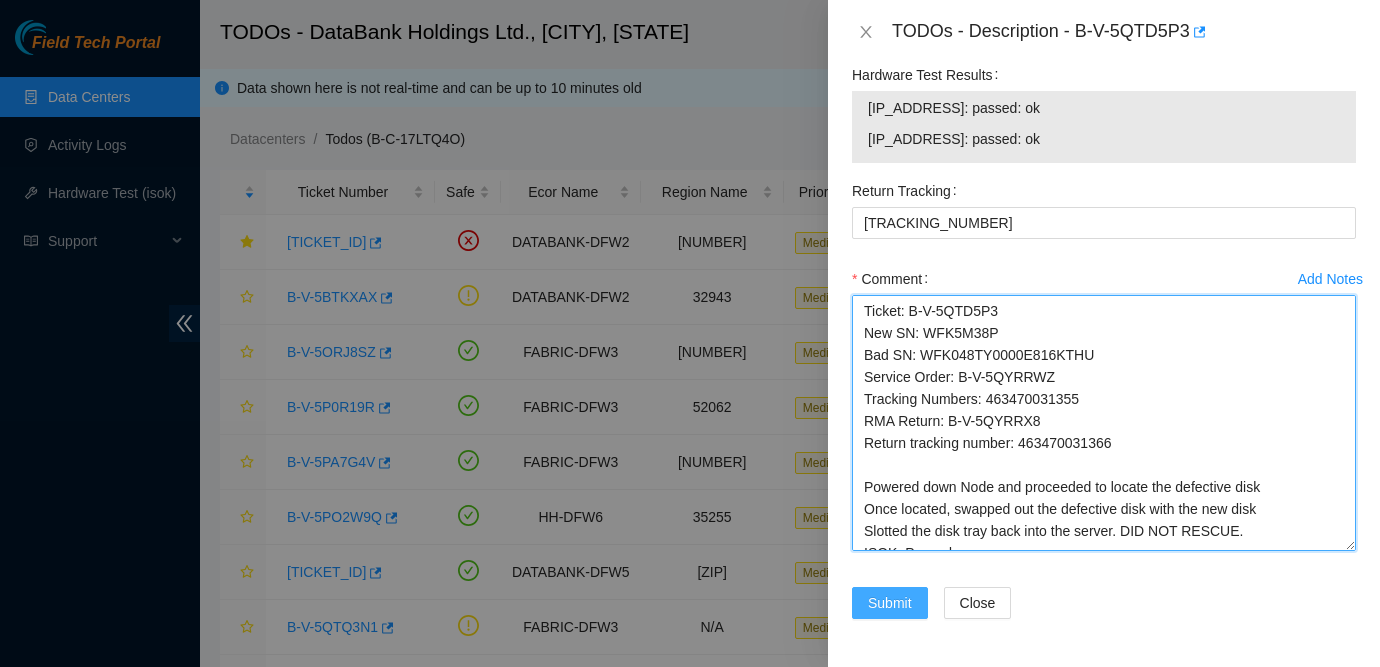 type on "Ticket: B-V-5QTD5P3
New SN: WFK5M38P
Bad SN: WFK048TY0000E816KTHU
Service Order: B-V-5QYRRWZ
Tracking Numbers: 463470031355
RMA Return: B-V-5QYRRX8
Return tracking number: 463470031366
Powered down Node and proceeded to locate the defective disk
Once located, swapped out the defective disk with the new disk
Slotted the disk tray back into the server. DID NOT RESCUE.
ISOK: Passed" 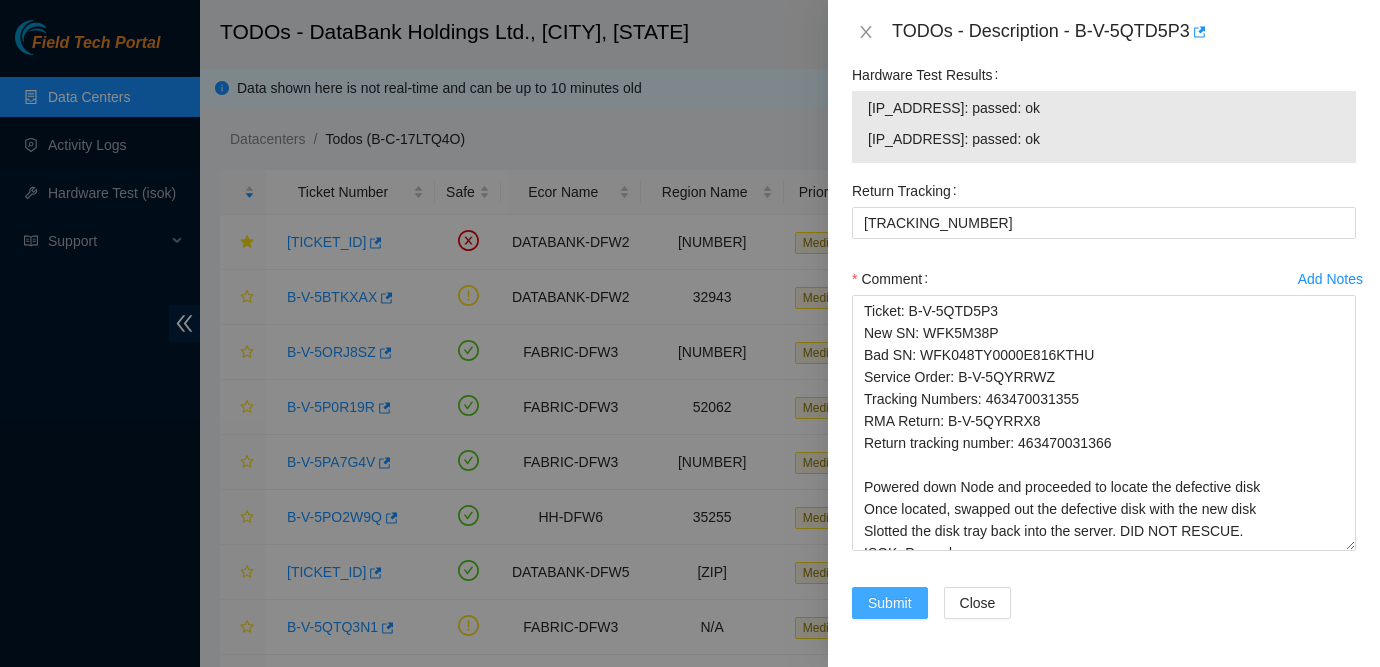 click on "Submit" at bounding box center (890, 603) 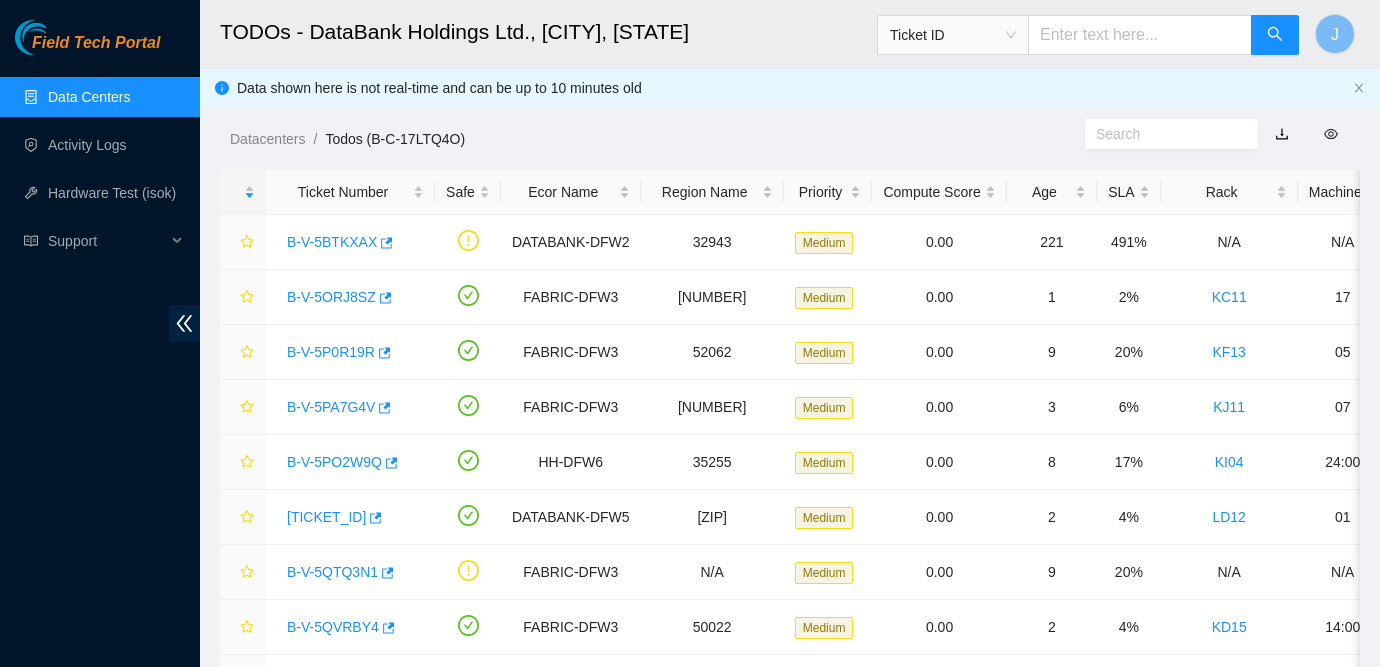 scroll, scrollTop: 623, scrollLeft: 0, axis: vertical 